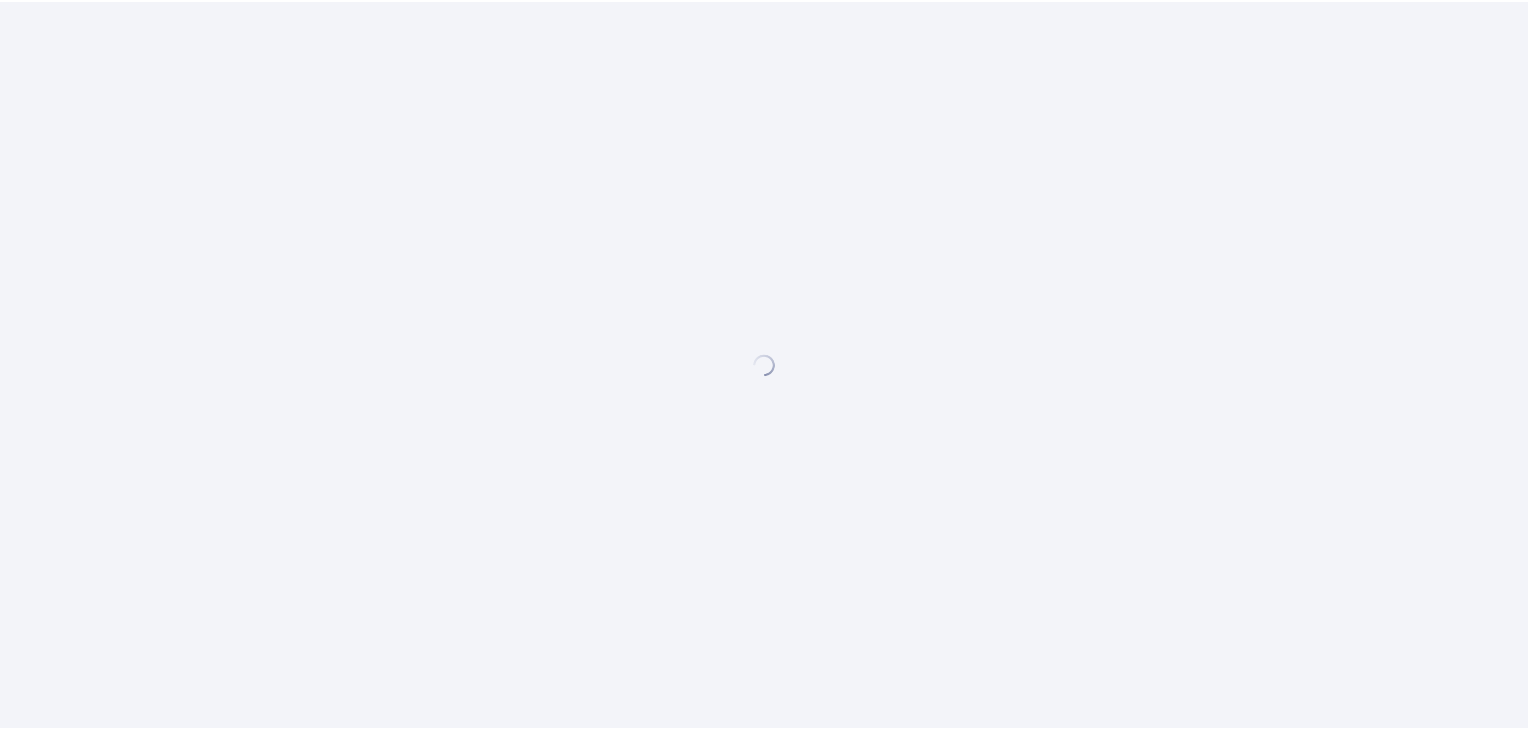 scroll, scrollTop: 0, scrollLeft: 0, axis: both 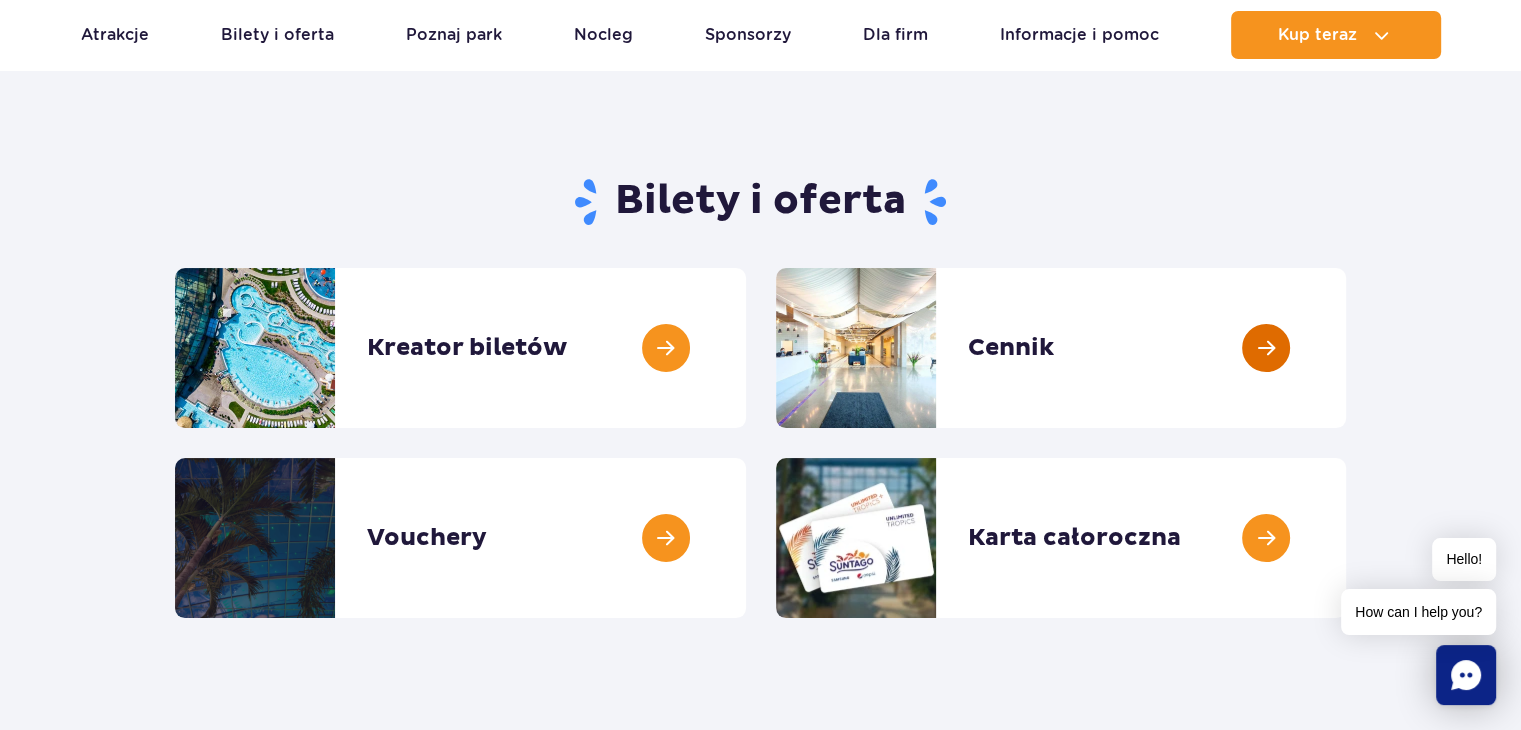 click at bounding box center [1346, 348] 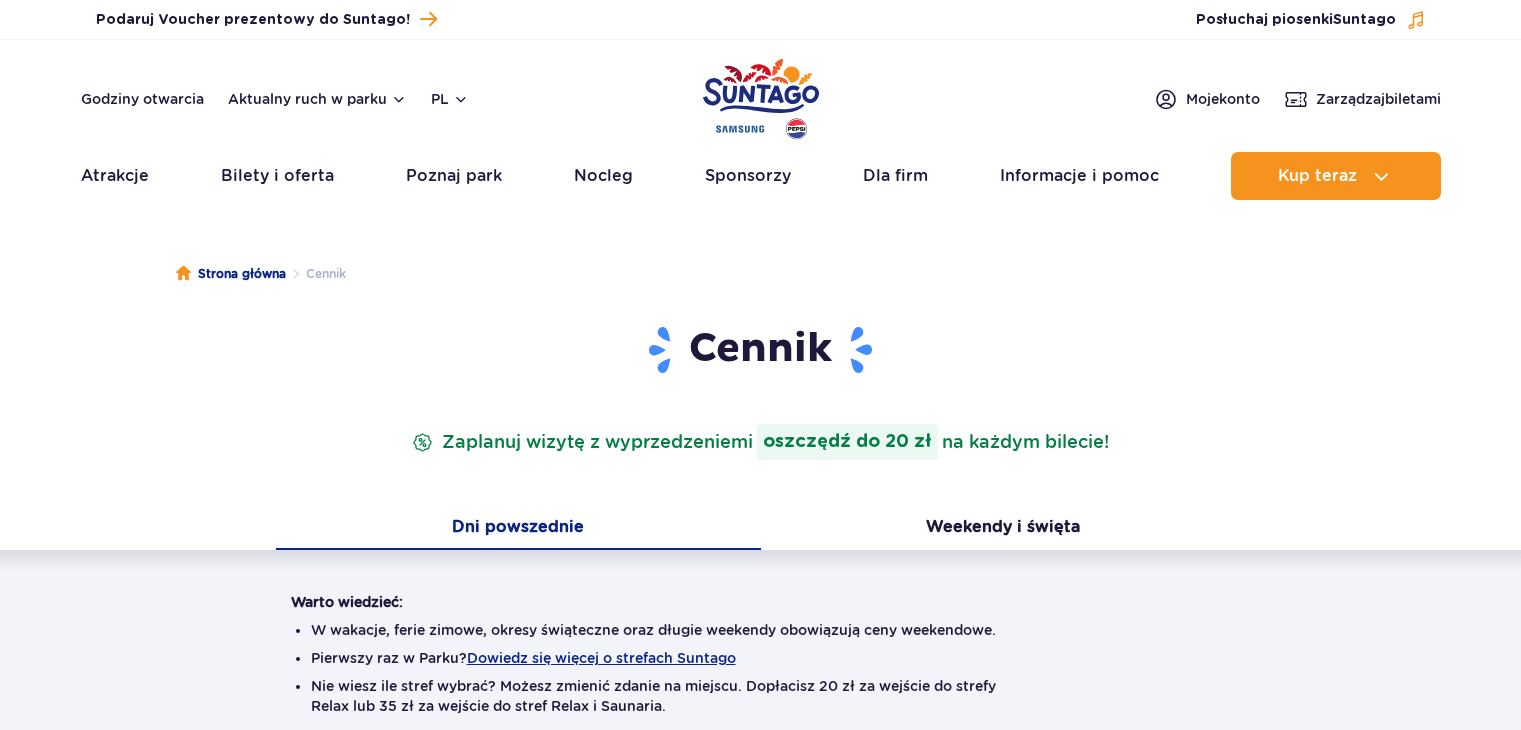 scroll, scrollTop: 0, scrollLeft: 0, axis: both 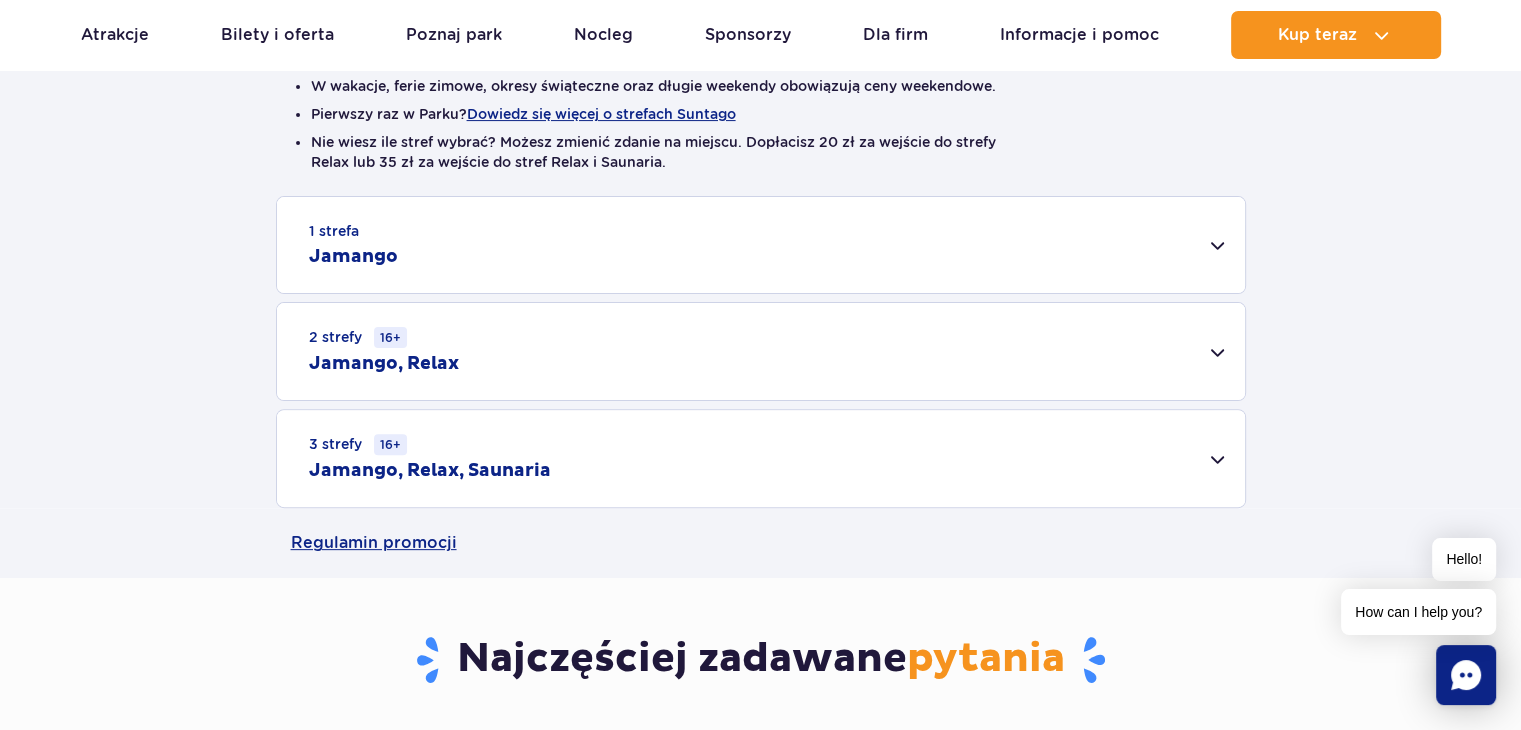 click on "1 strefa
Jamango" at bounding box center [761, 245] 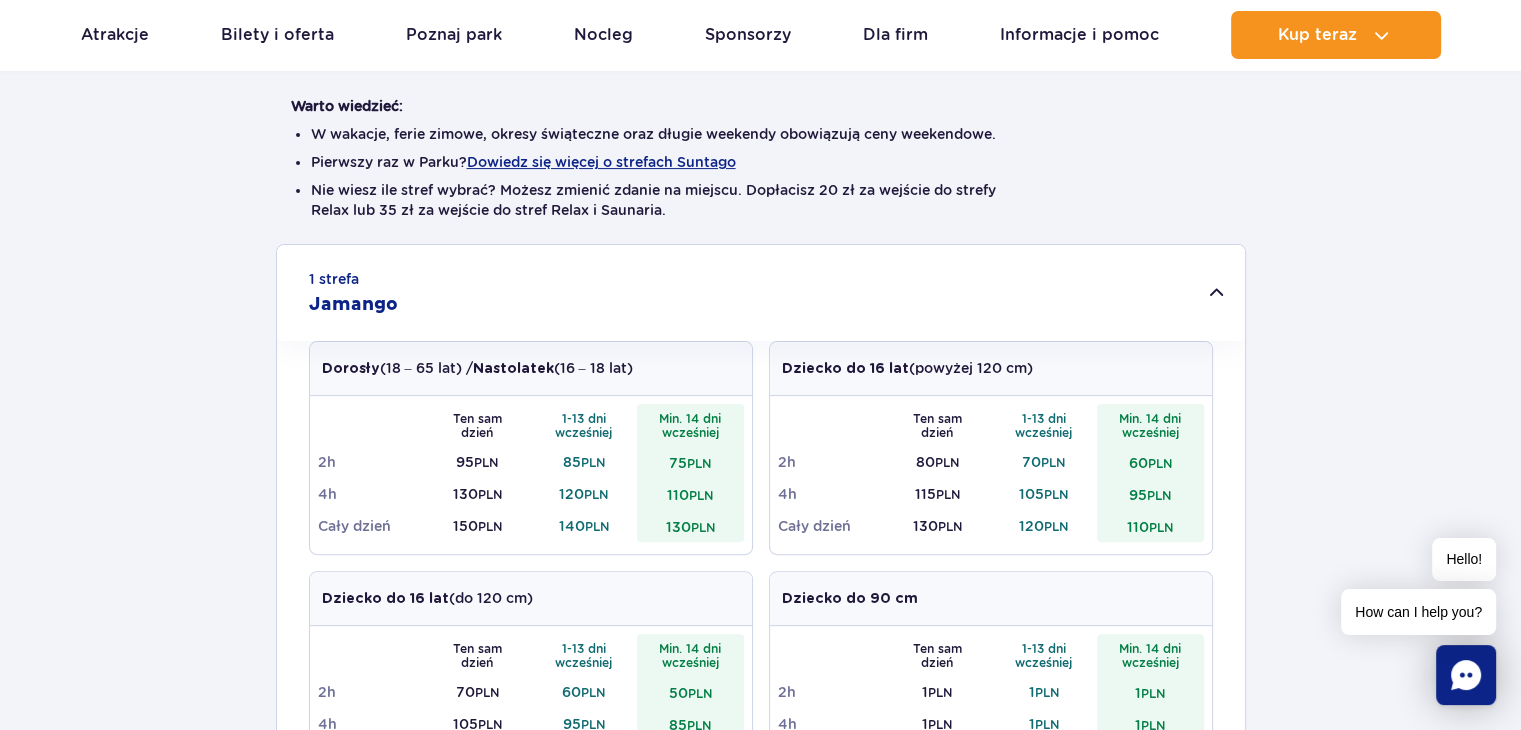 scroll, scrollTop: 492, scrollLeft: 0, axis: vertical 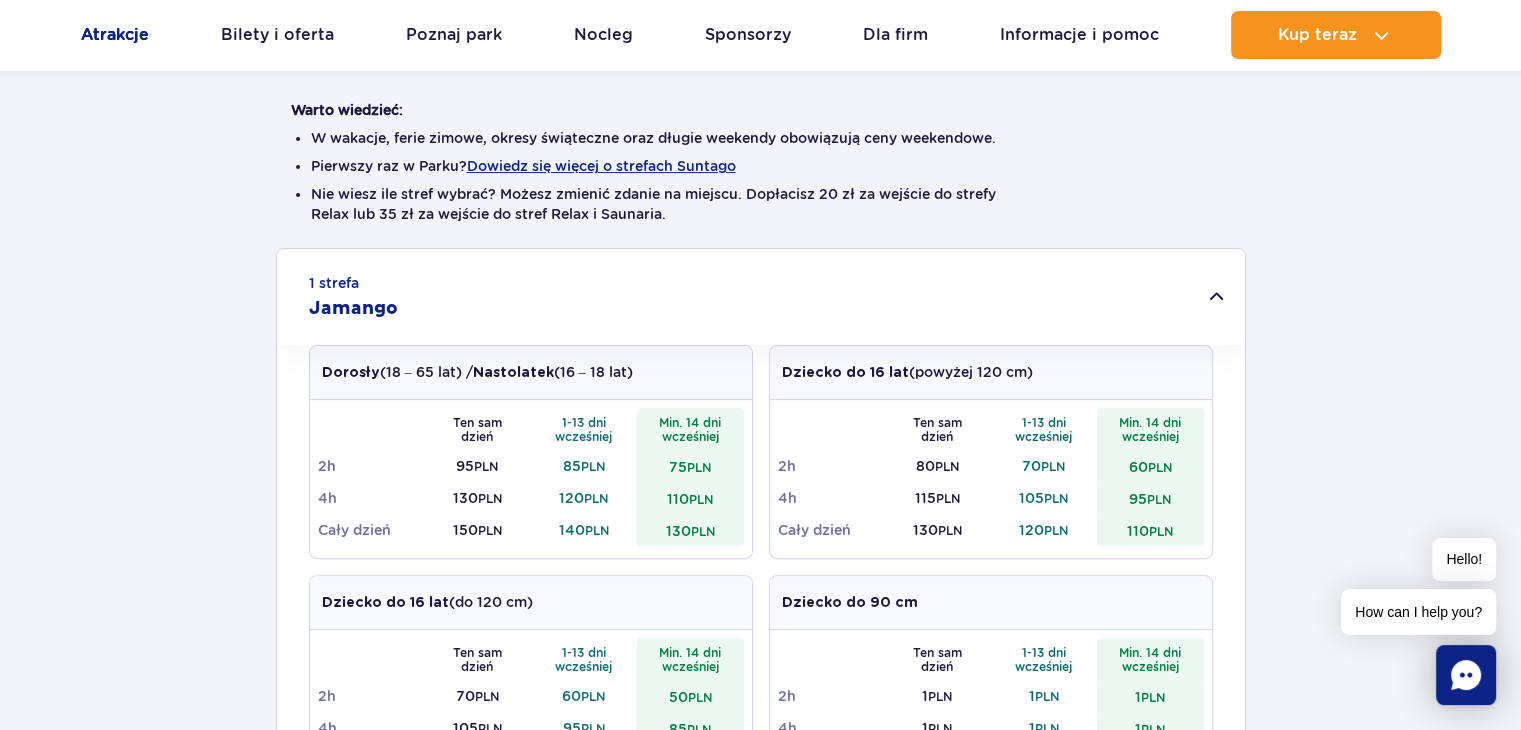 click on "Atrakcje" at bounding box center (115, 35) 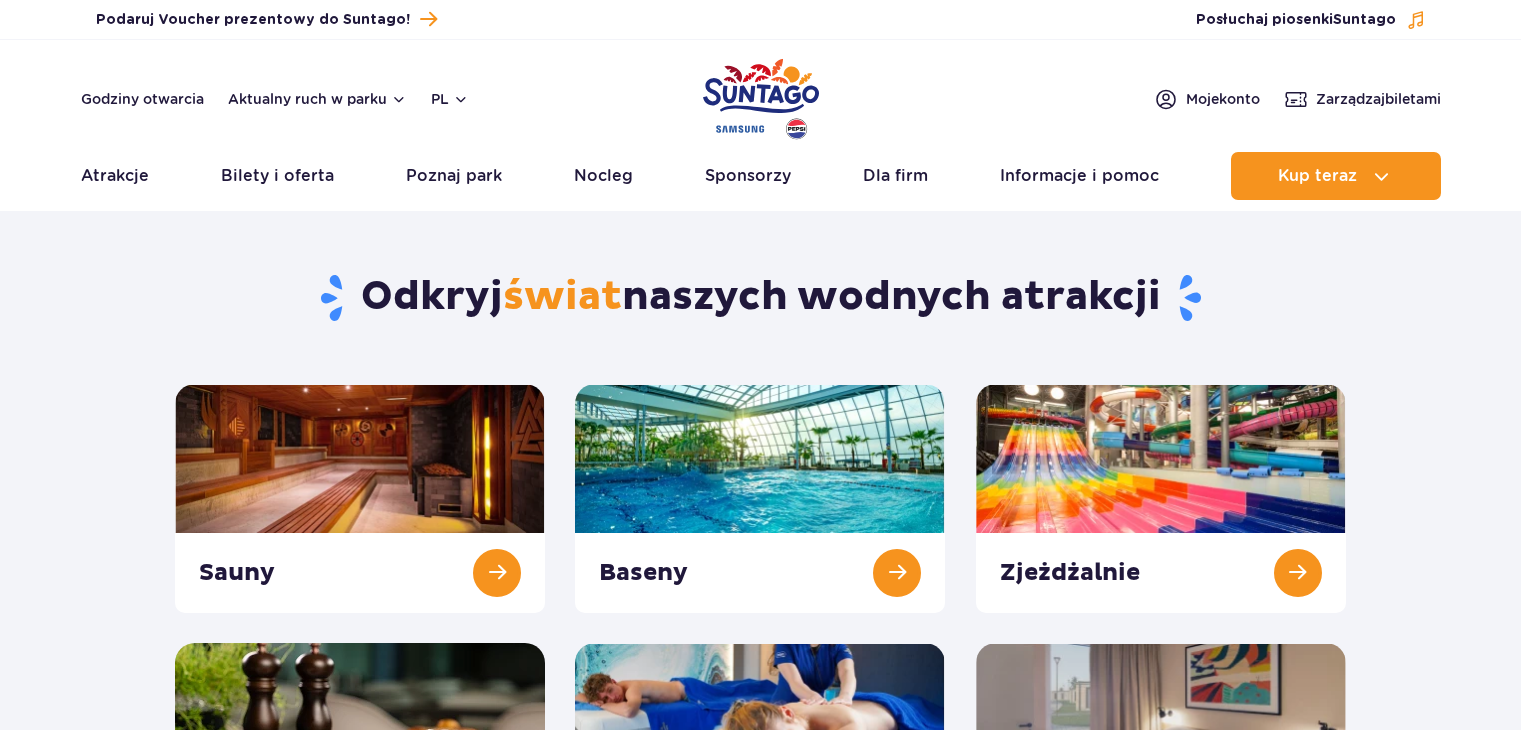 scroll, scrollTop: 0, scrollLeft: 0, axis: both 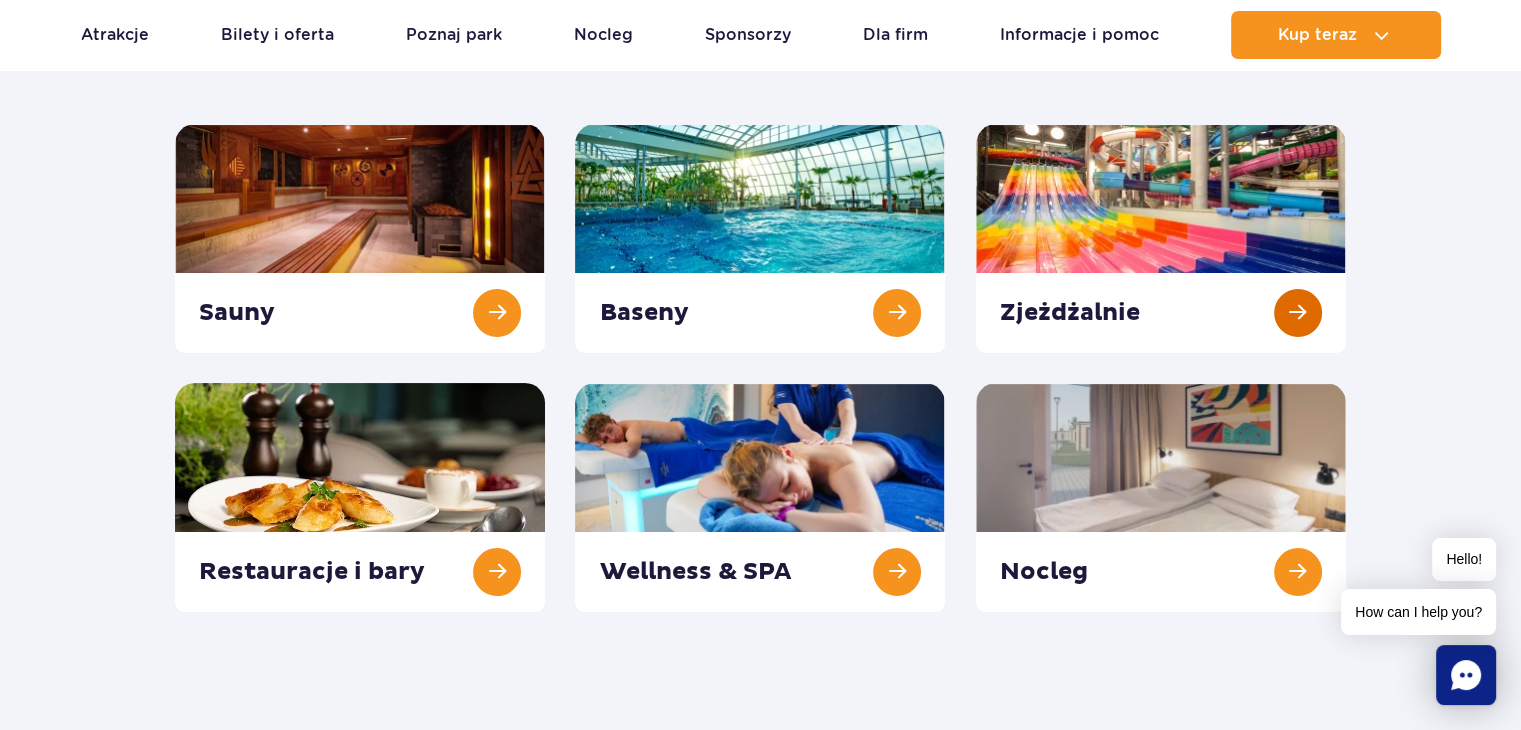 click at bounding box center (1161, 238) 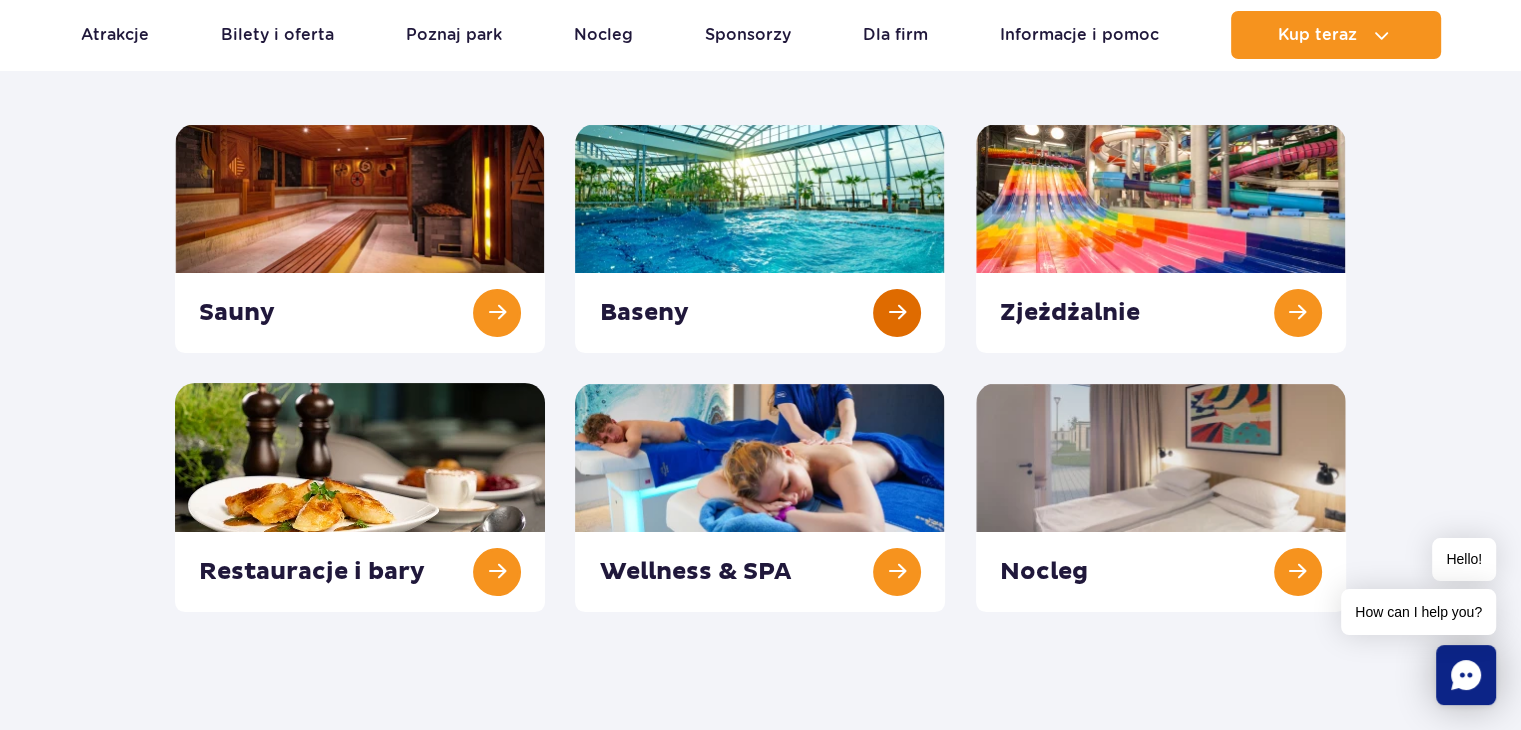 click at bounding box center [760, 238] 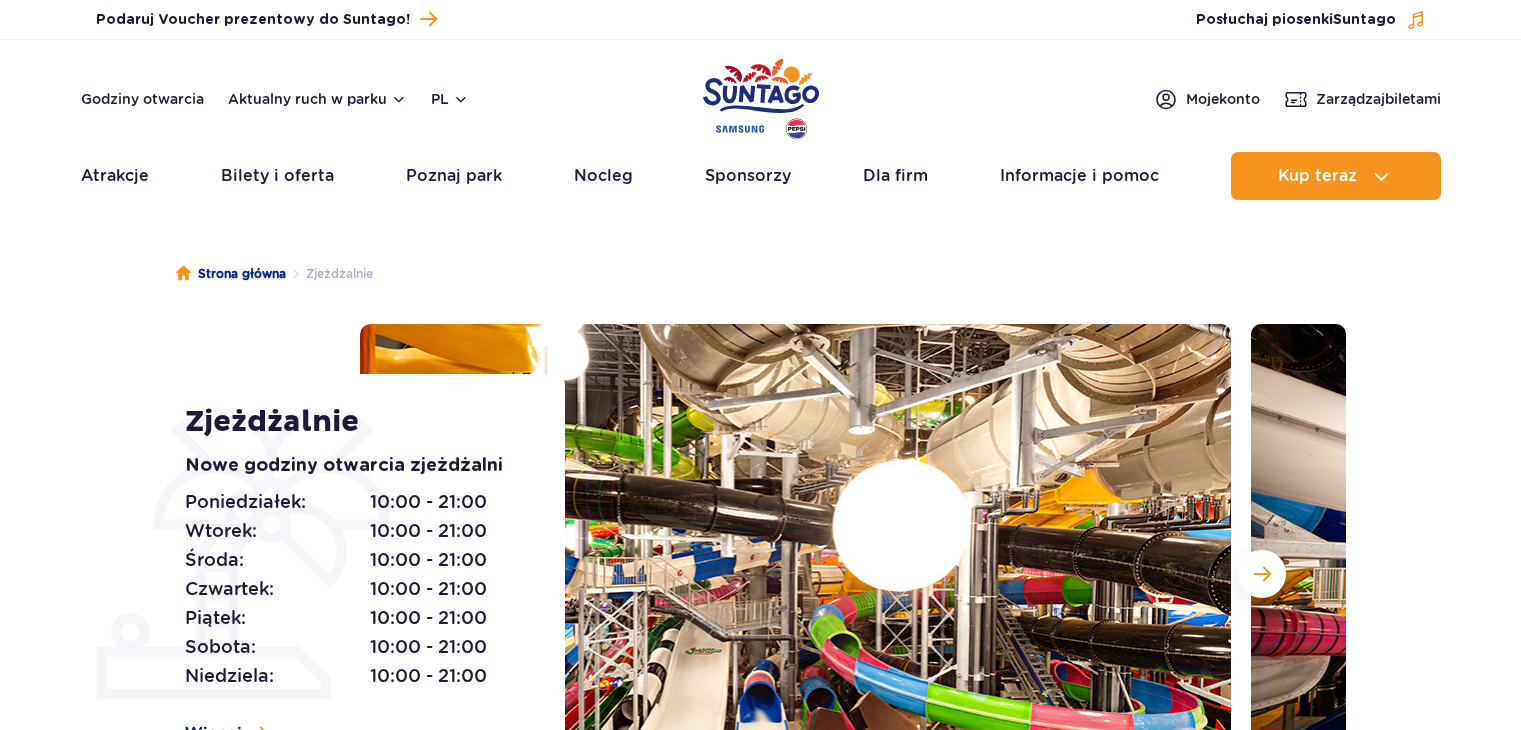 scroll, scrollTop: 39, scrollLeft: 0, axis: vertical 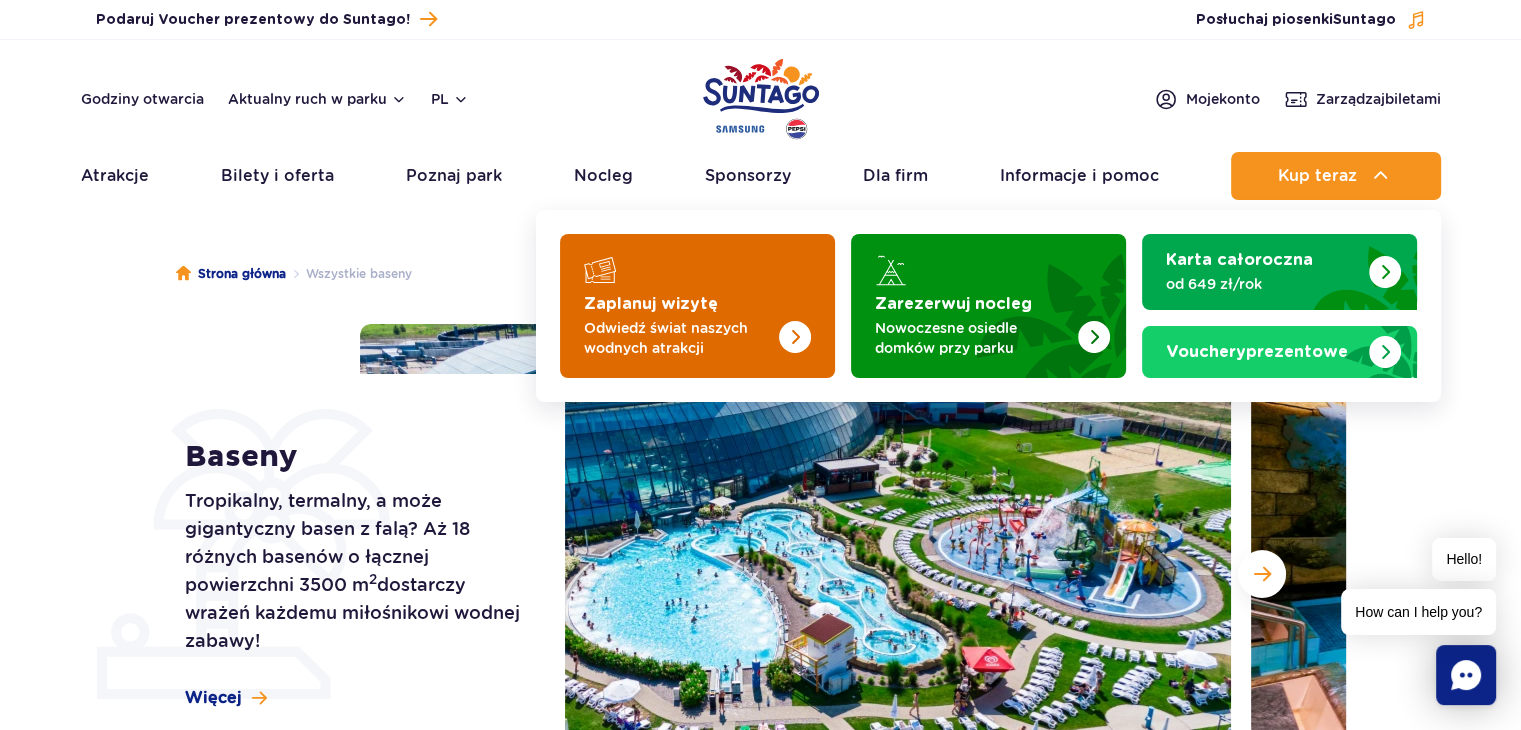 click on "Odwiedź świat naszych wodnych atrakcji" at bounding box center (681, 338) 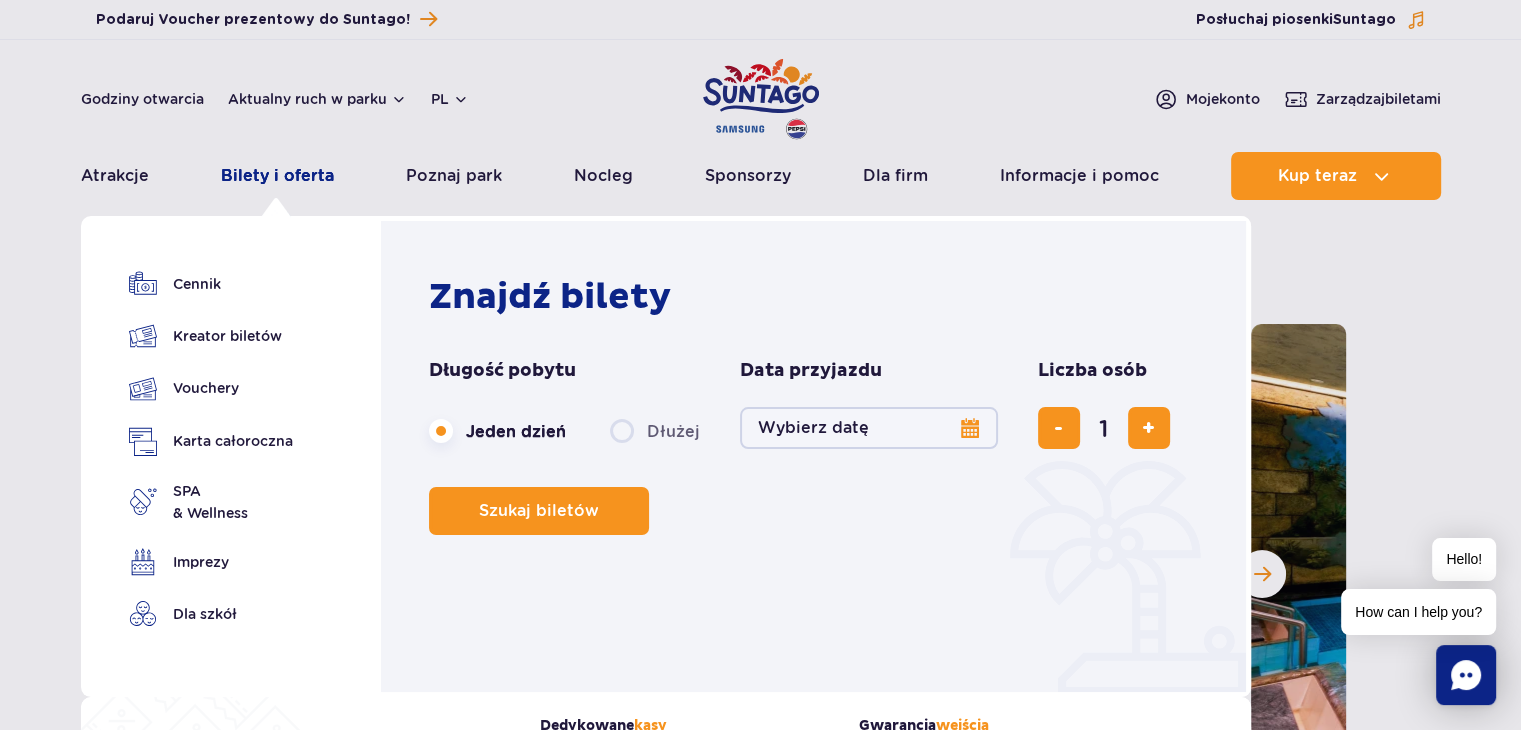click on "Bilety i oferta" at bounding box center (277, 176) 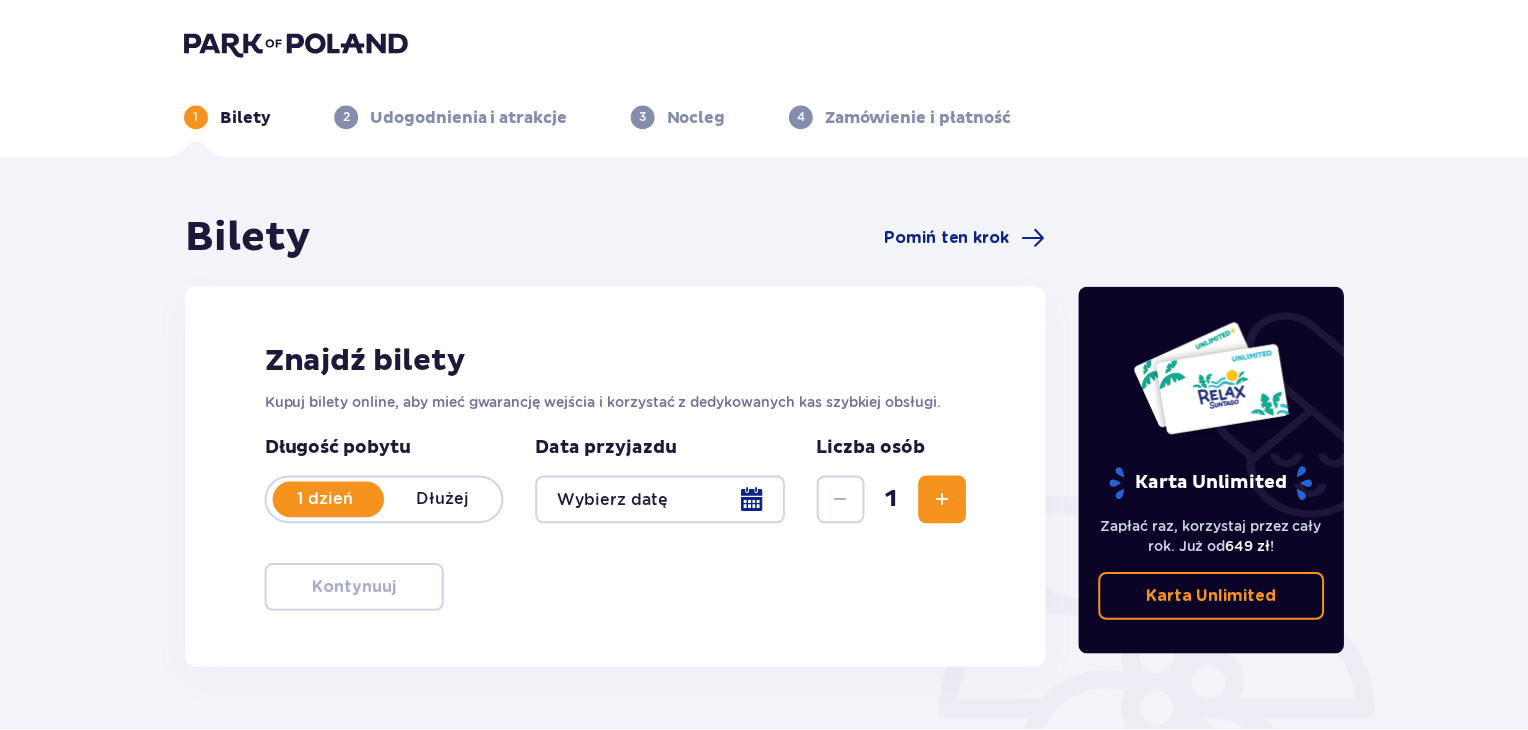scroll, scrollTop: 0, scrollLeft: 0, axis: both 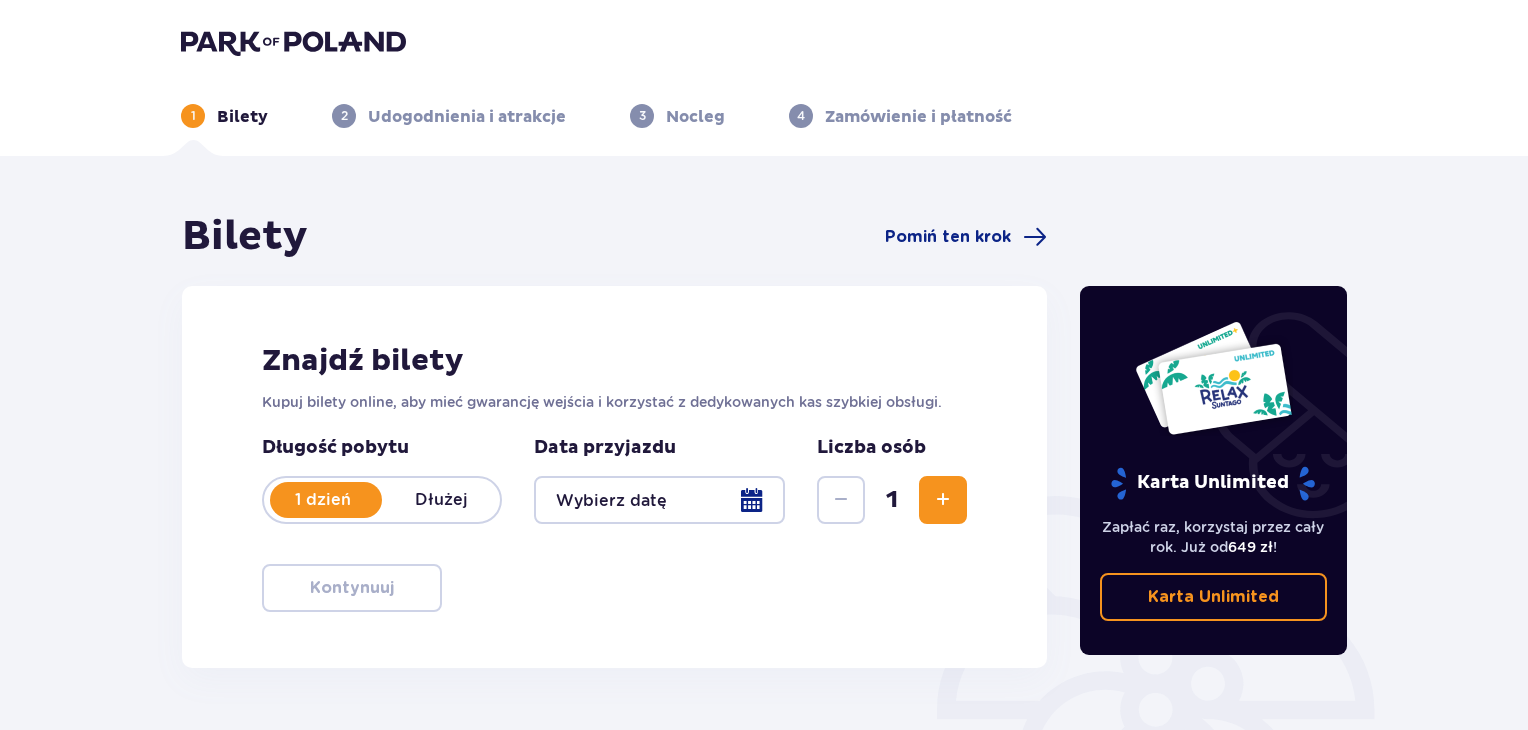 click at bounding box center (943, 500) 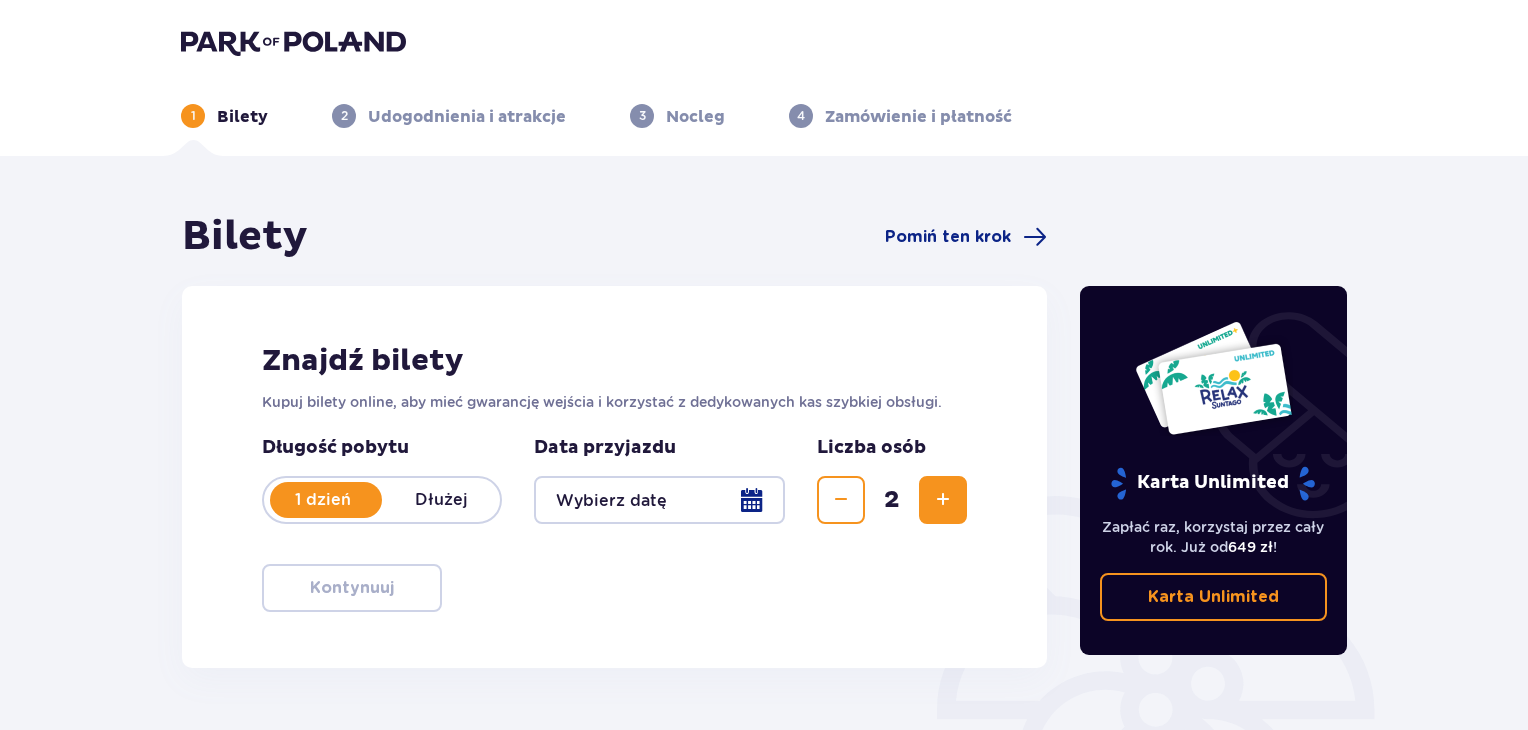 click at bounding box center [943, 500] 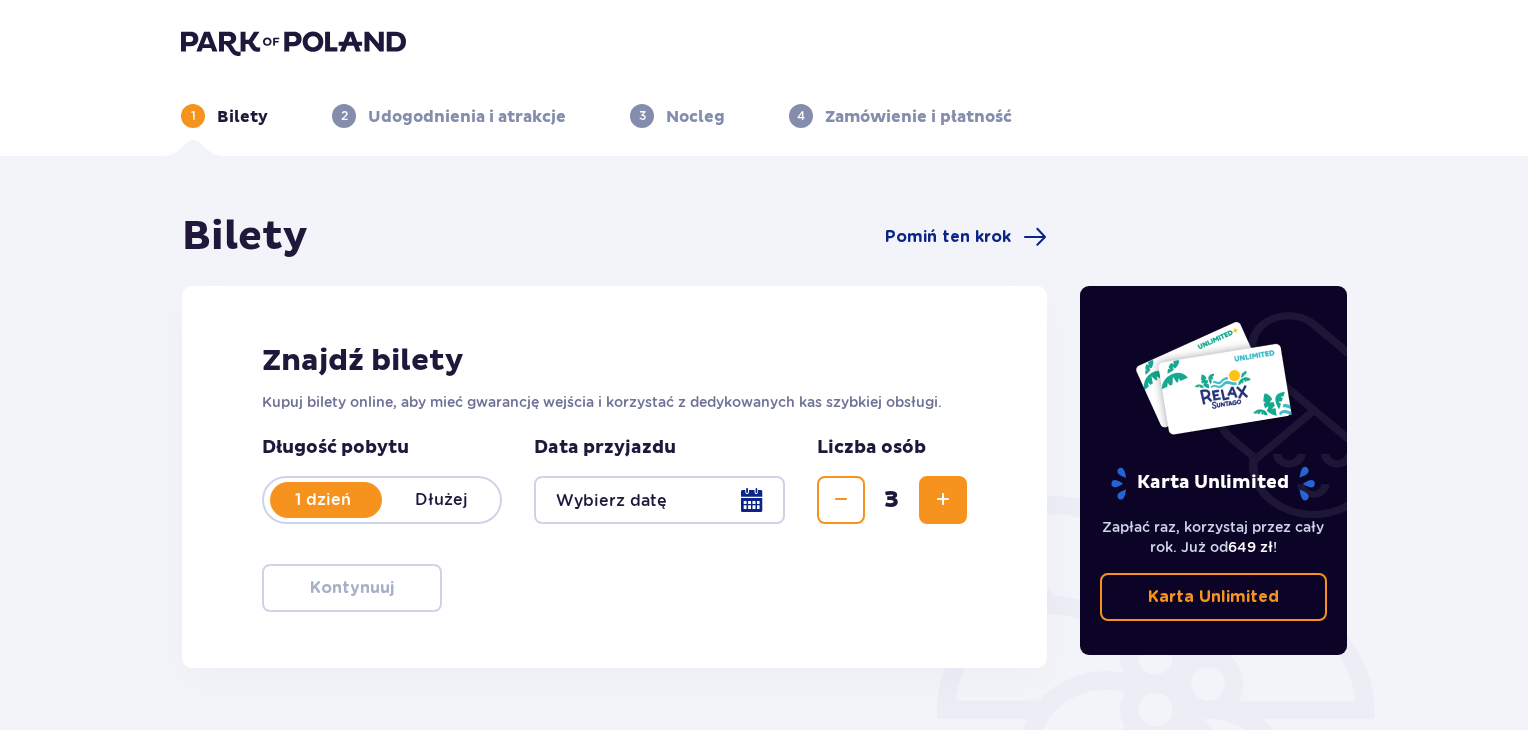 click at bounding box center [943, 500] 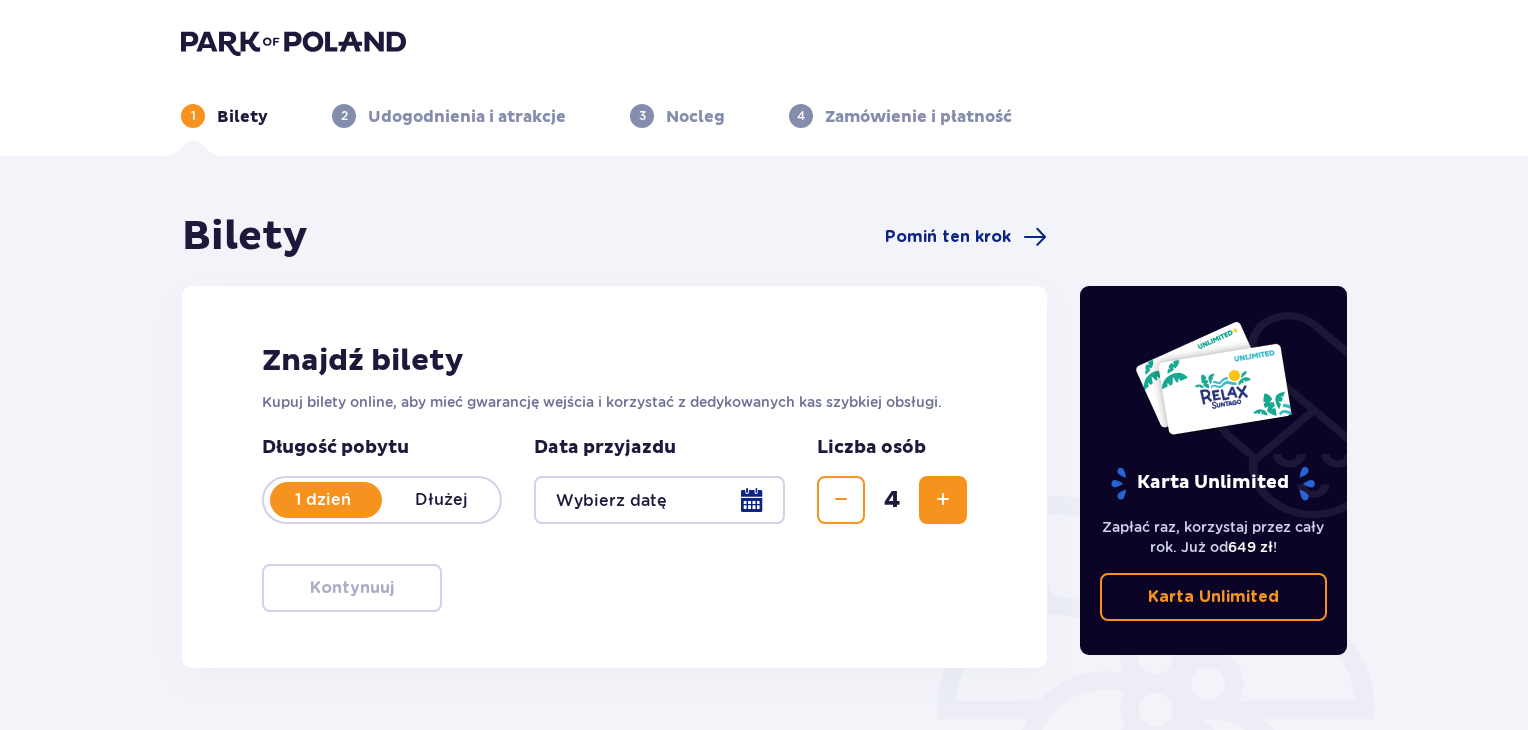 click at bounding box center (841, 500) 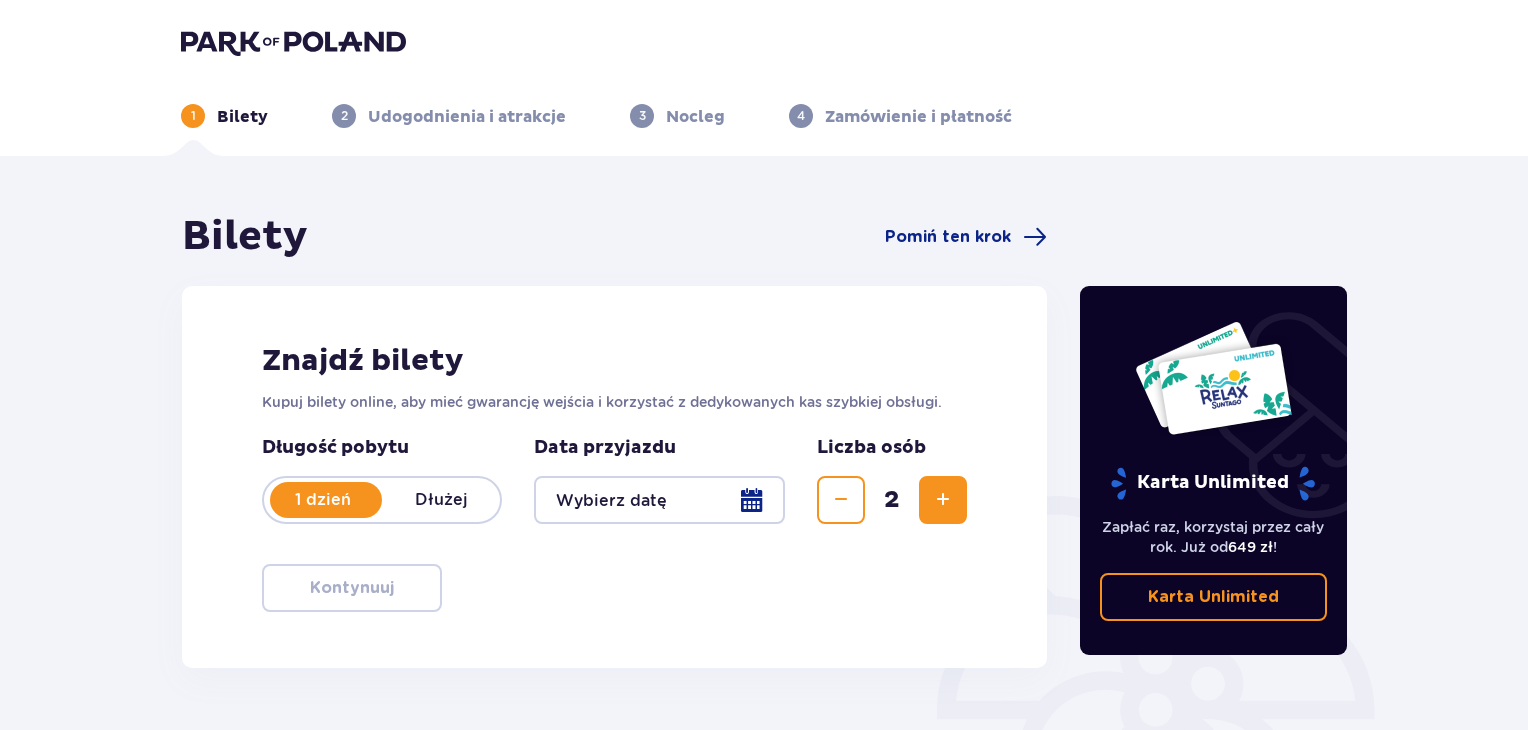 click at bounding box center [841, 500] 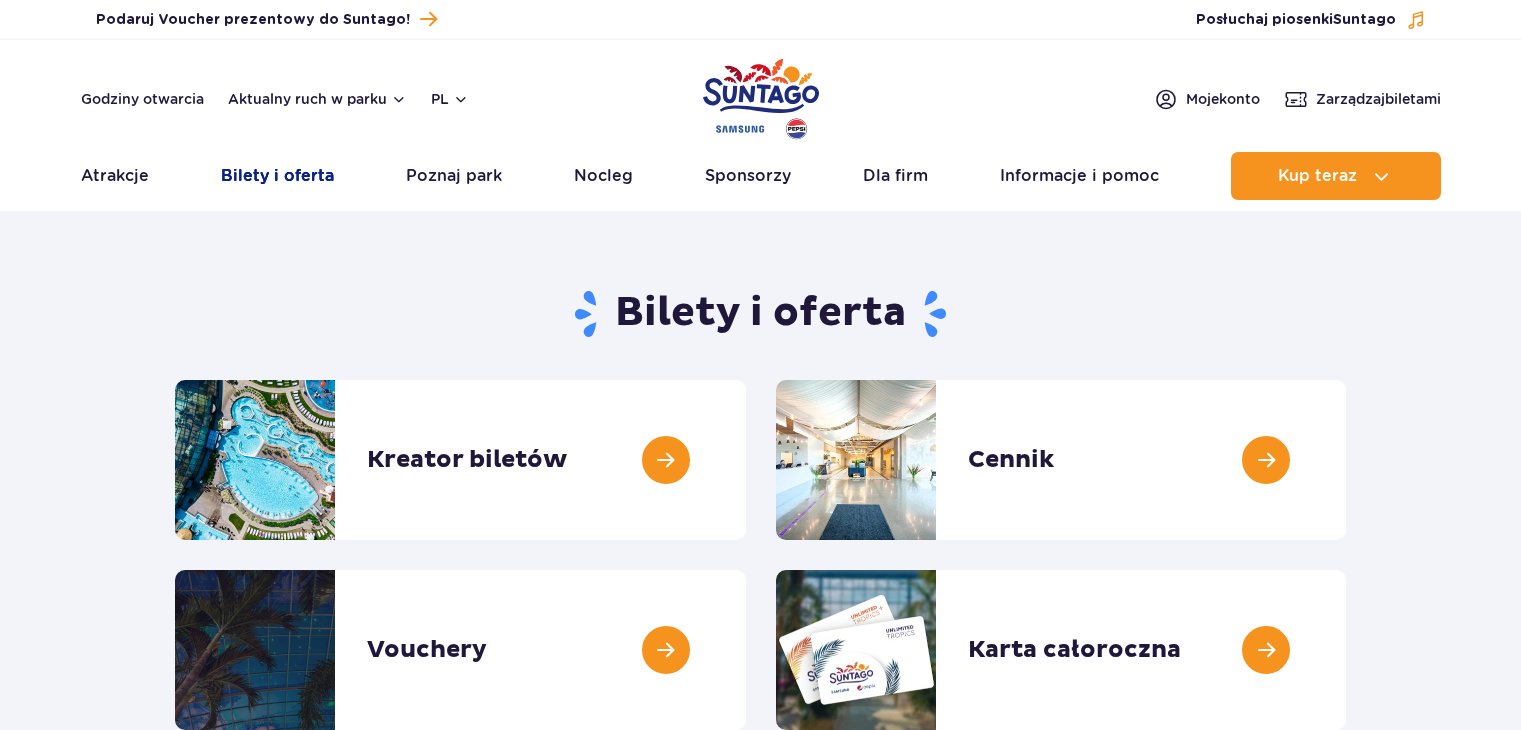 scroll, scrollTop: 0, scrollLeft: 0, axis: both 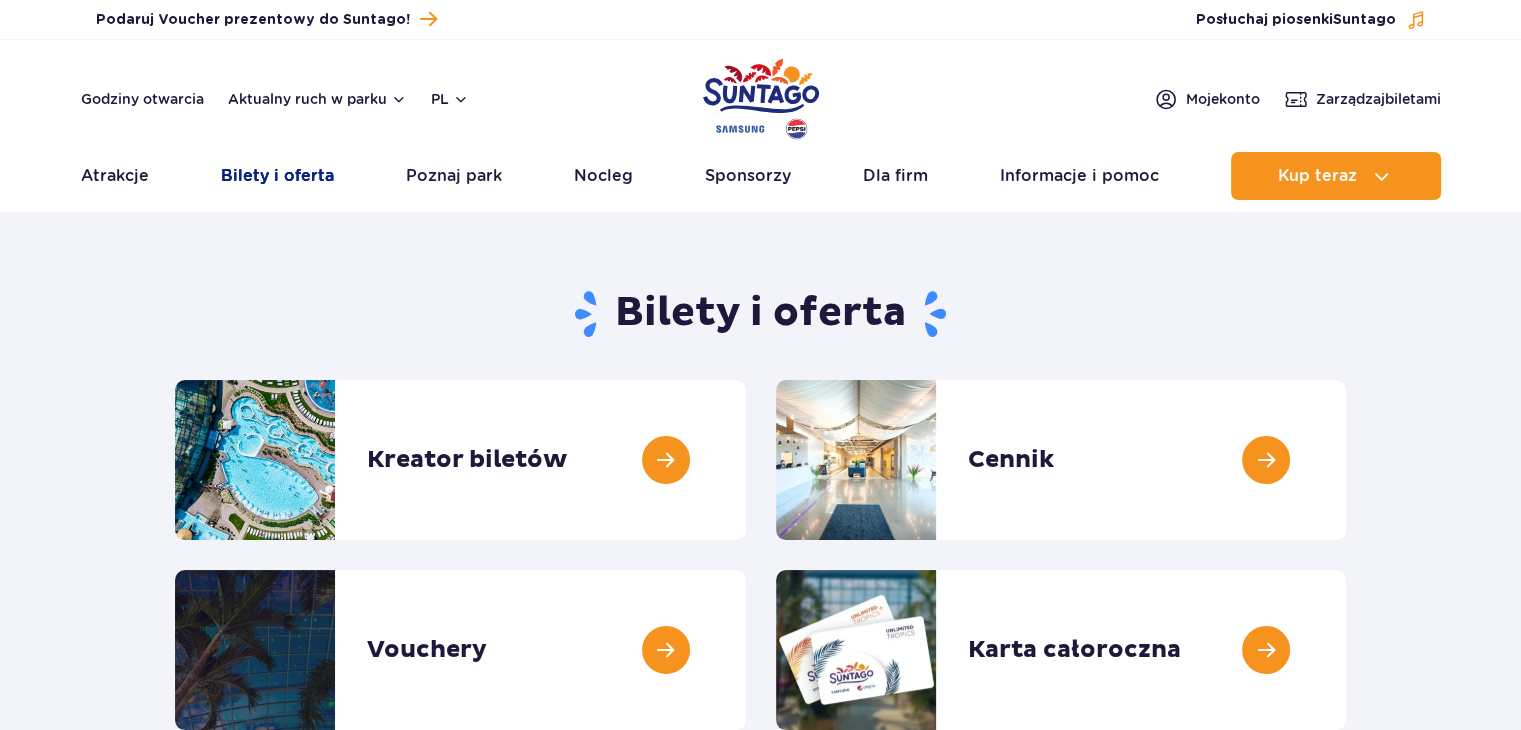 click on "Bilety i oferta" at bounding box center (277, 176) 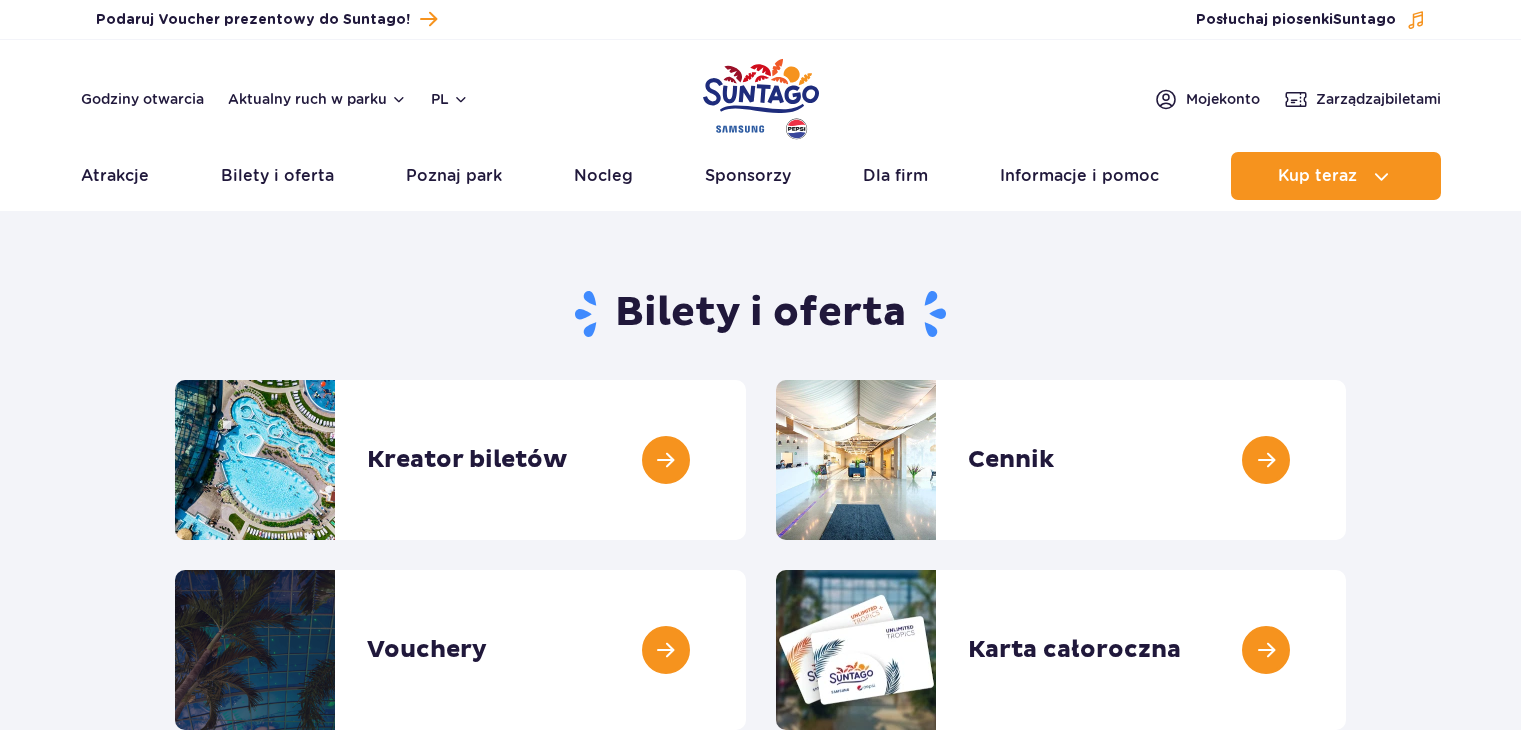 scroll, scrollTop: 0, scrollLeft: 0, axis: both 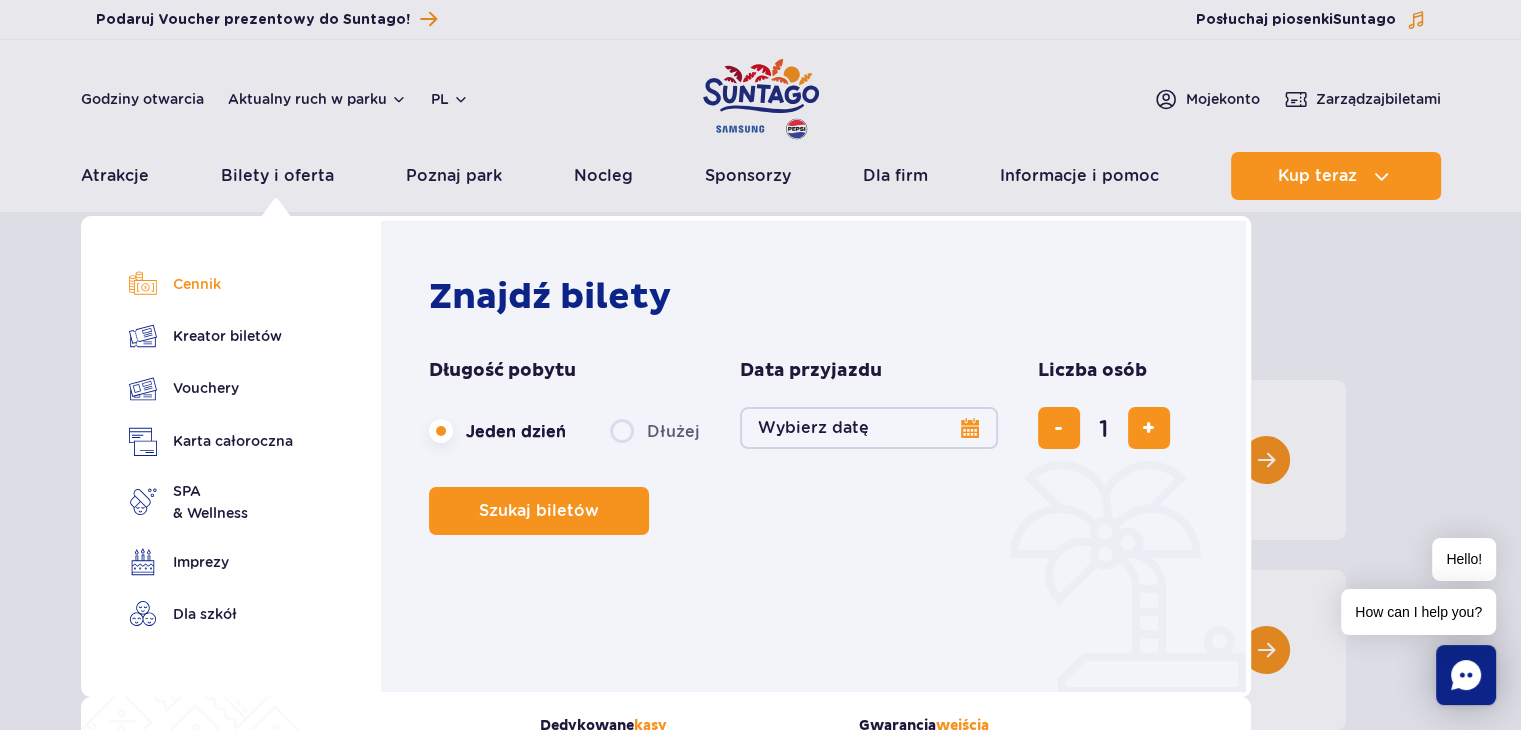 click on "Cennik" at bounding box center (211, 284) 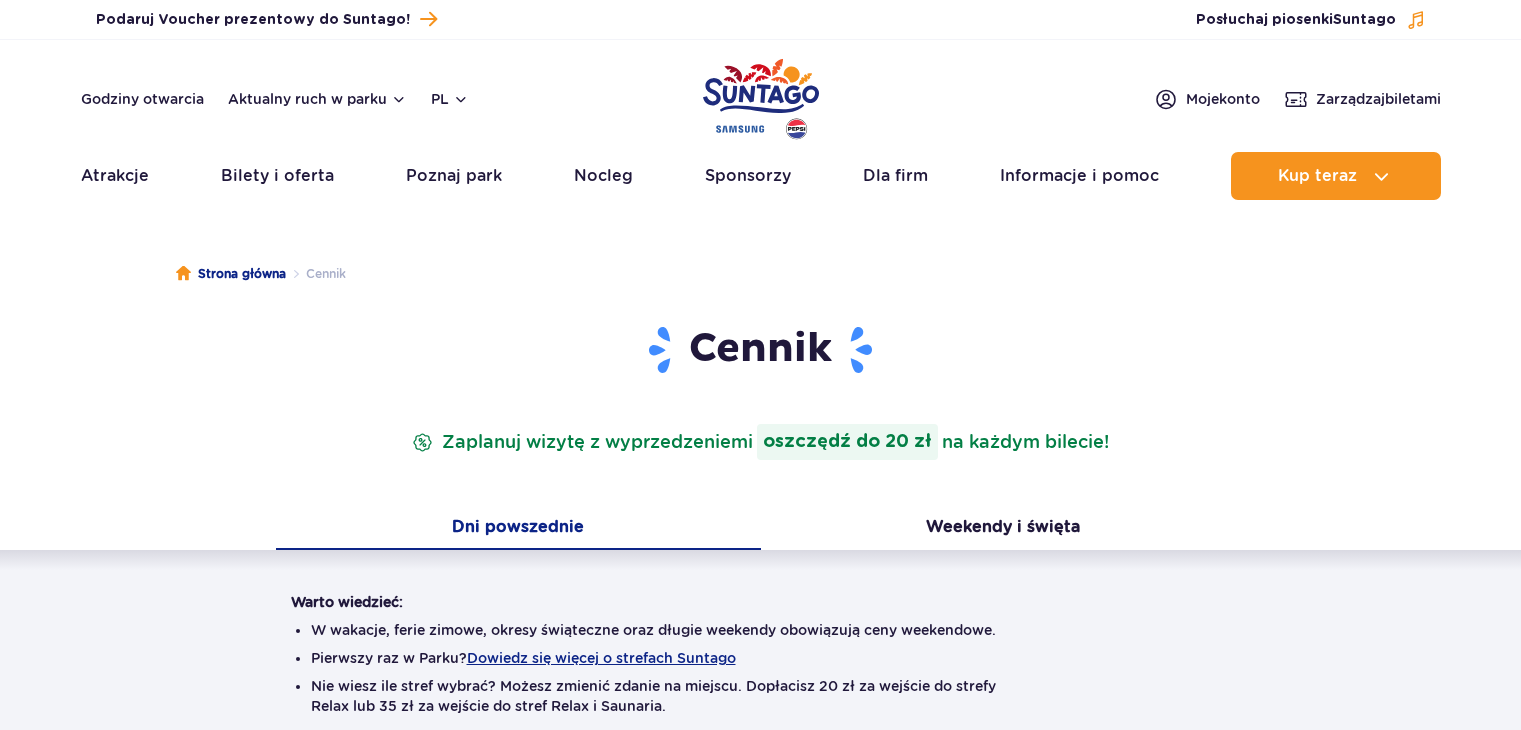 scroll, scrollTop: 0, scrollLeft: 0, axis: both 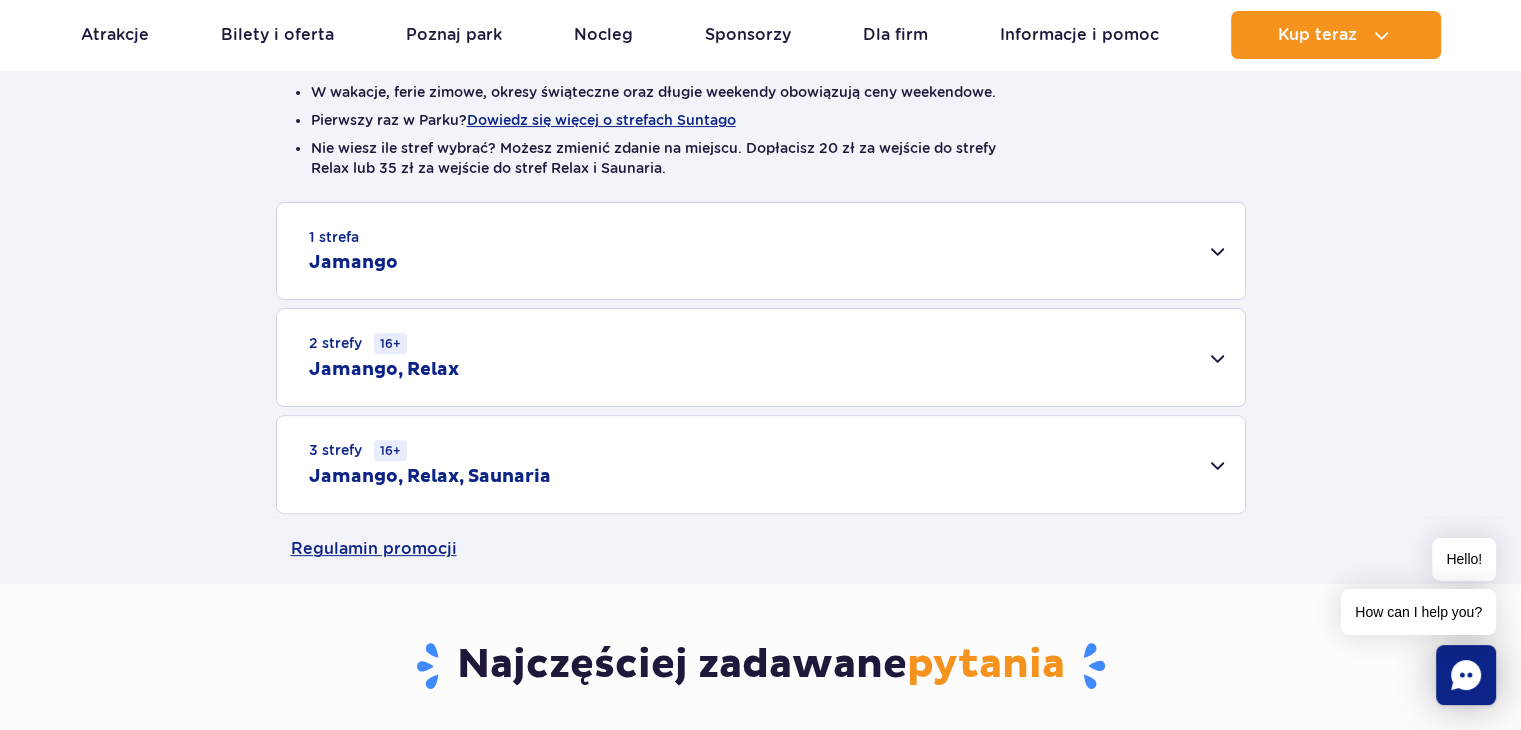click on "1 strefa
Jamango" at bounding box center (761, 251) 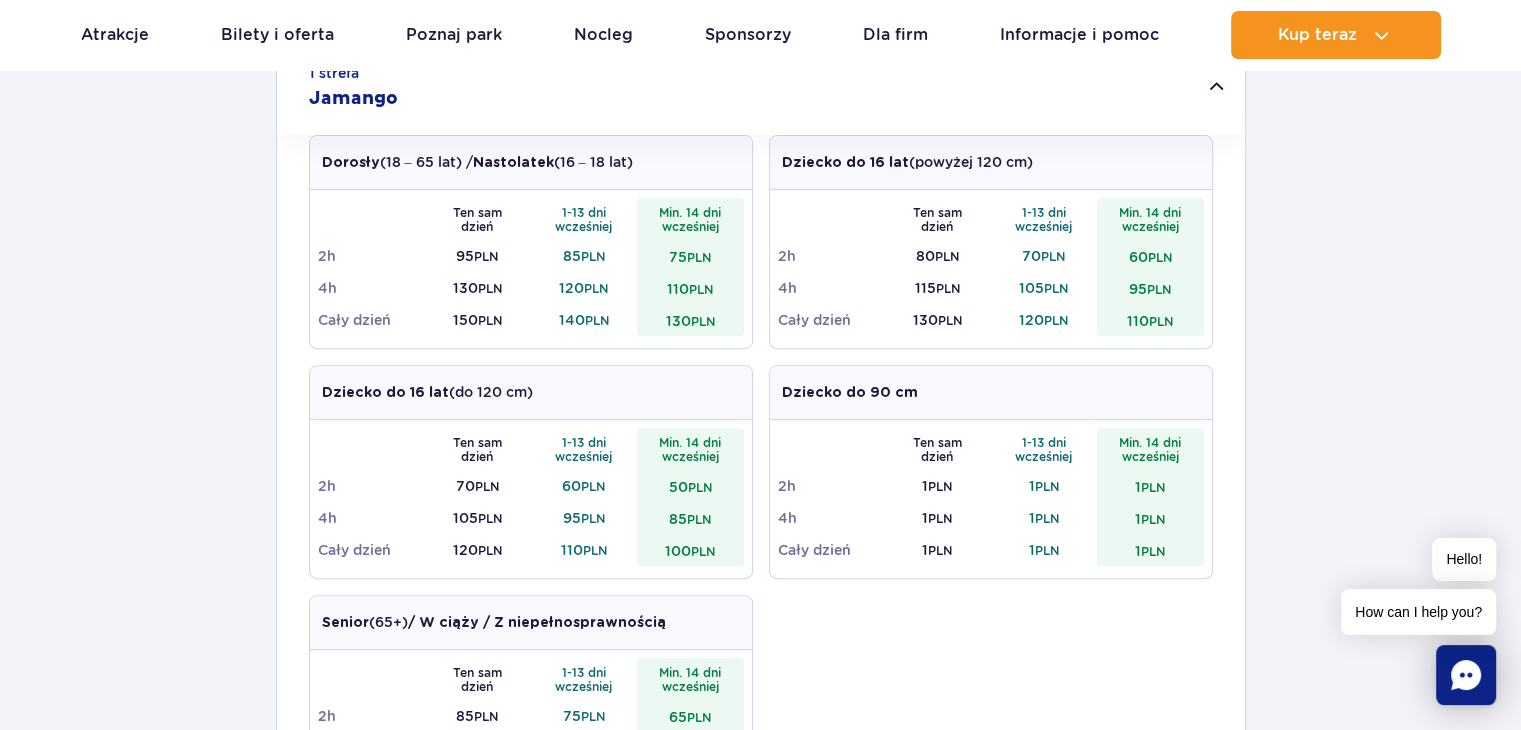 scroll, scrollTop: 747, scrollLeft: 0, axis: vertical 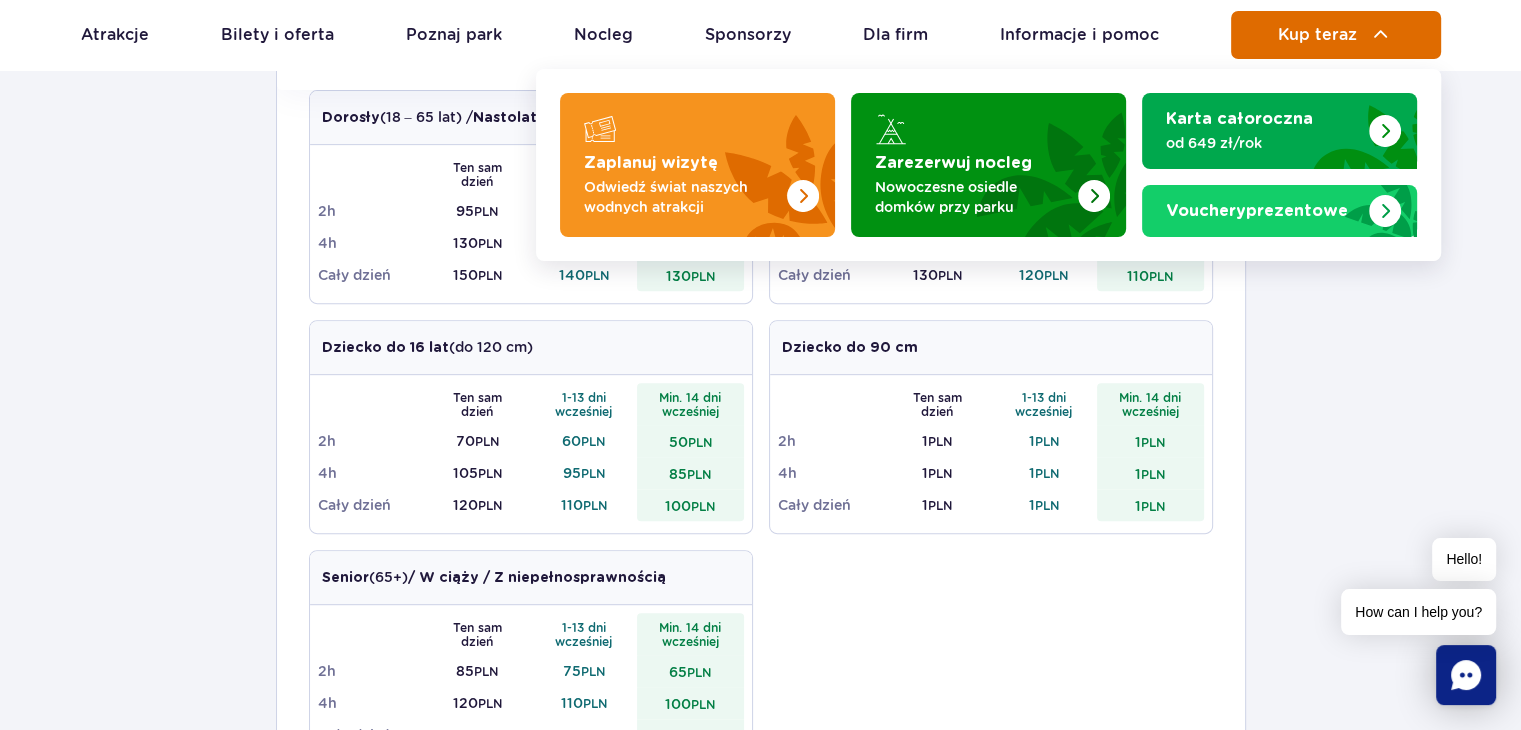 click on "Kup teraz" at bounding box center [1317, 35] 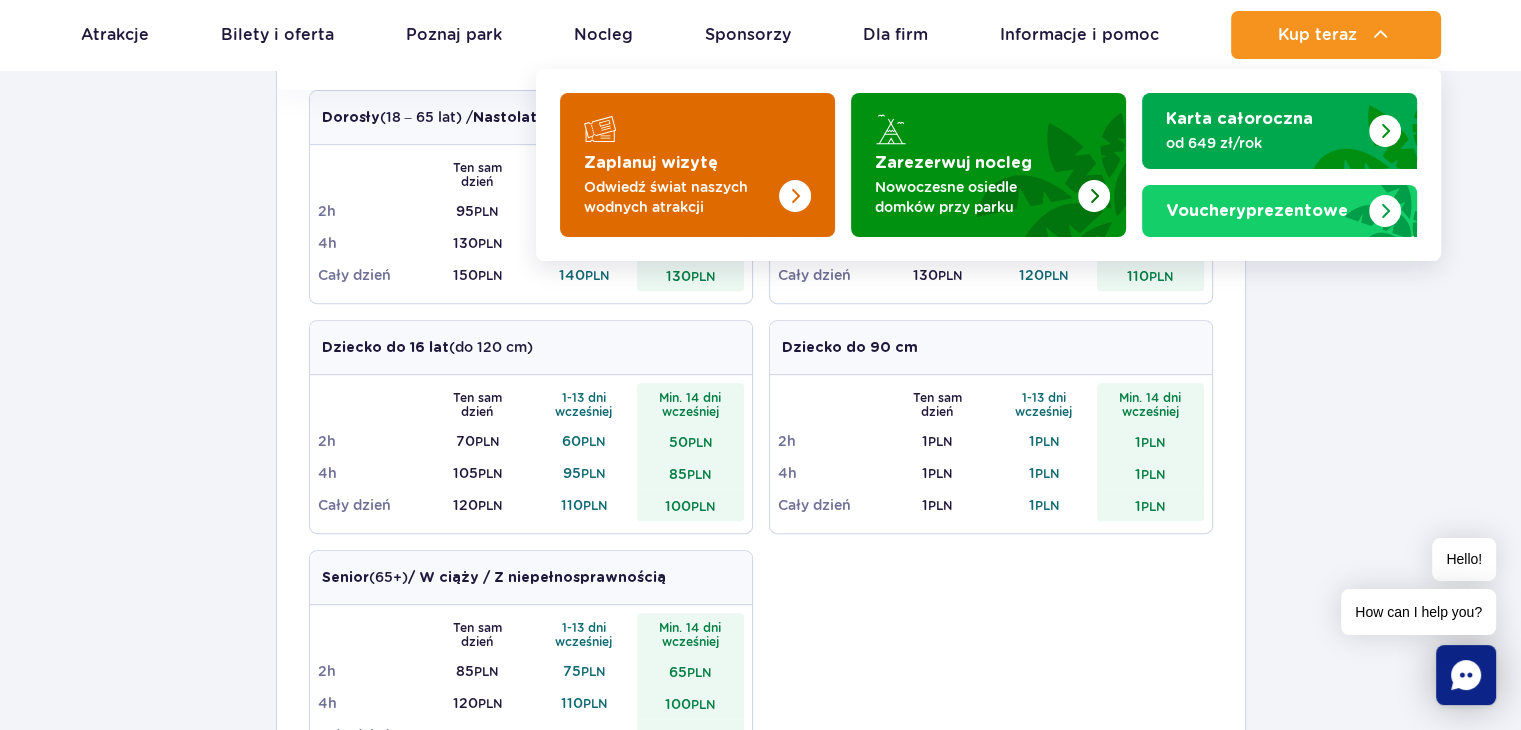 click at bounding box center (755, 159) 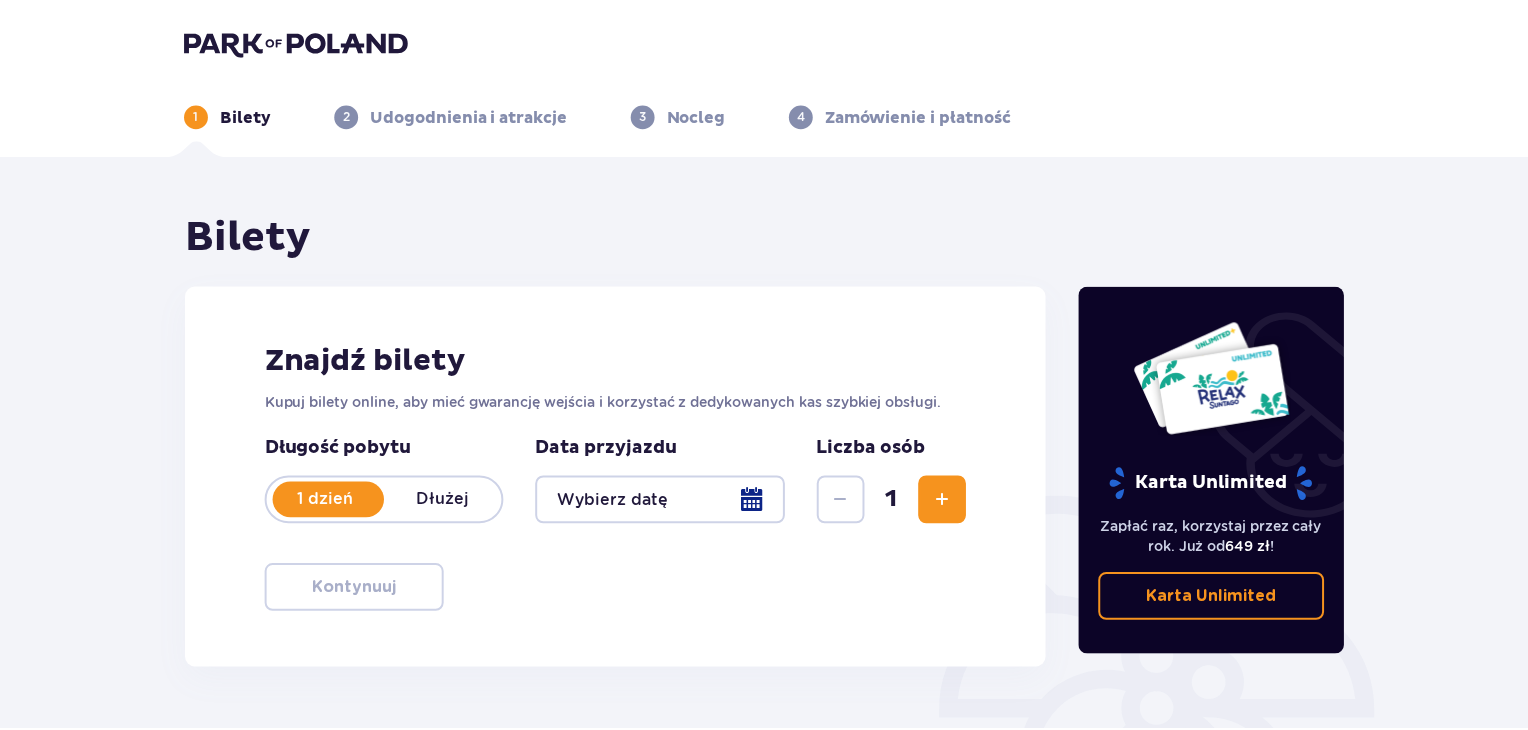 scroll, scrollTop: 0, scrollLeft: 0, axis: both 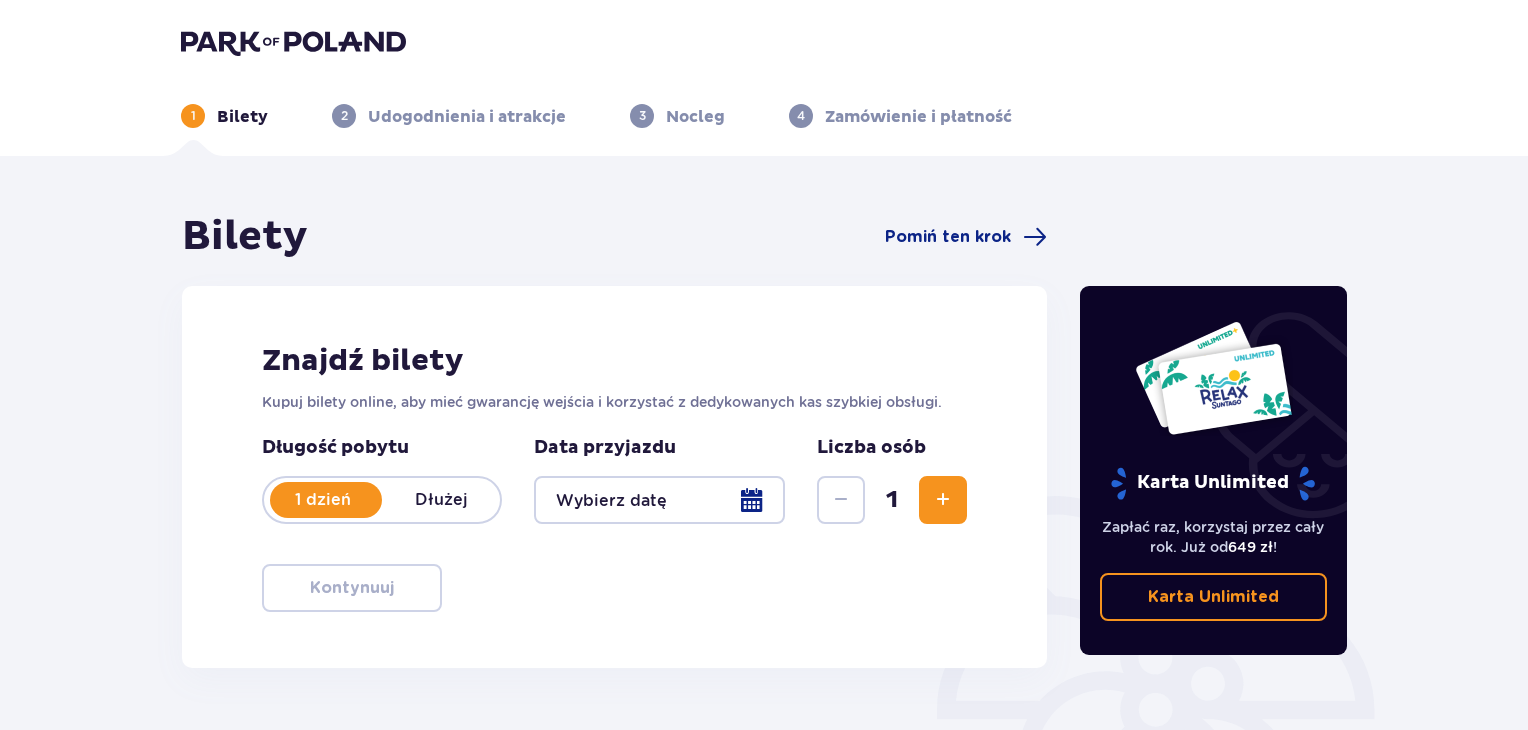 click at bounding box center (659, 500) 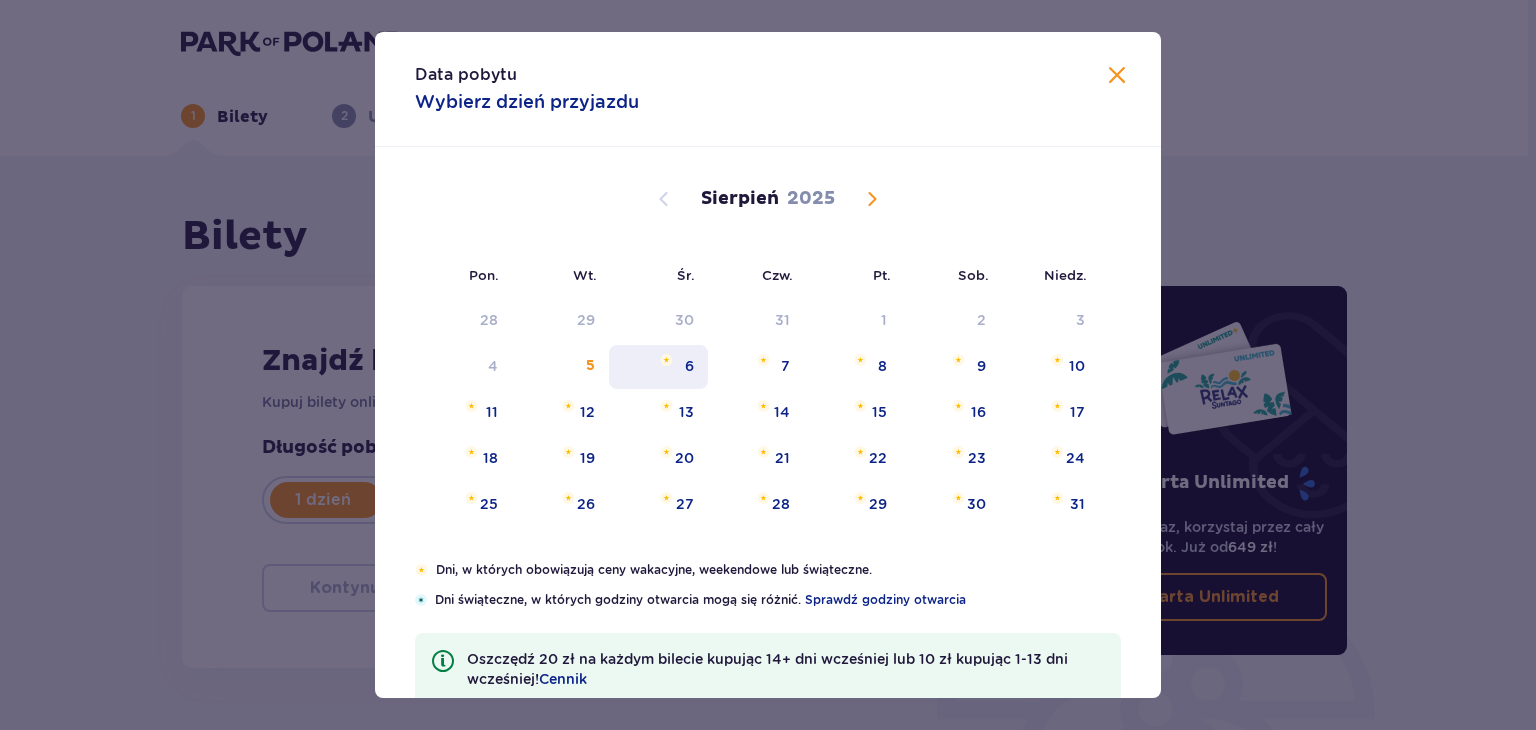 click on "6" at bounding box center [658, 367] 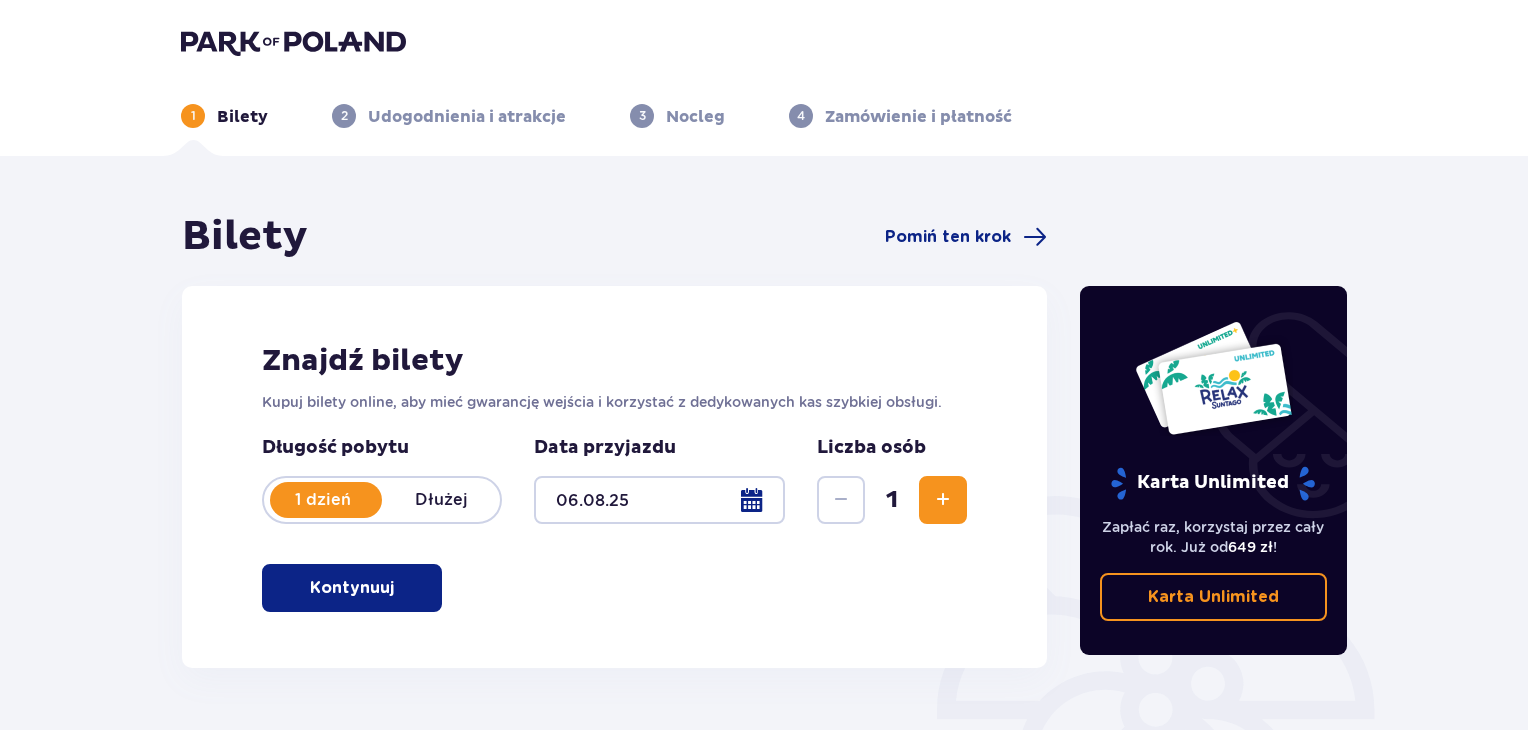 click at bounding box center (943, 500) 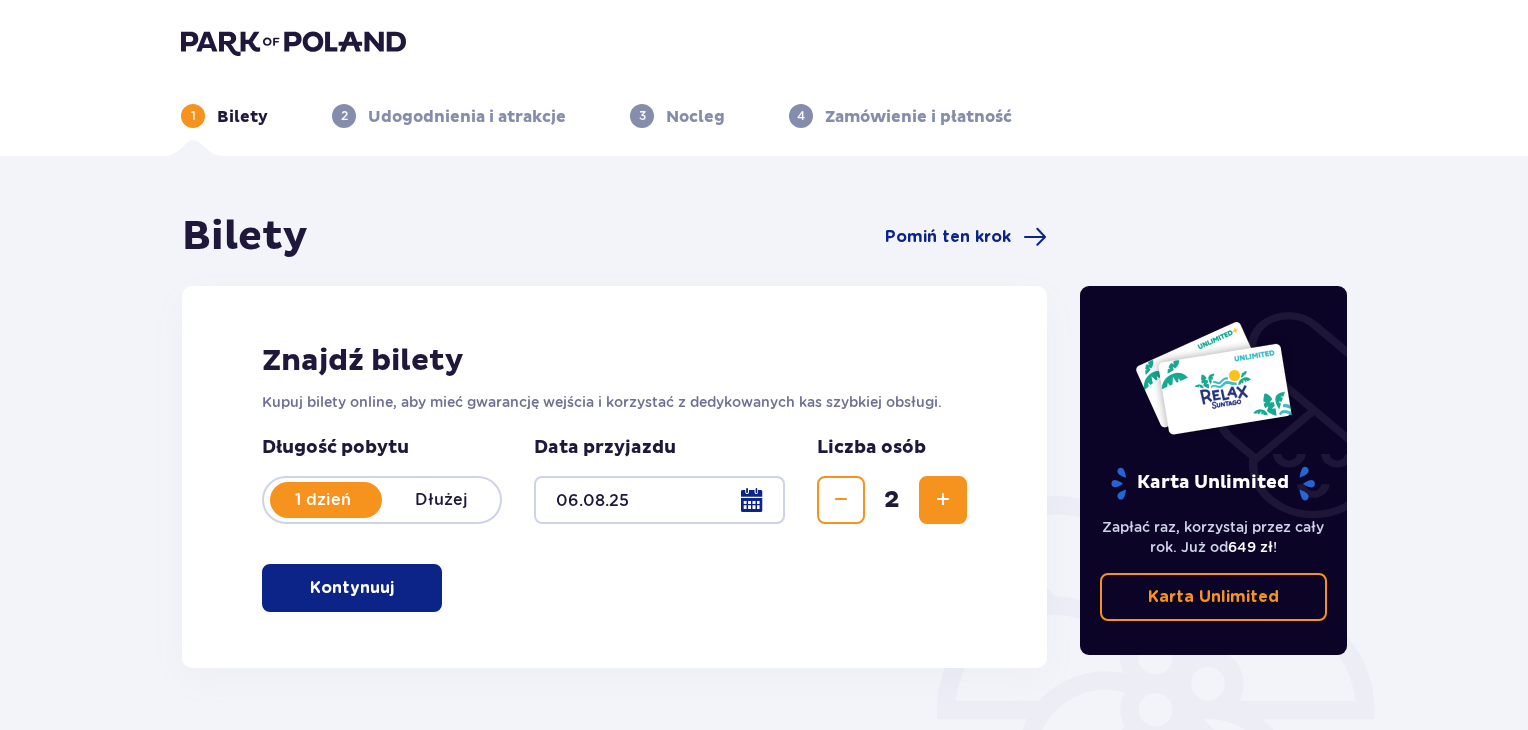 click at bounding box center (943, 500) 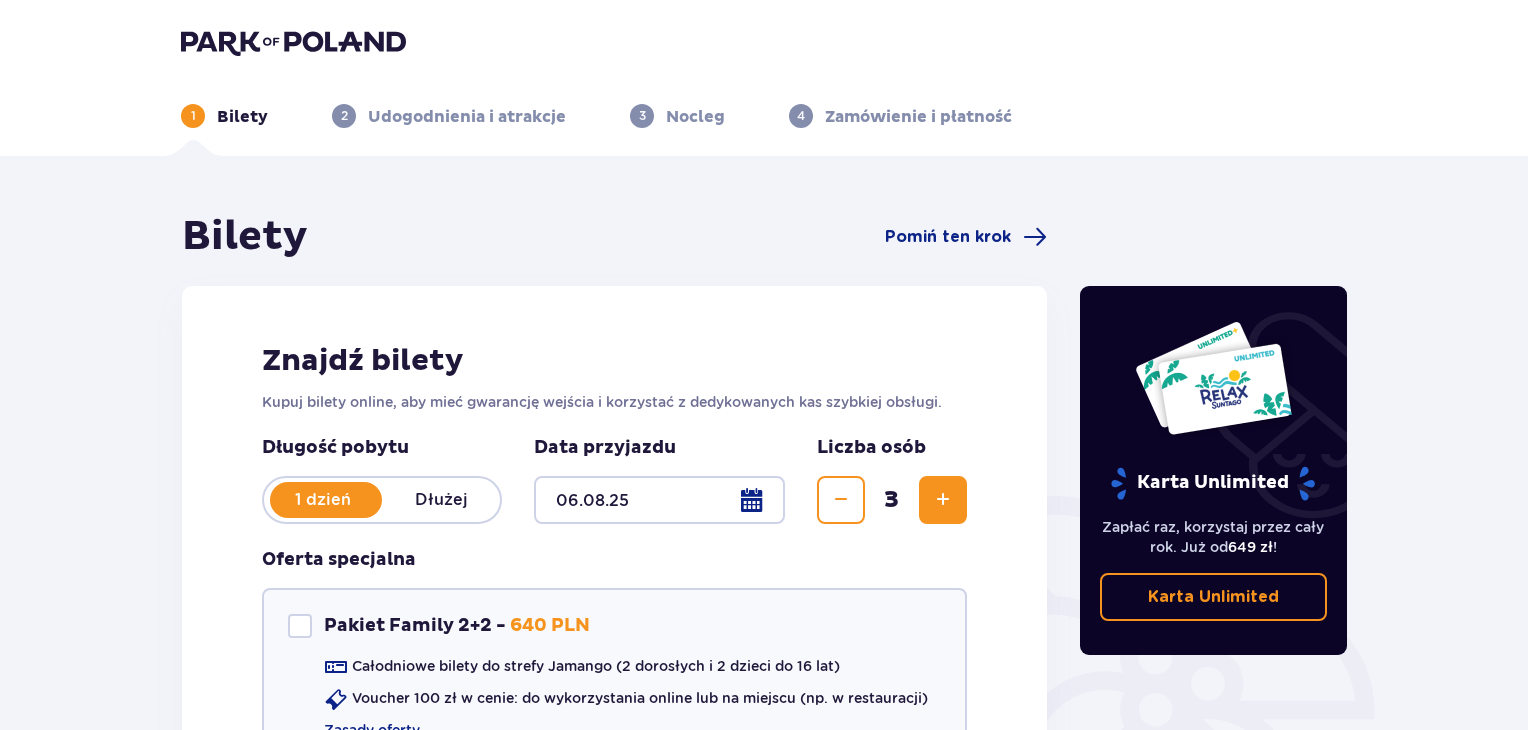 click at bounding box center [943, 500] 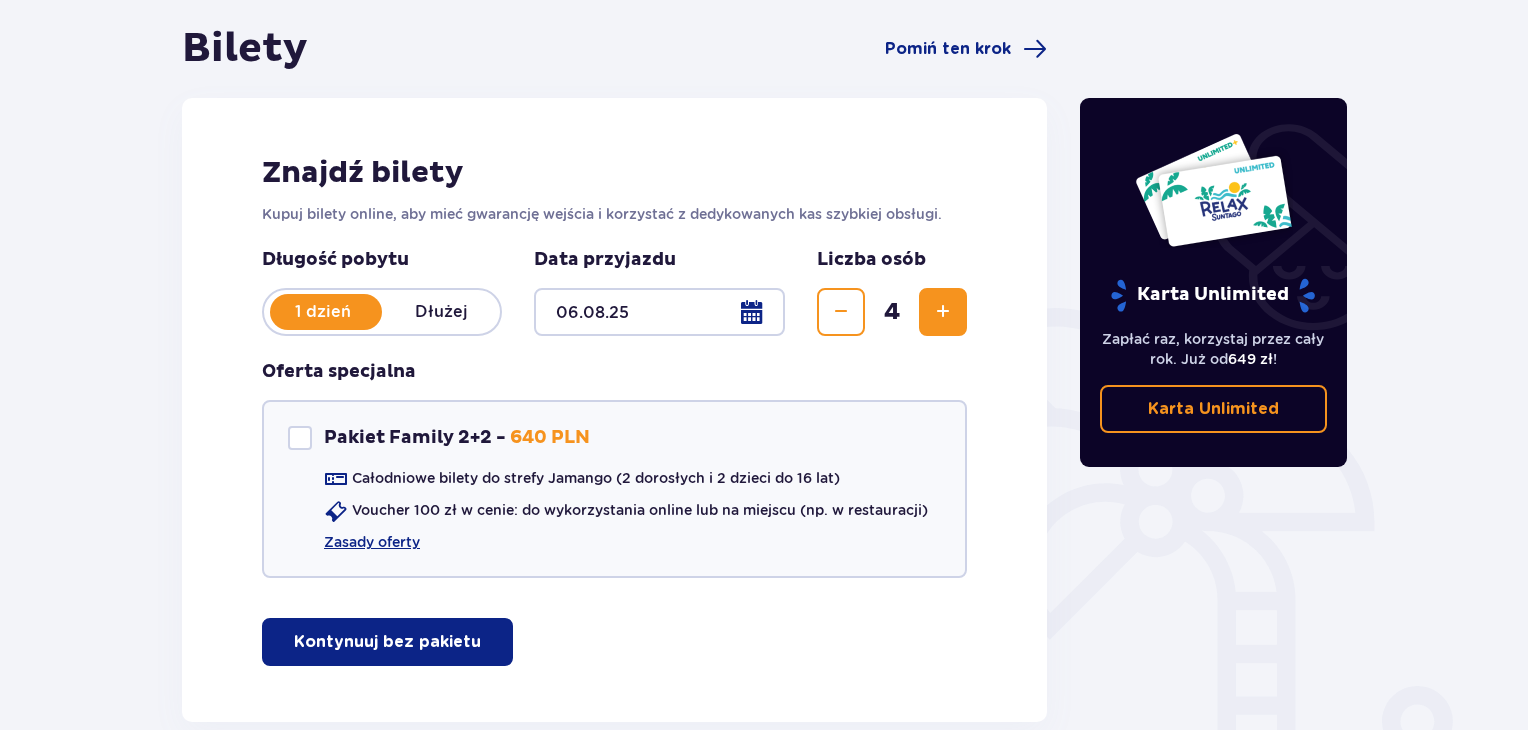 scroll, scrollTop: 196, scrollLeft: 0, axis: vertical 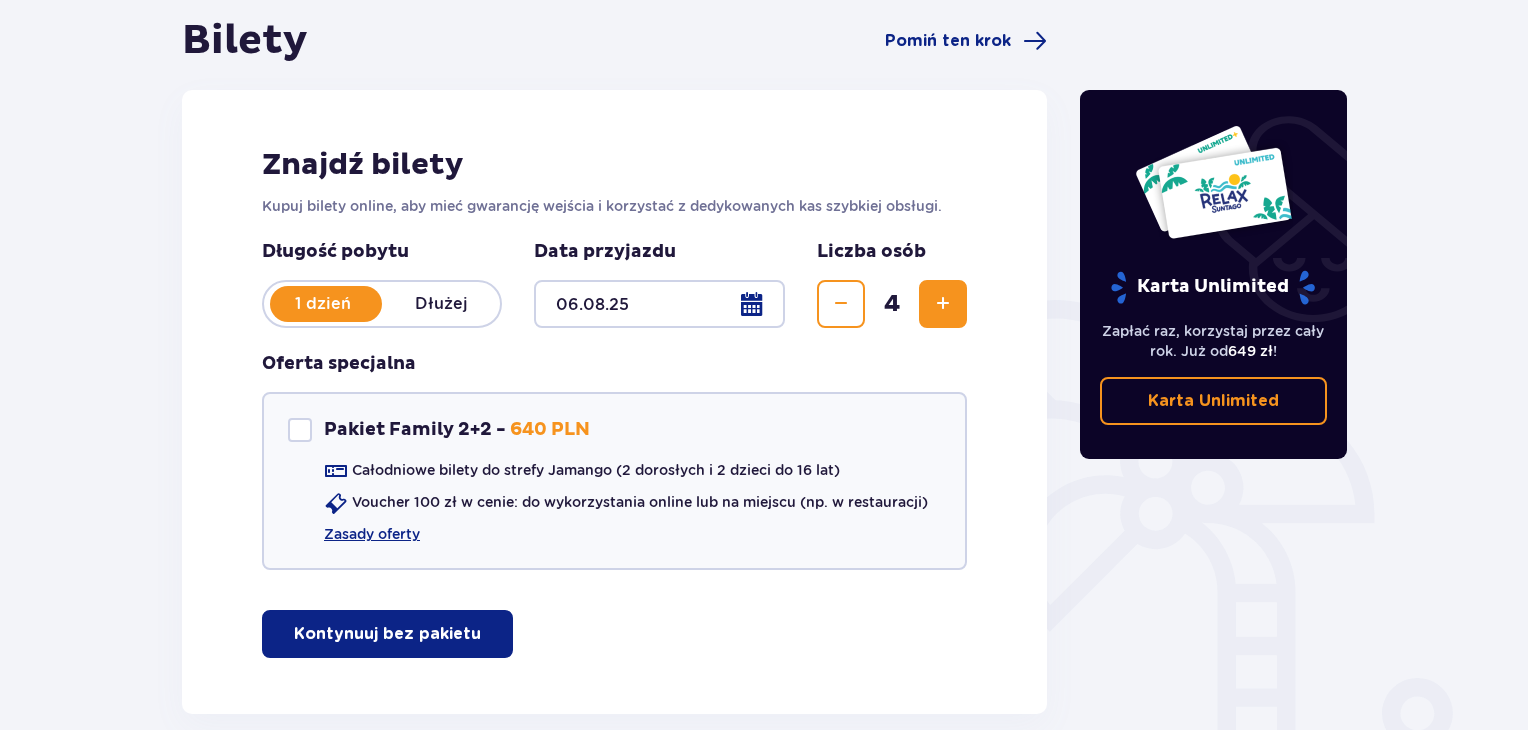 click on "Kontynuuj bez pakietu" at bounding box center (387, 634) 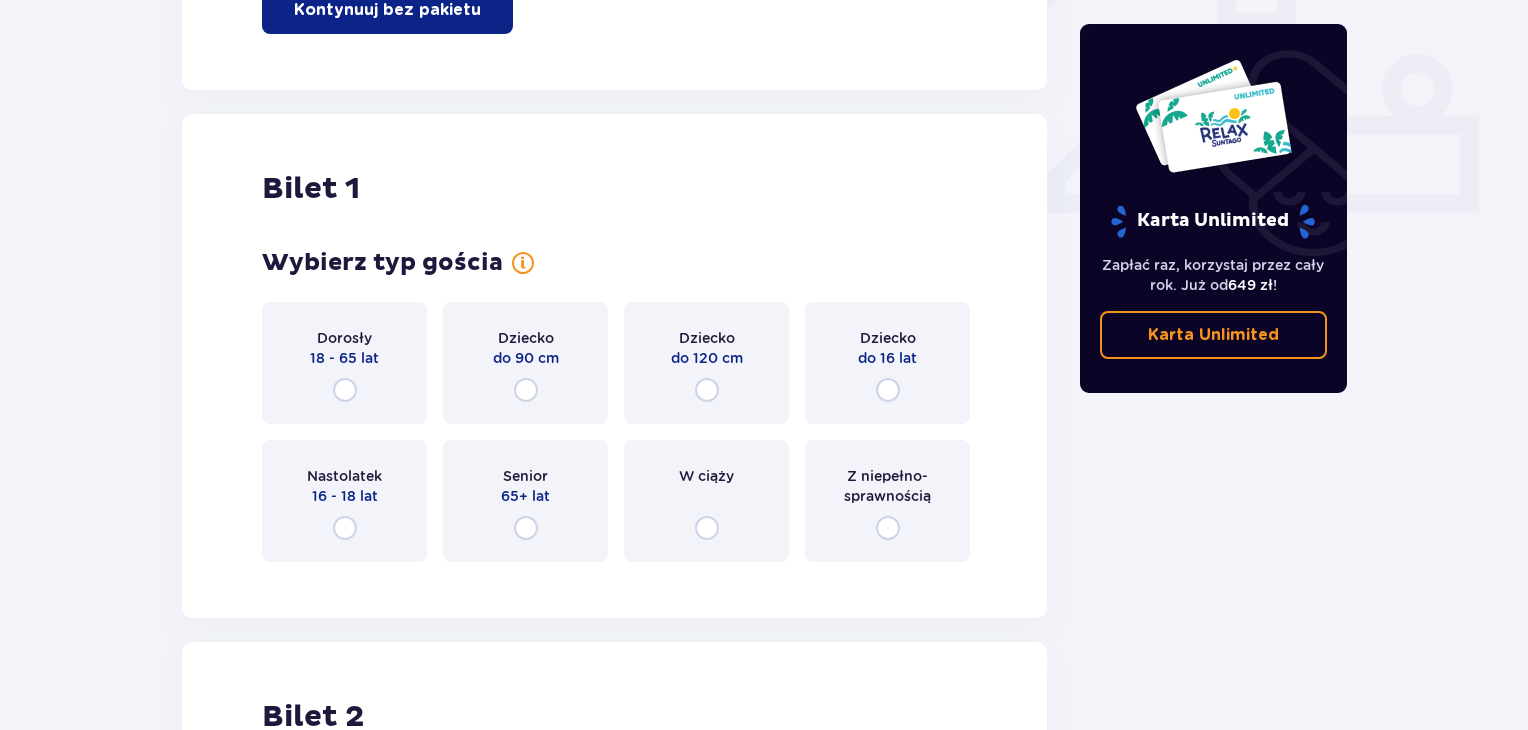 scroll, scrollTop: 909, scrollLeft: 0, axis: vertical 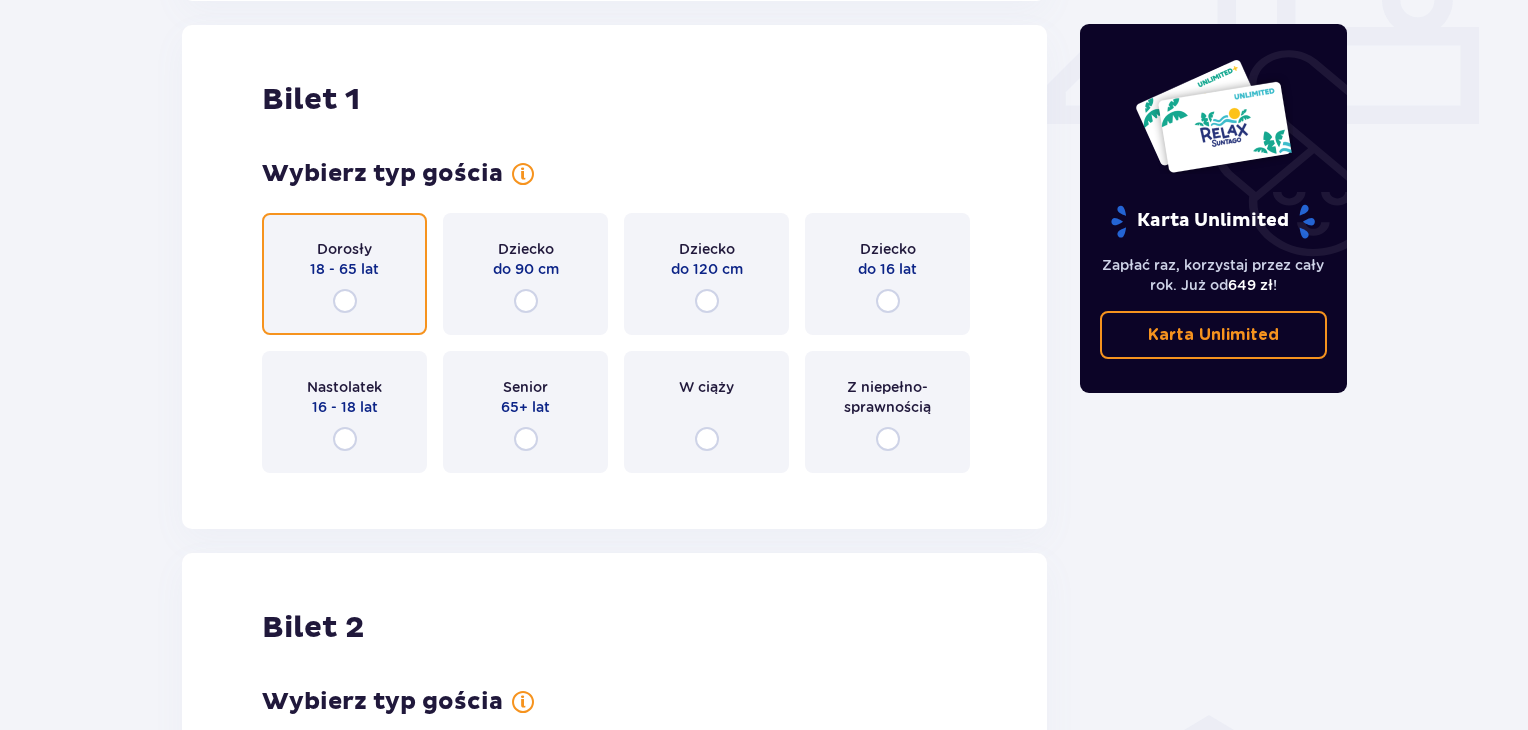 click at bounding box center (345, 301) 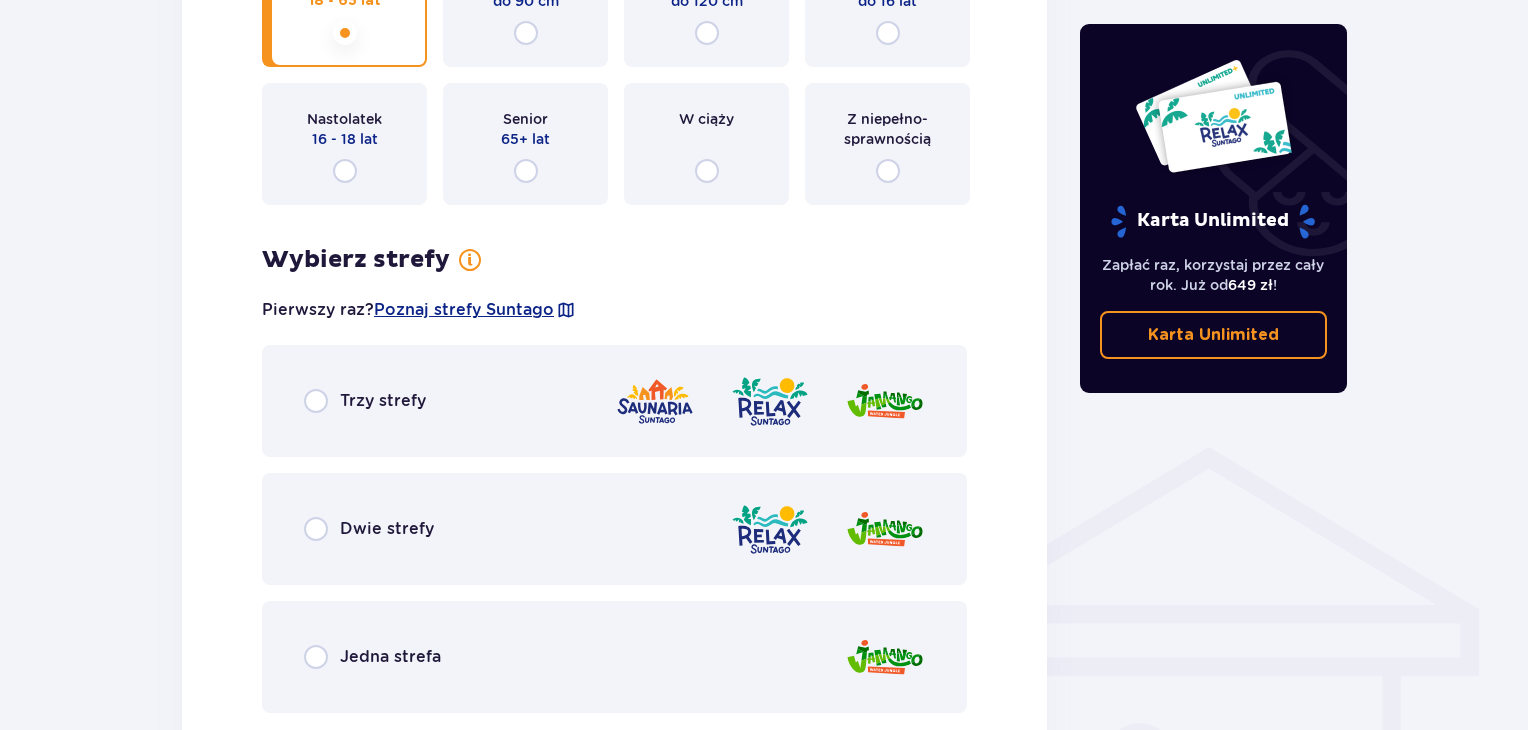scroll, scrollTop: 1387, scrollLeft: 0, axis: vertical 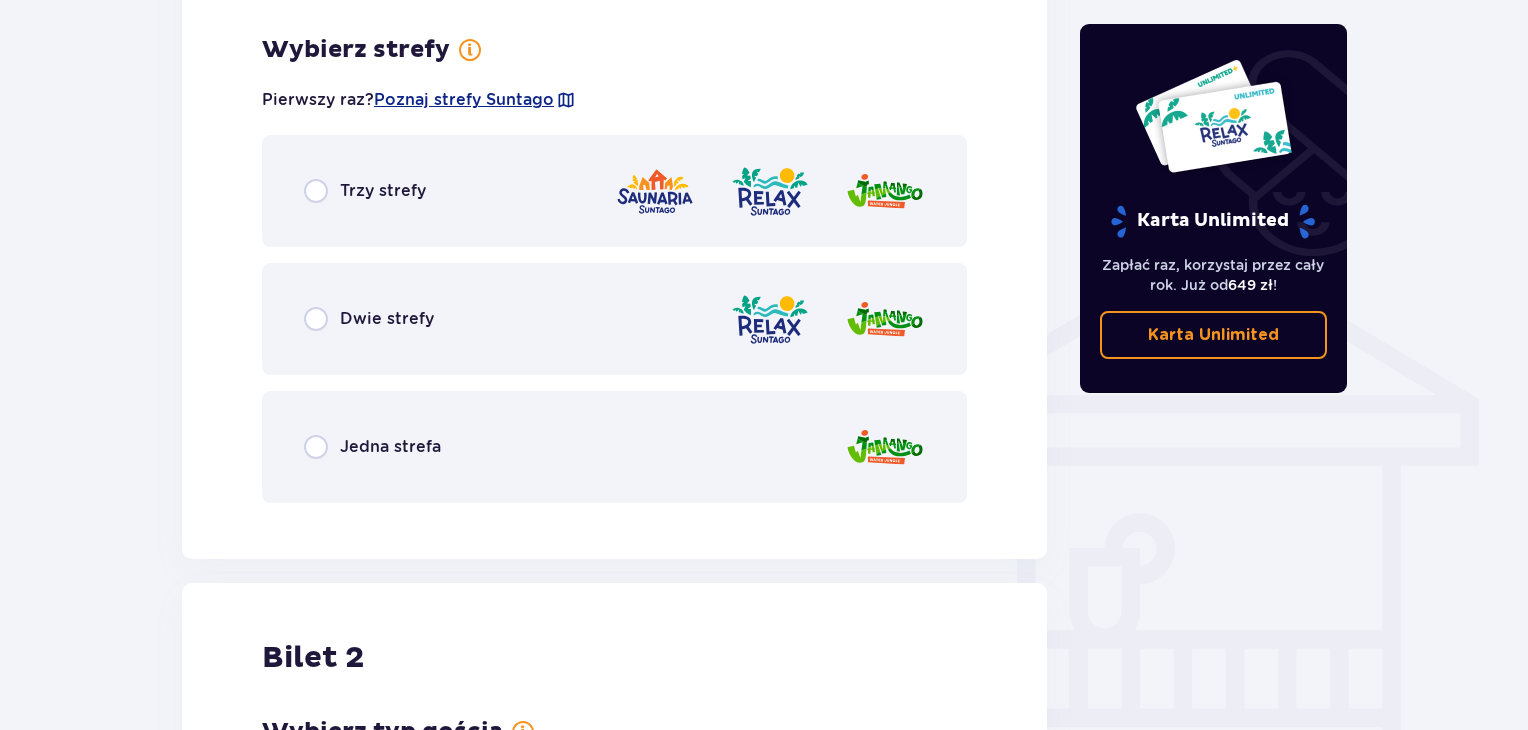 click on "Jedna strefa" at bounding box center (614, 447) 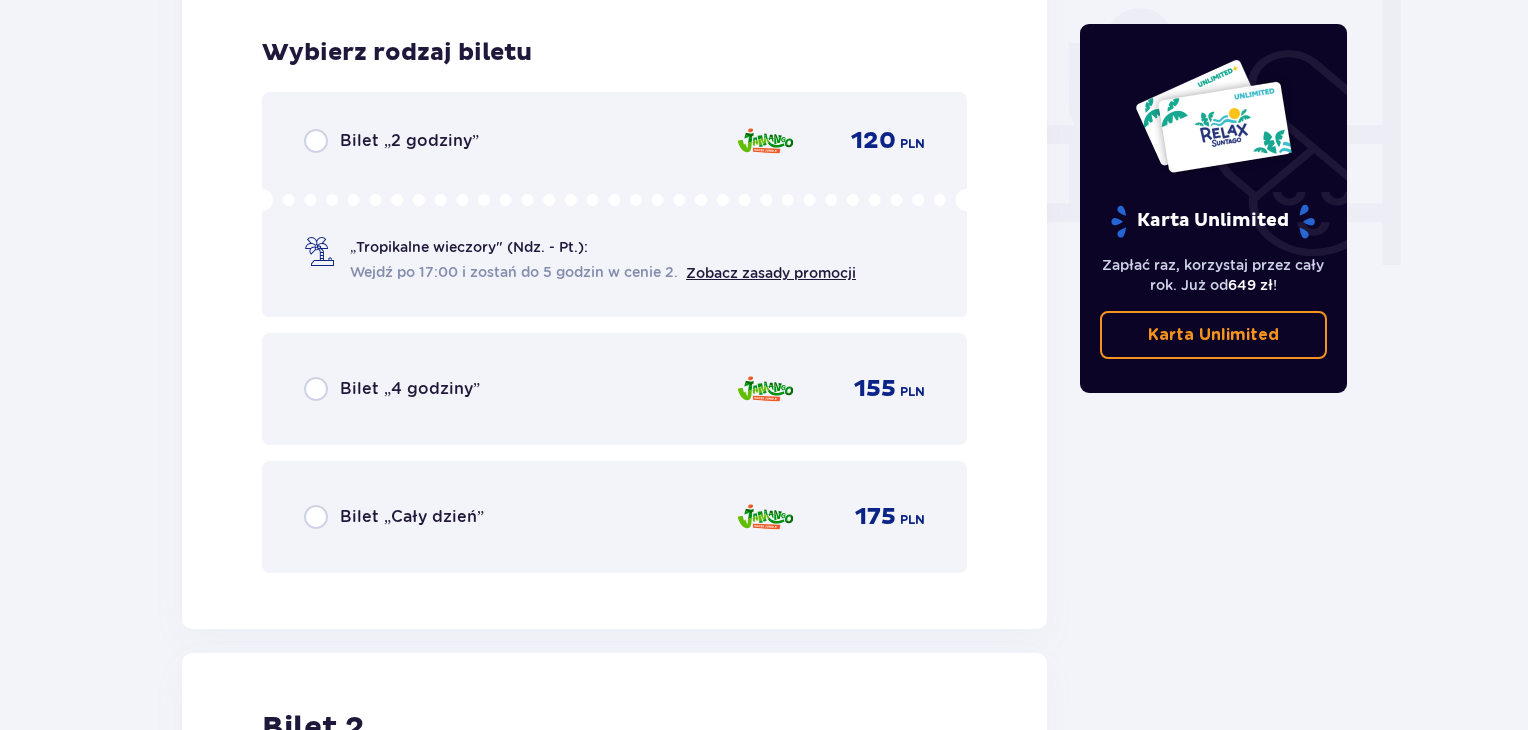 scroll, scrollTop: 1892, scrollLeft: 0, axis: vertical 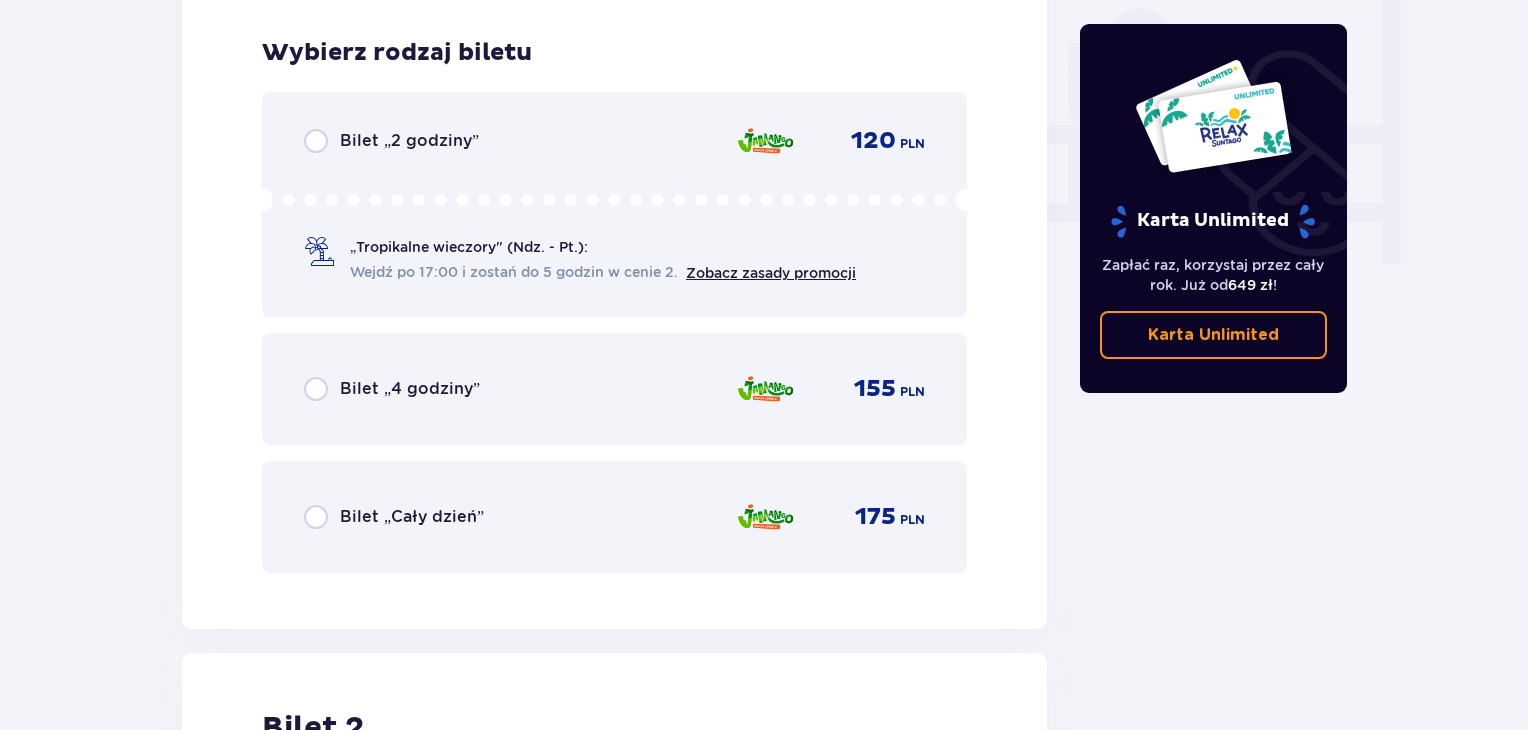 click on "Bilet „Cały dzień”" at bounding box center (412, 517) 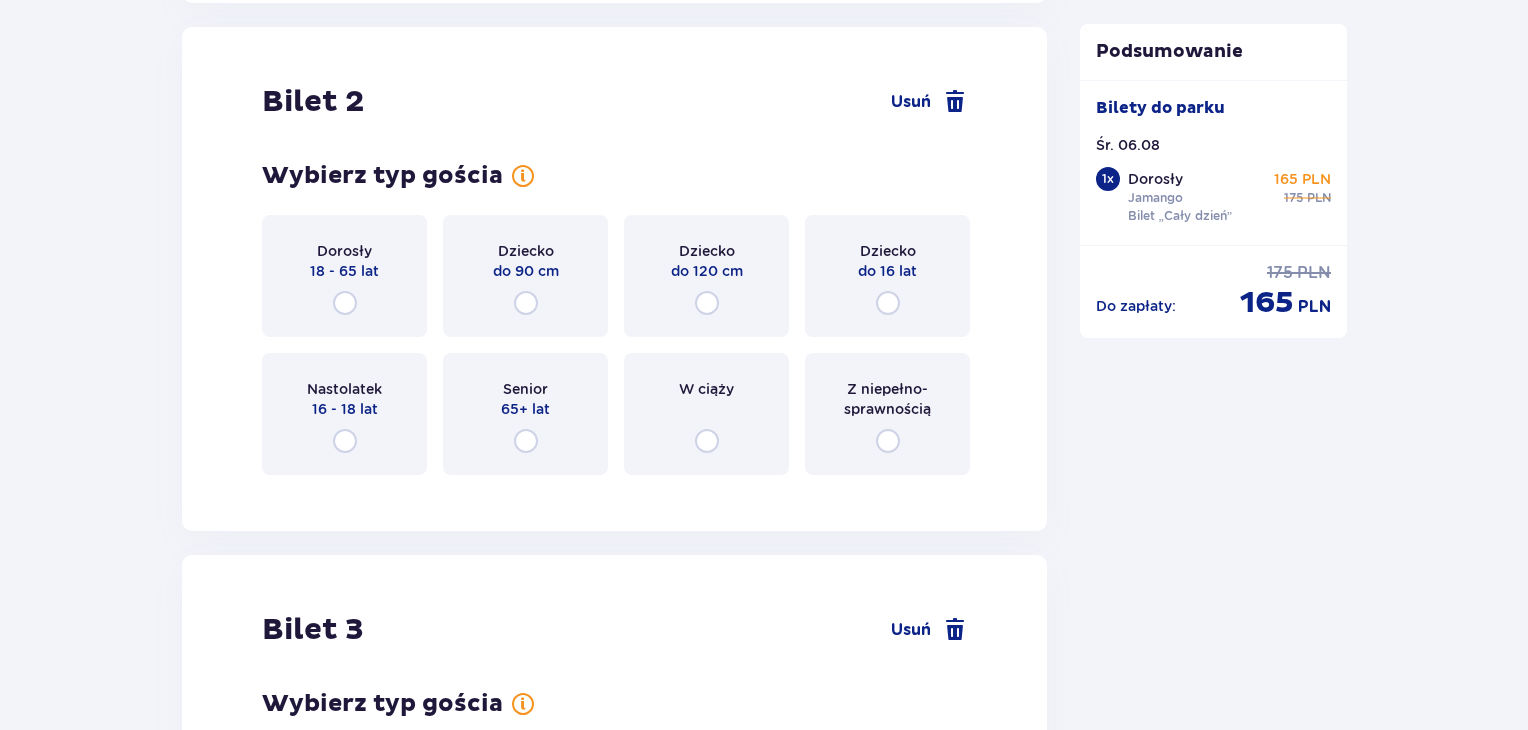 scroll, scrollTop: 2519, scrollLeft: 0, axis: vertical 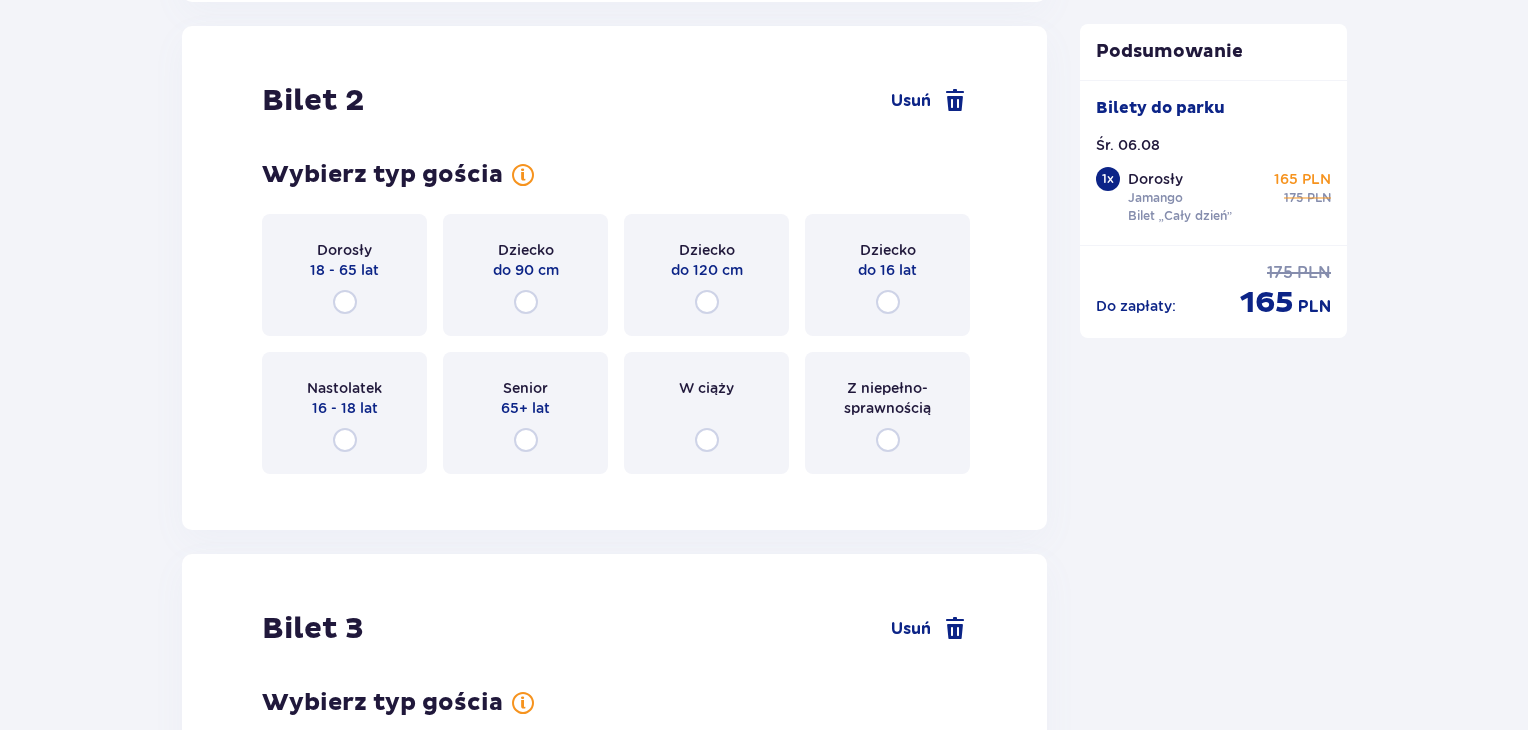 click on "18 - 65 lat" at bounding box center (344, 270) 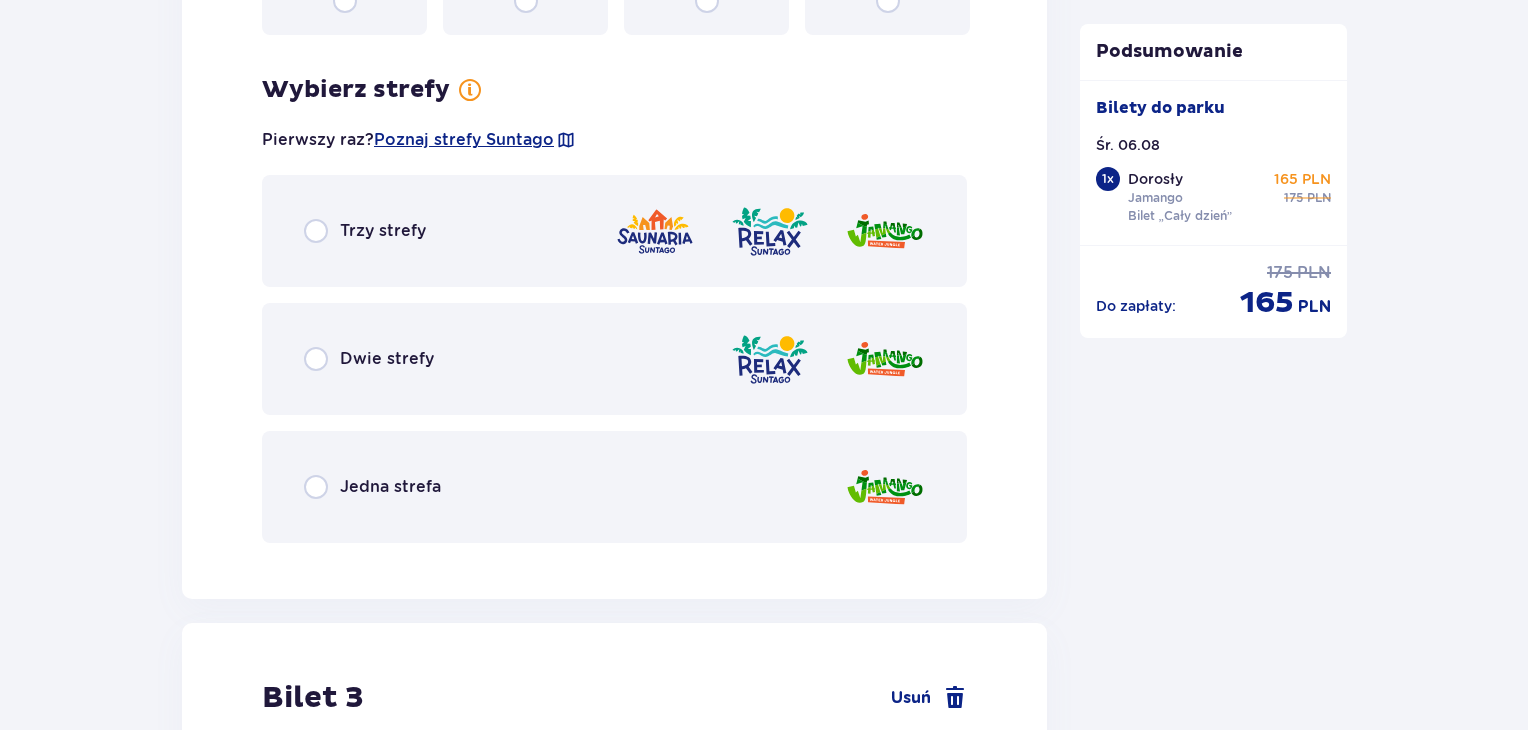 scroll, scrollTop: 3007, scrollLeft: 0, axis: vertical 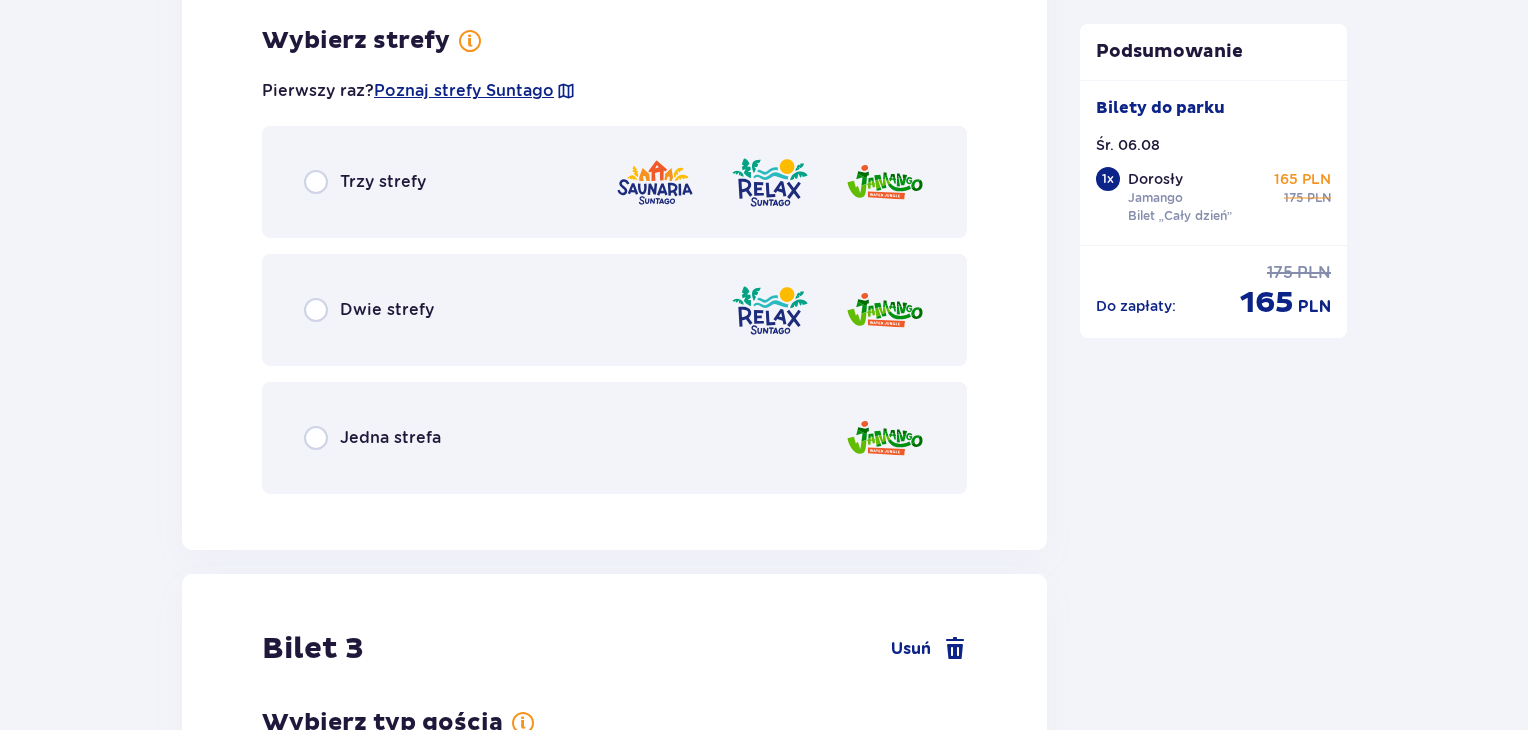 click on "Jedna strefa" at bounding box center (614, 438) 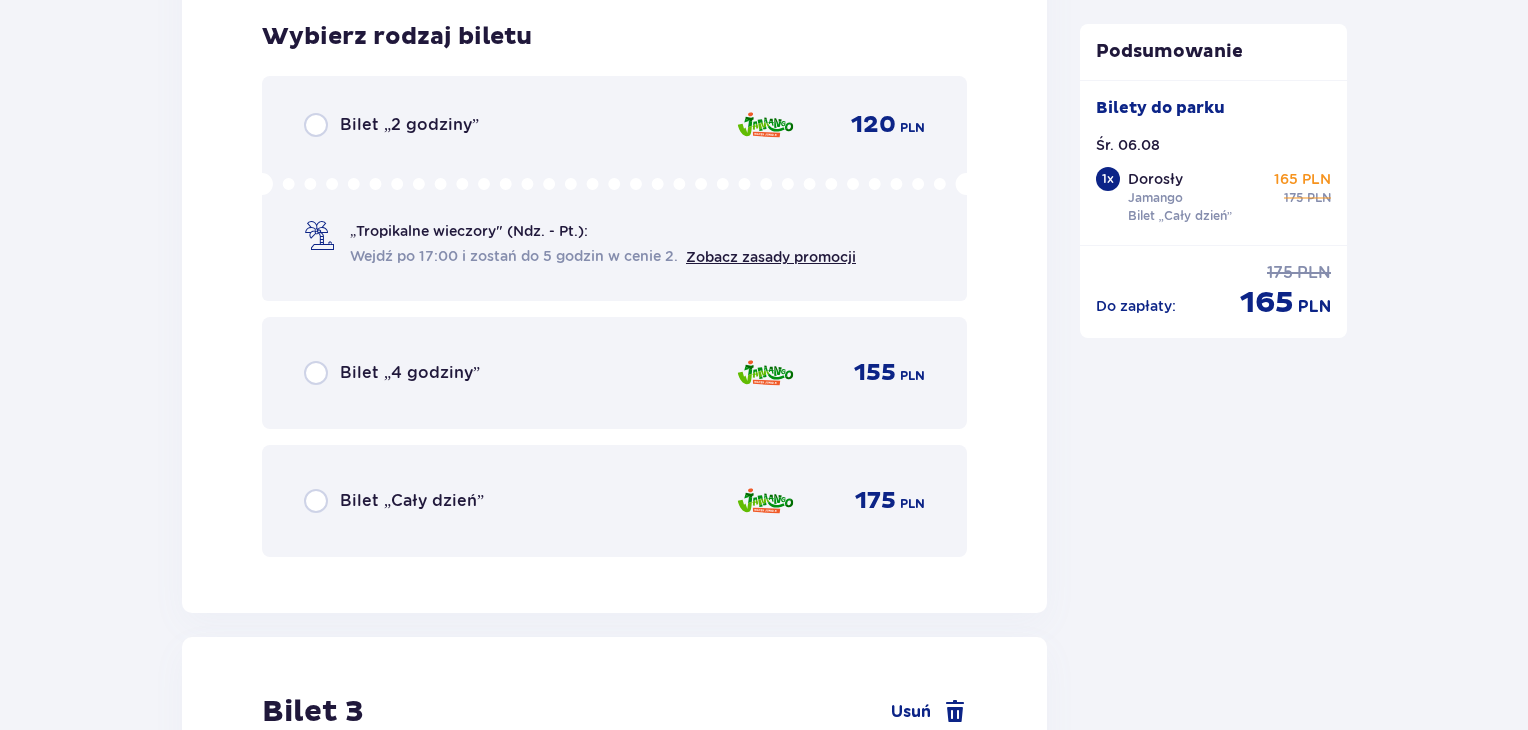 scroll, scrollTop: 3520, scrollLeft: 0, axis: vertical 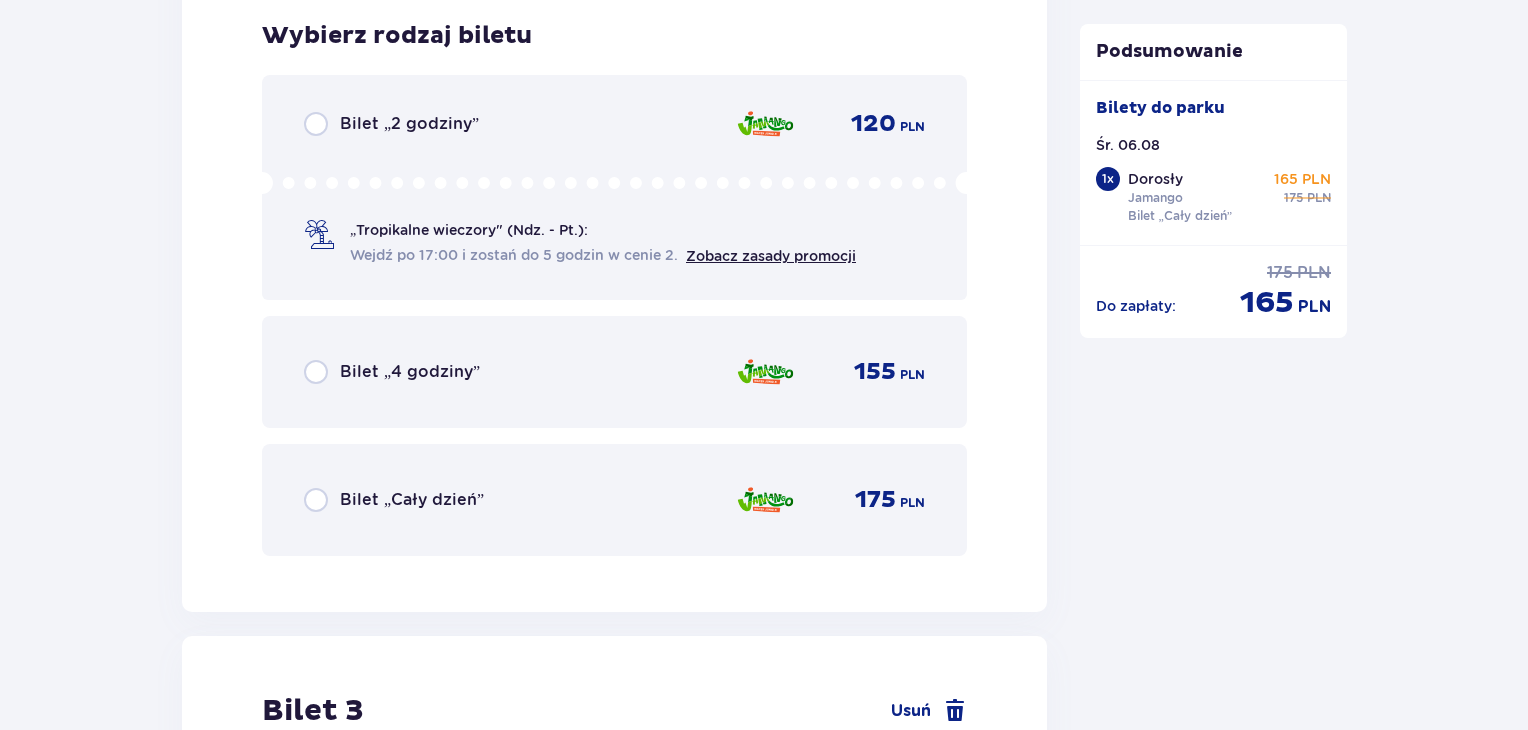 click on "Bilet „Cały dzień” 175 PLN" at bounding box center [614, 500] 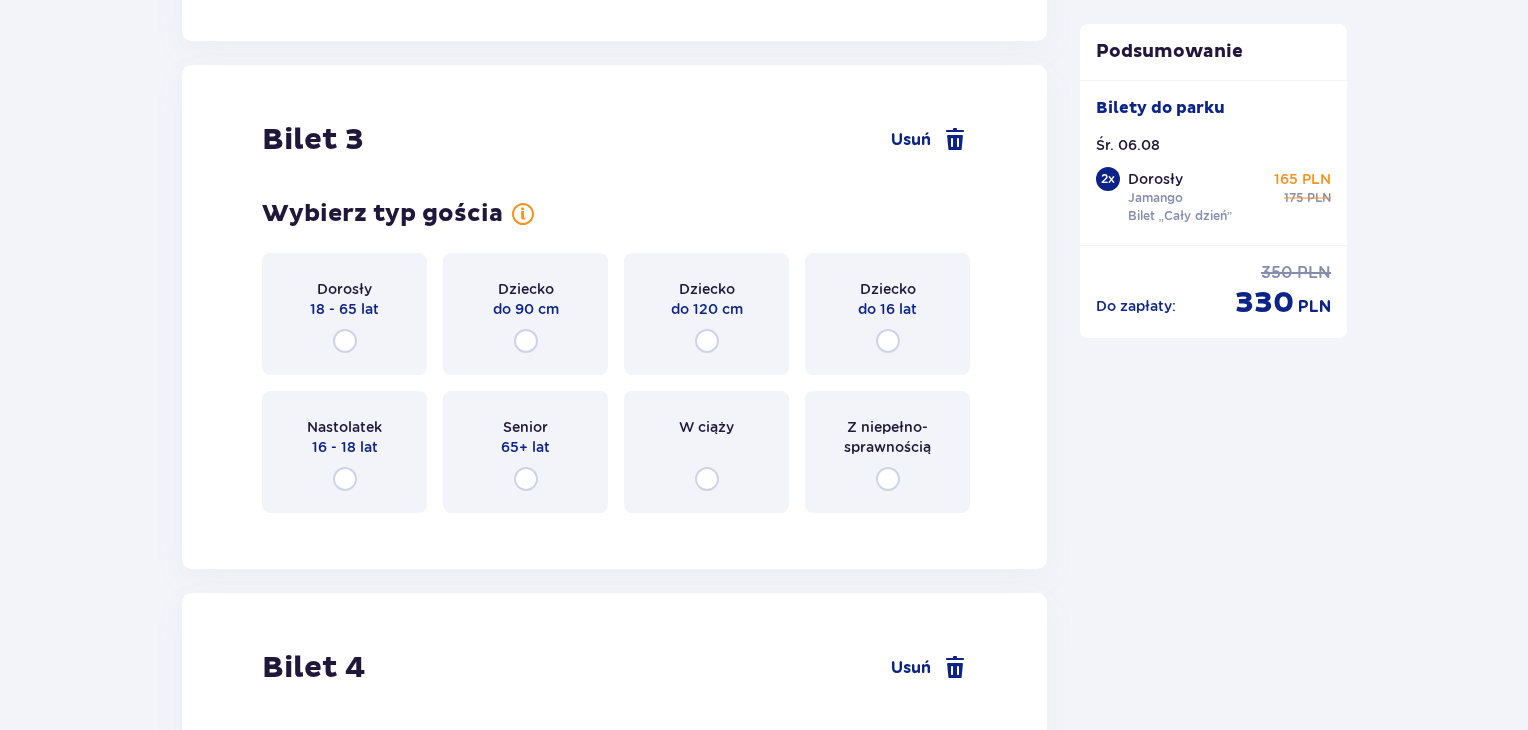 scroll, scrollTop: 4129, scrollLeft: 0, axis: vertical 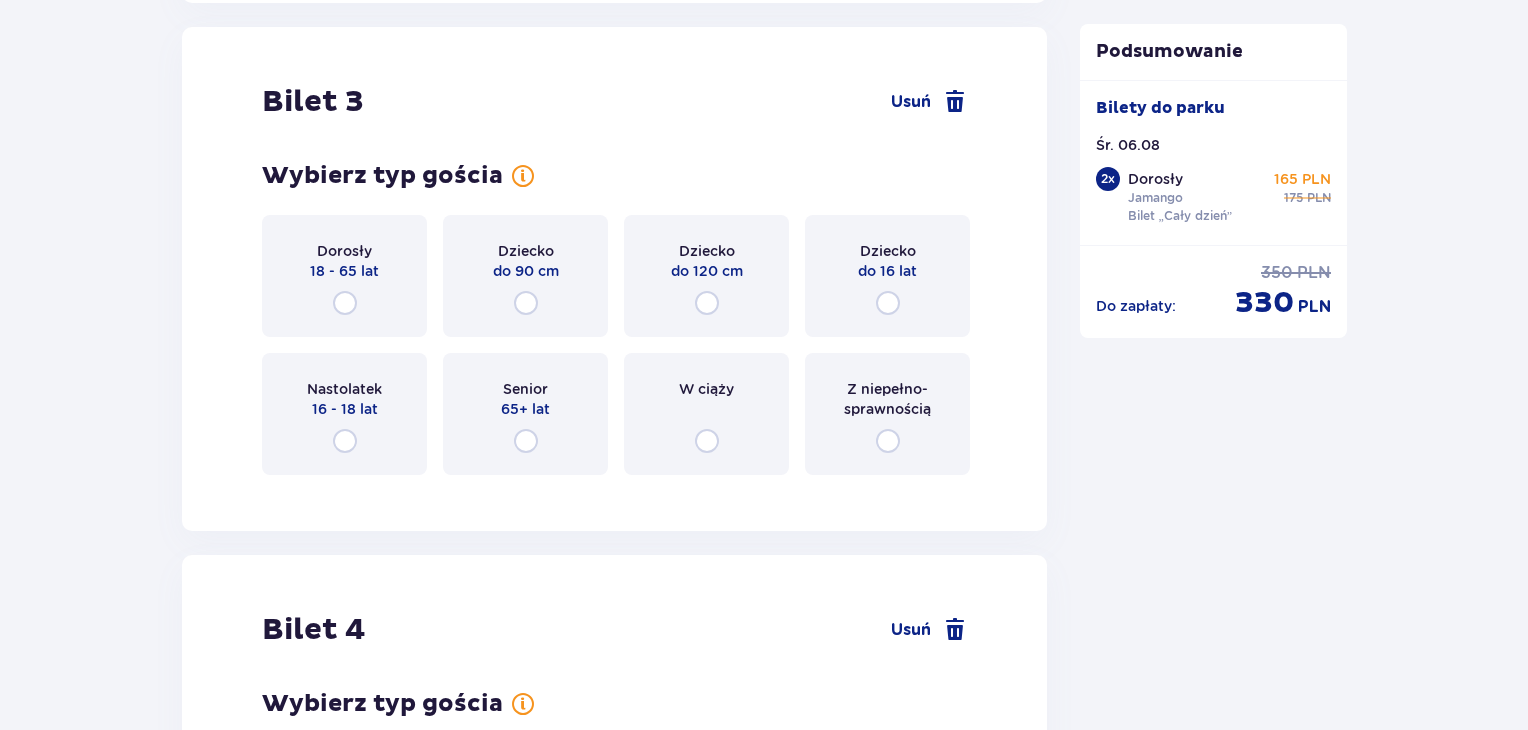click on "Dziecko do 16 lat" at bounding box center (887, 276) 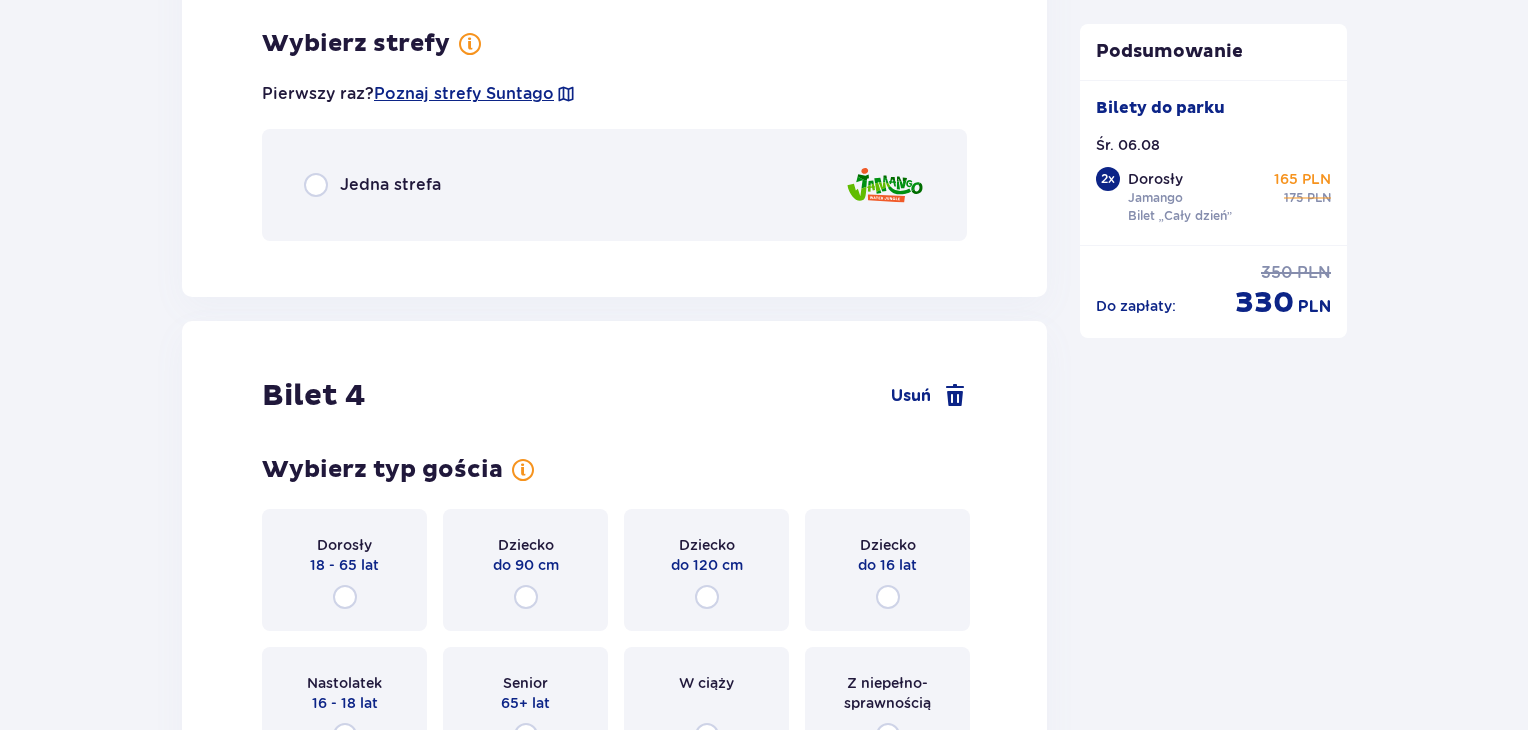 scroll, scrollTop: 4617, scrollLeft: 0, axis: vertical 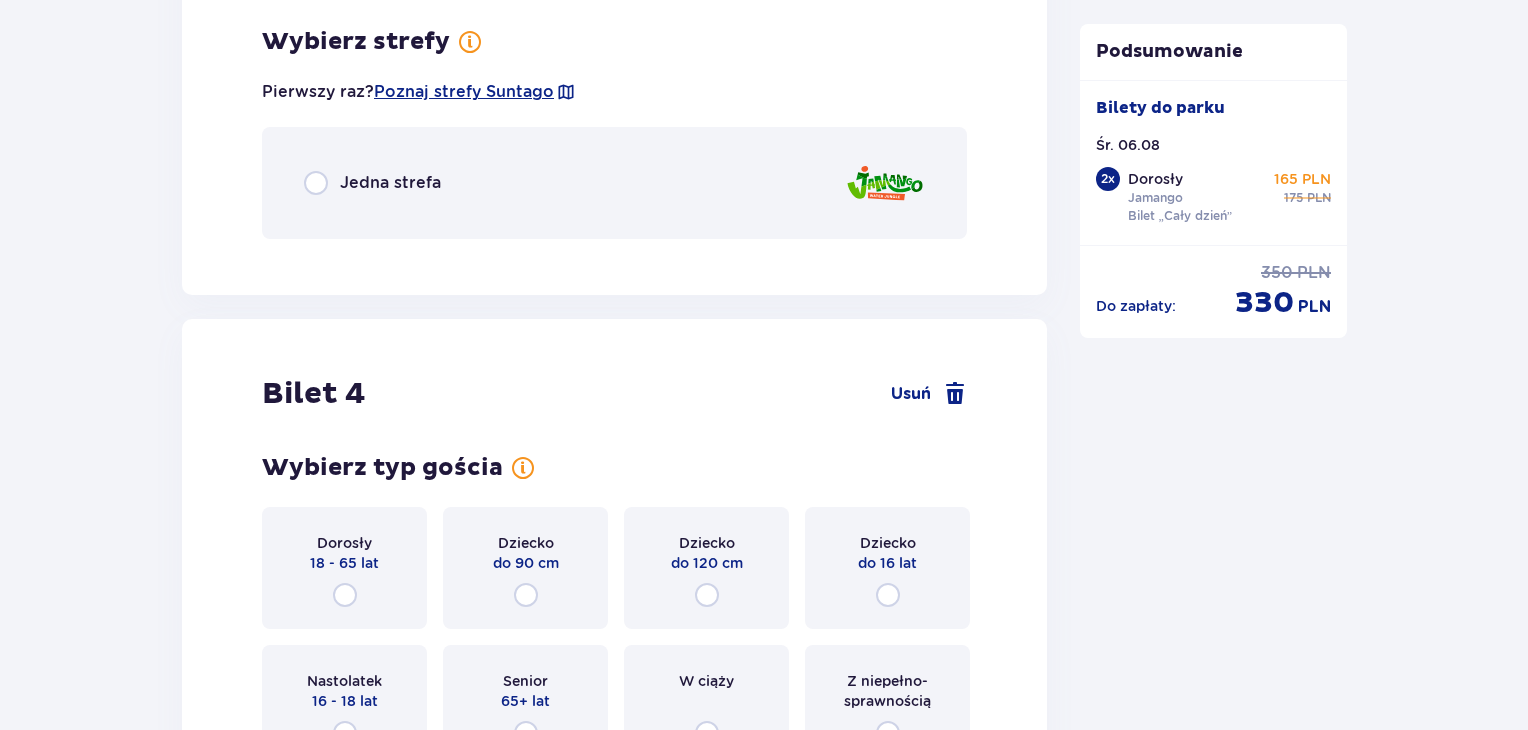 click on "Jedna strefa" at bounding box center [390, 183] 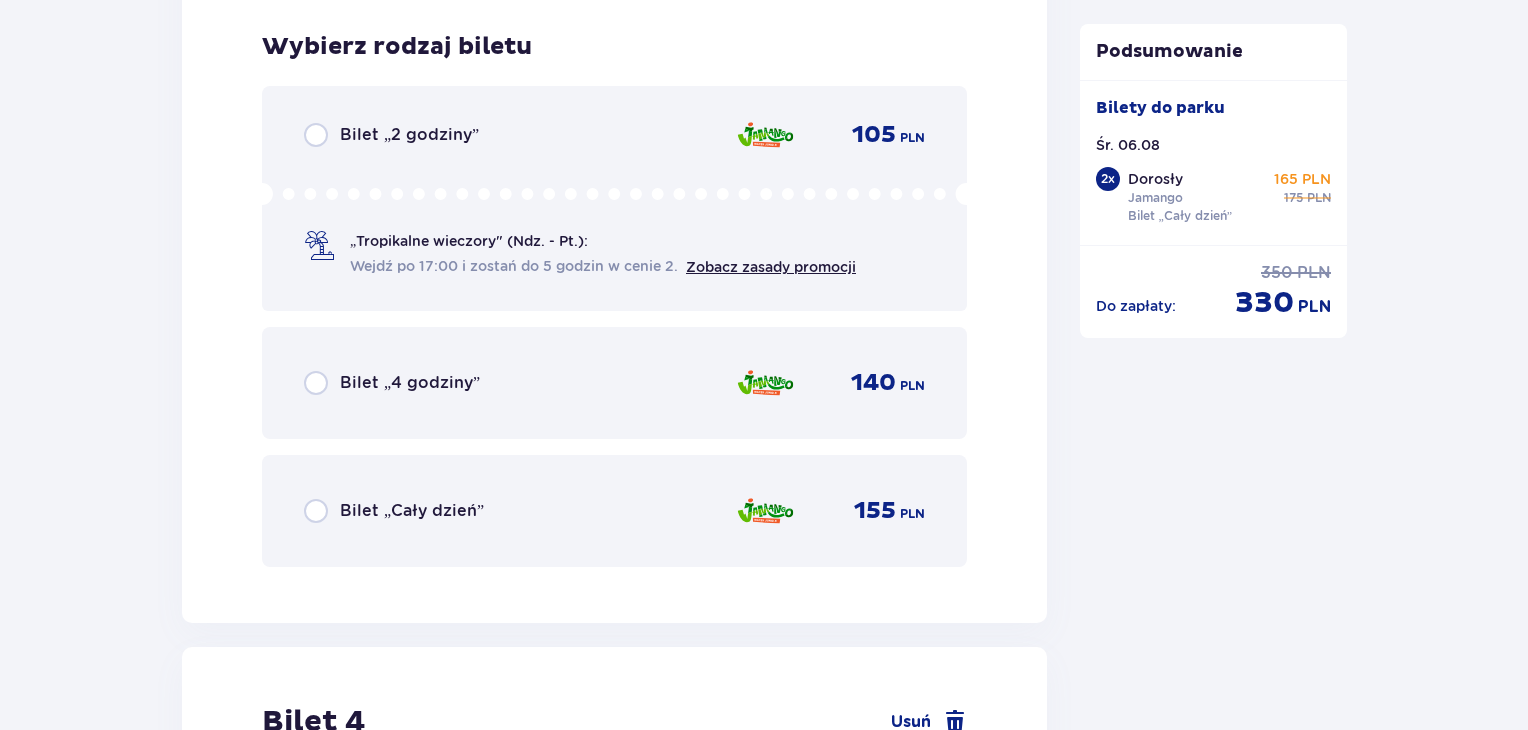 scroll, scrollTop: 4869, scrollLeft: 0, axis: vertical 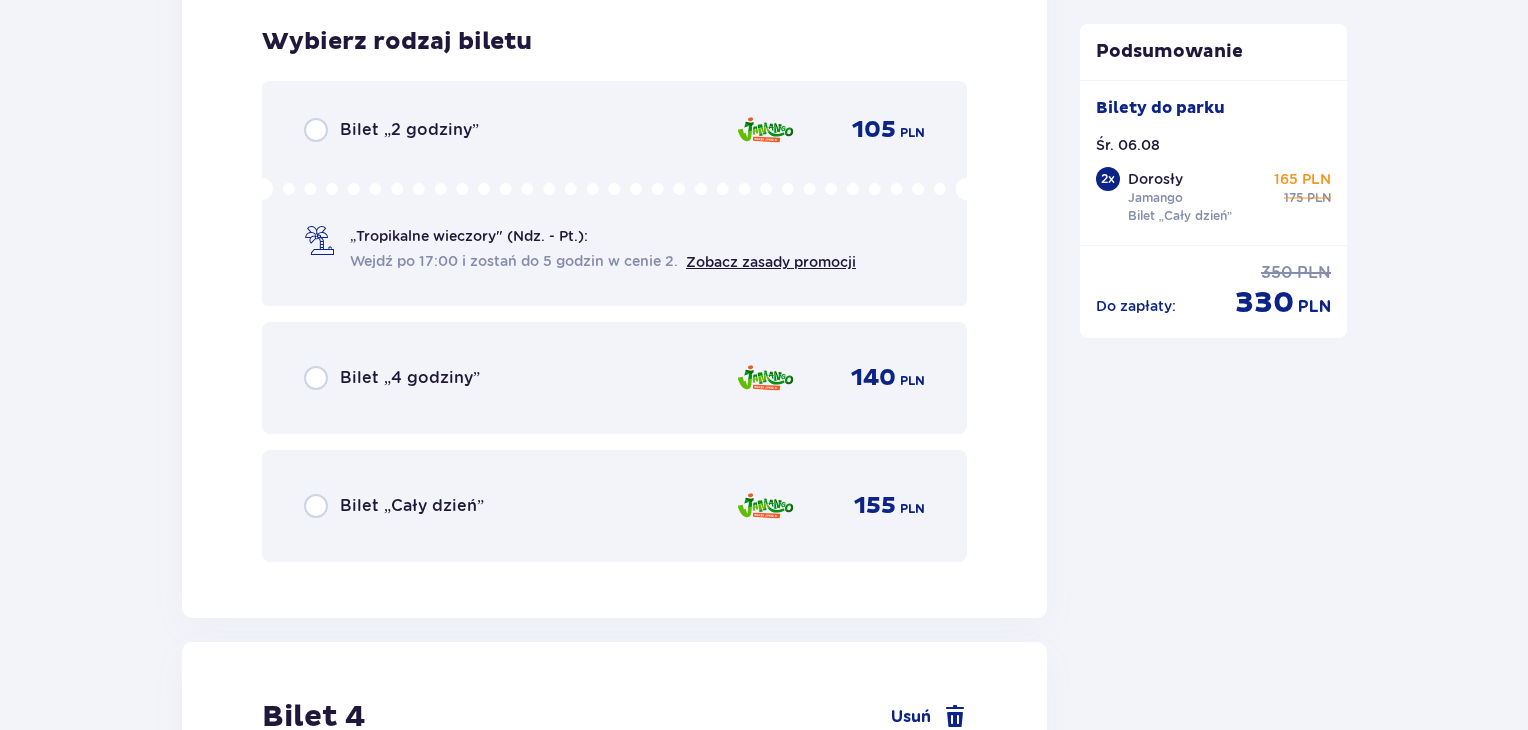 click on "Bilet „Cały dzień” 155 PLN" at bounding box center (614, 506) 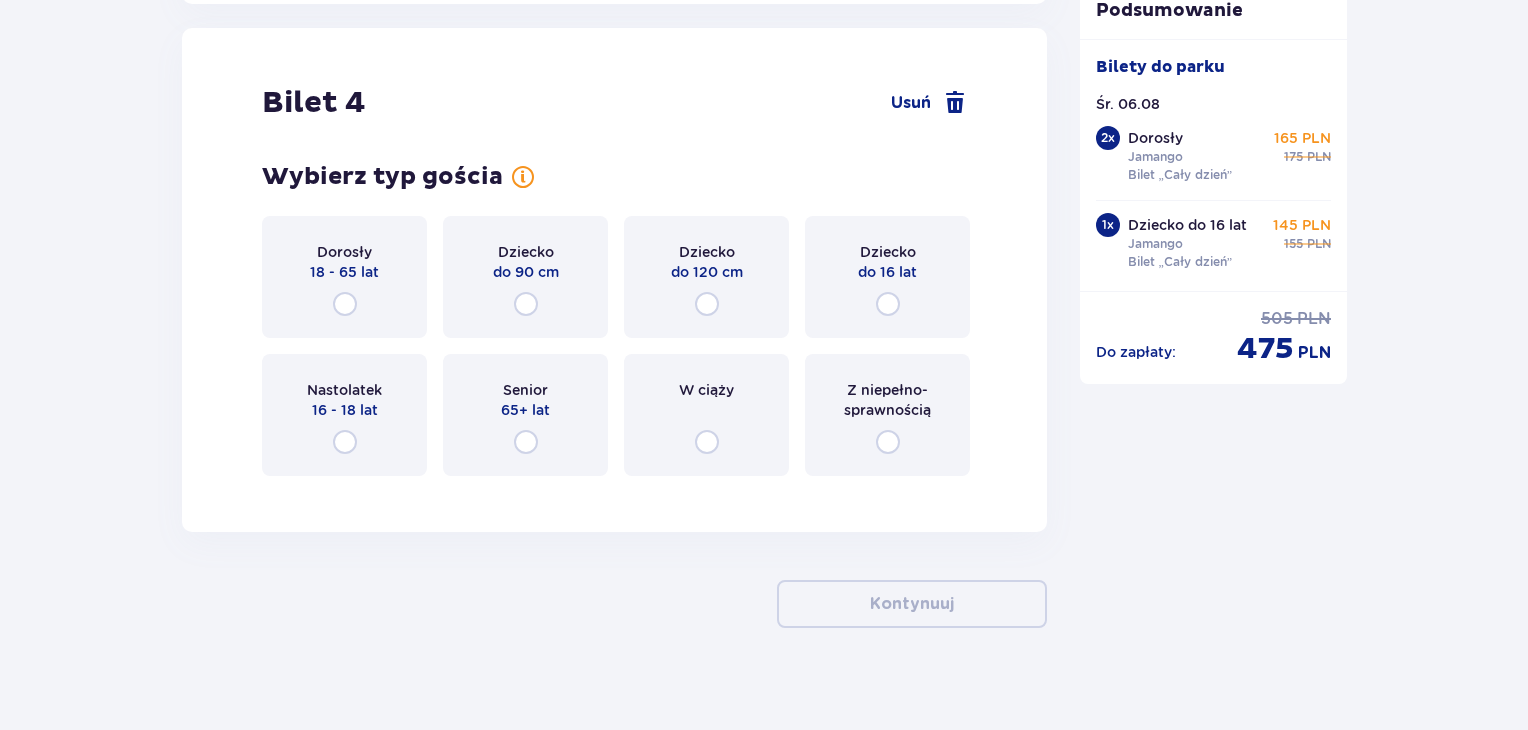 scroll, scrollTop: 5484, scrollLeft: 0, axis: vertical 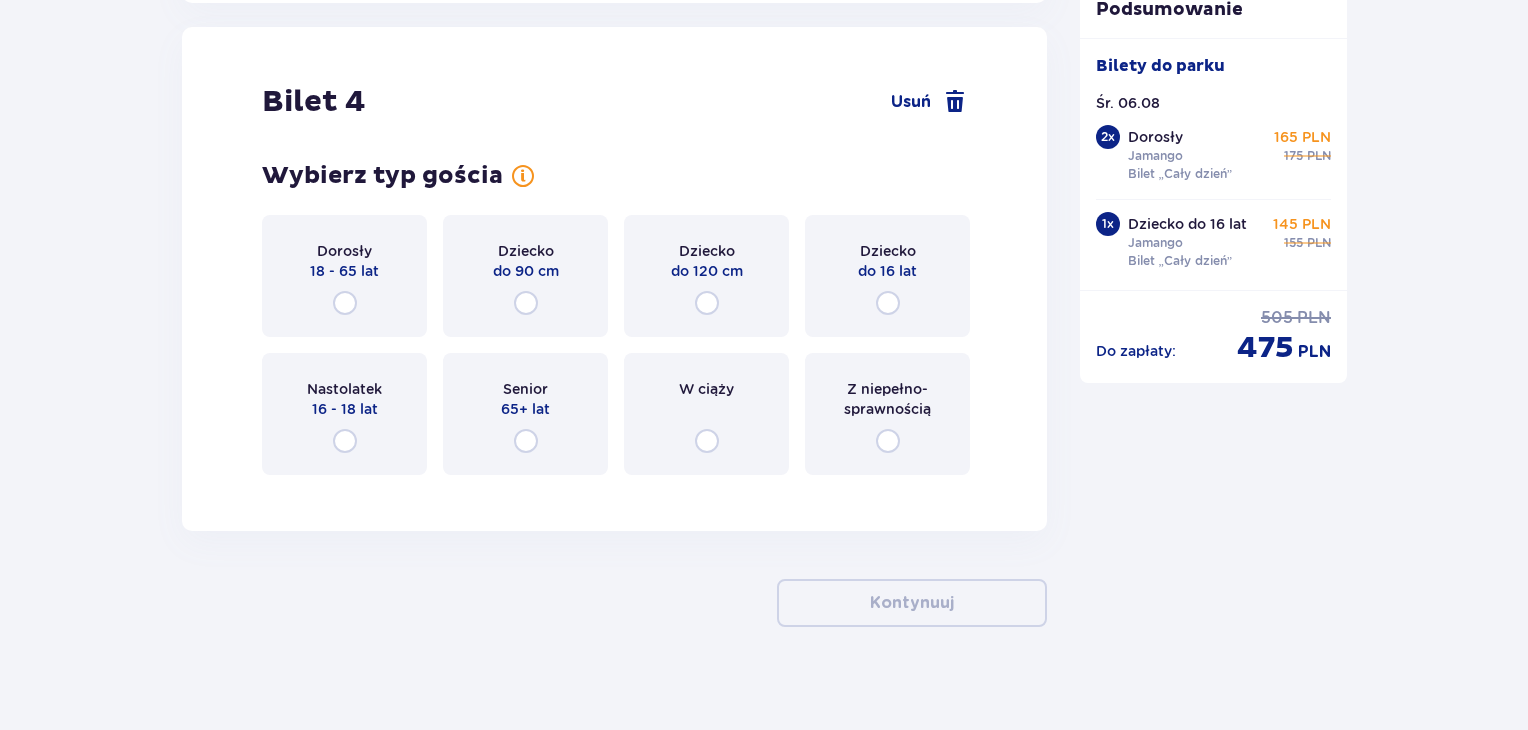 click on "Dziecko" at bounding box center [888, 251] 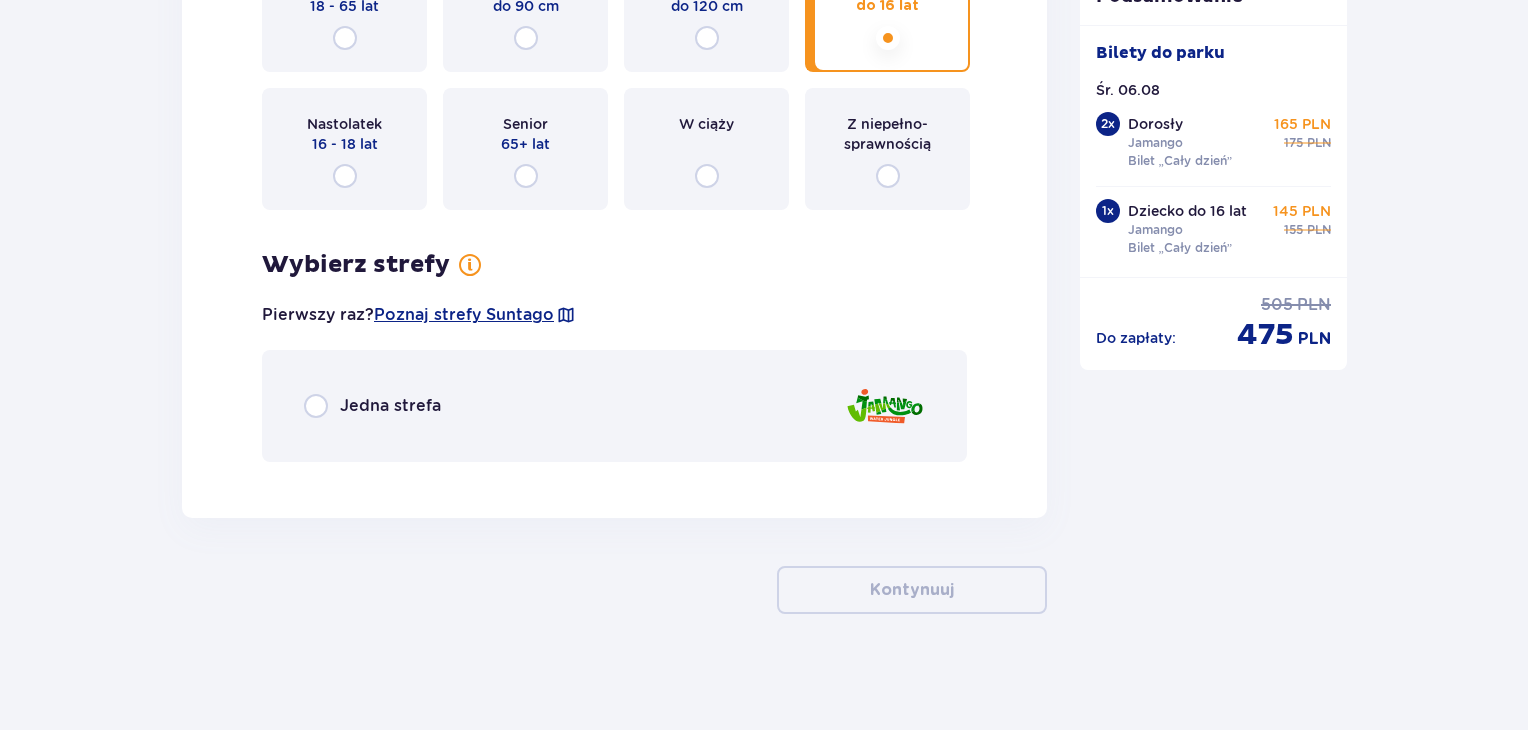 scroll, scrollTop: 5750, scrollLeft: 0, axis: vertical 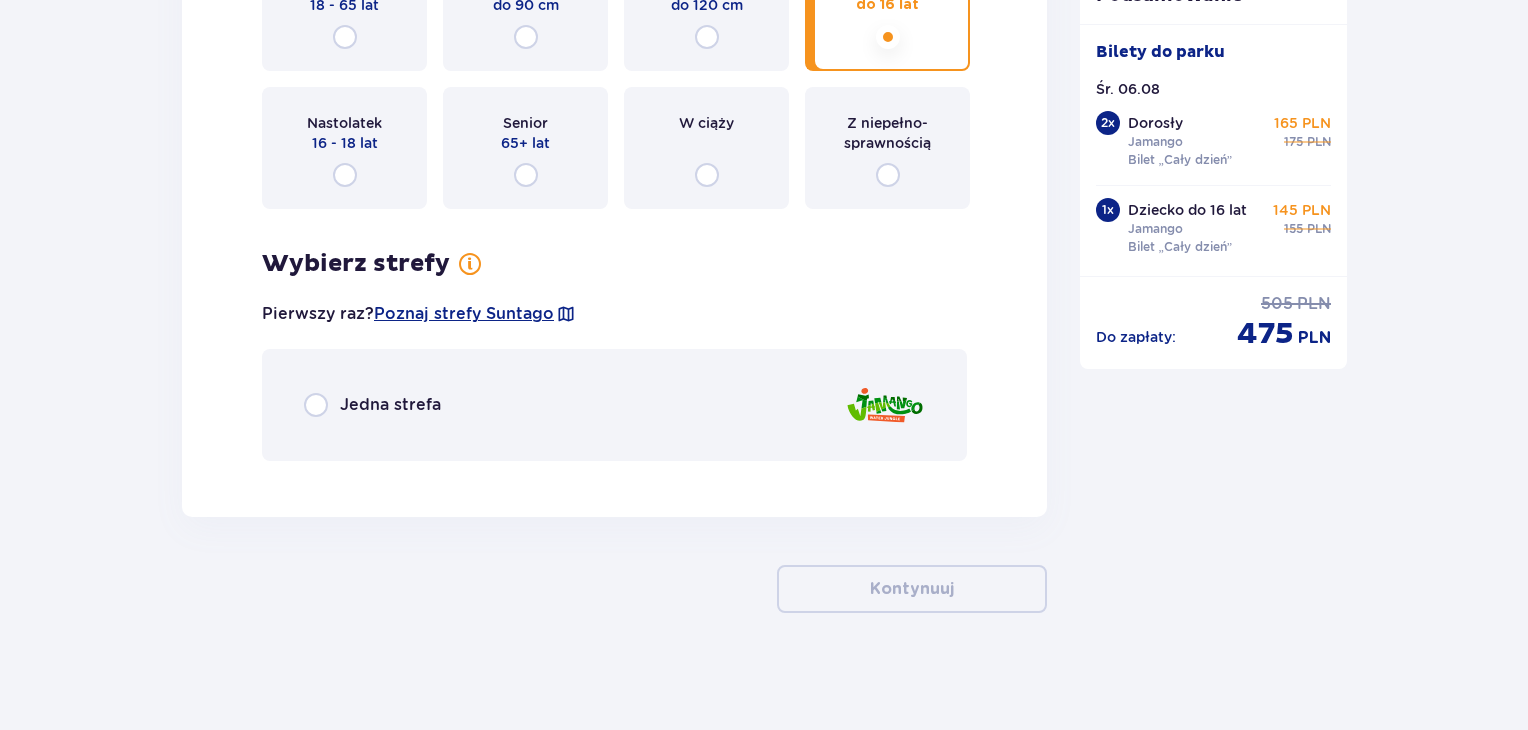 click on "Jedna strefa" at bounding box center [614, 405] 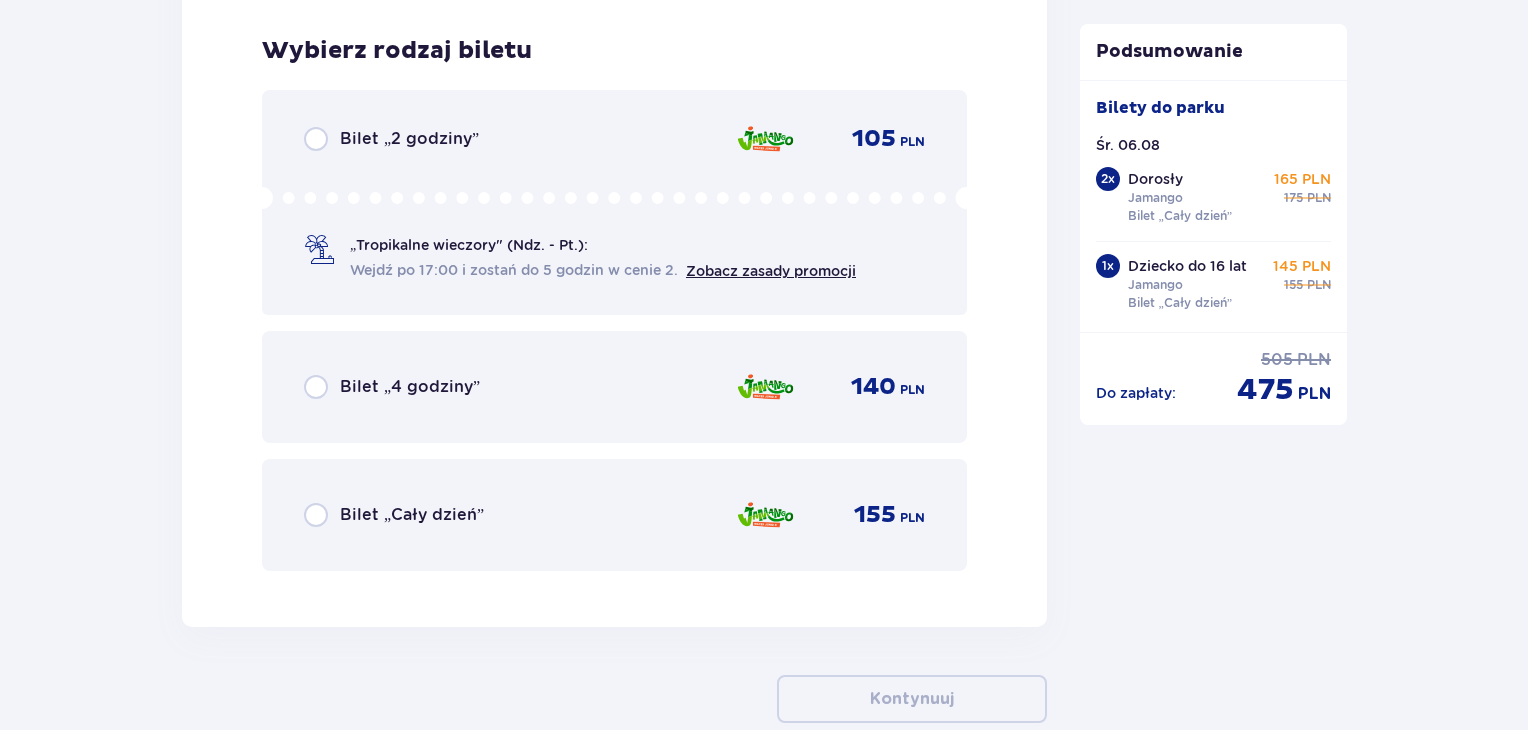 scroll, scrollTop: 6224, scrollLeft: 0, axis: vertical 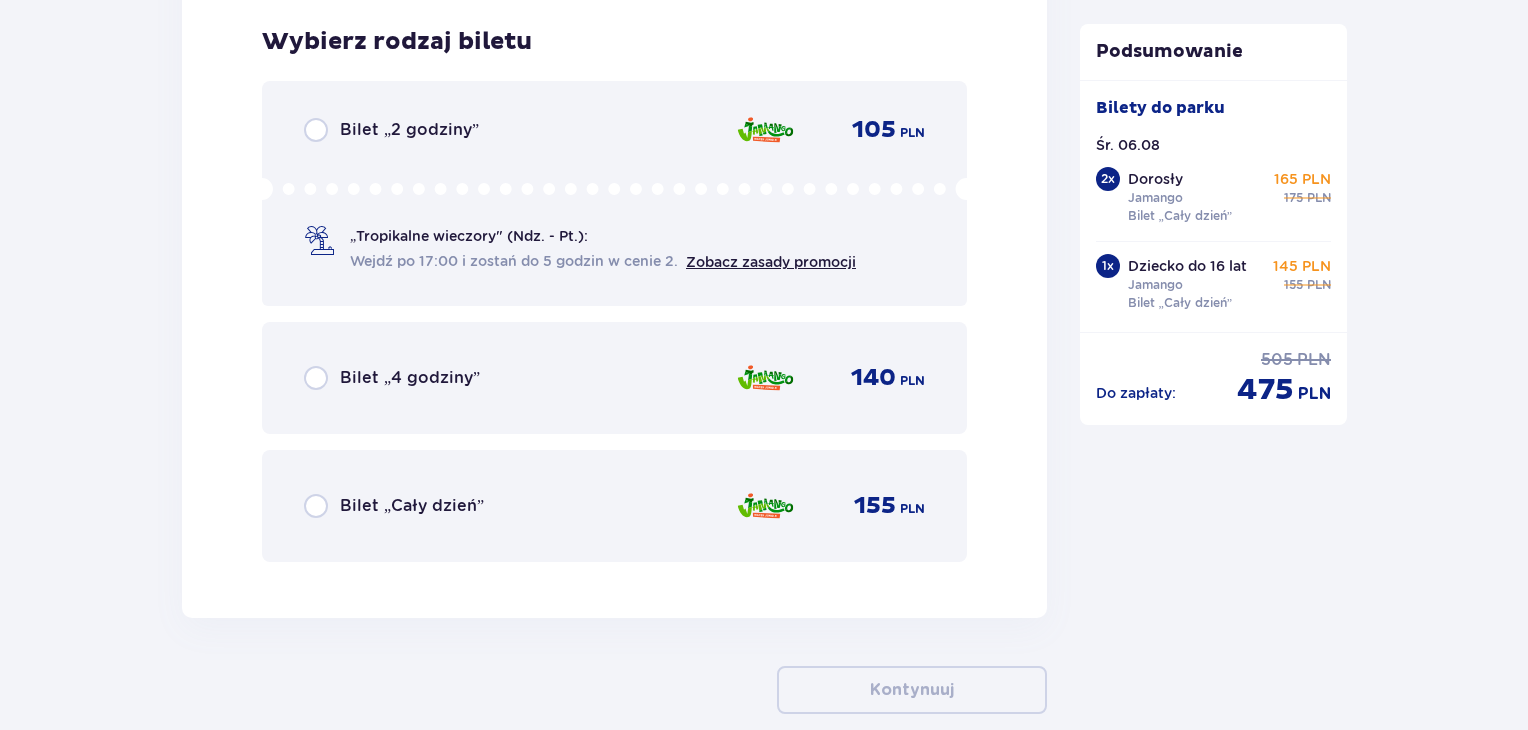 click on "Bilet „Cały dzień” 155 PLN" at bounding box center (614, 506) 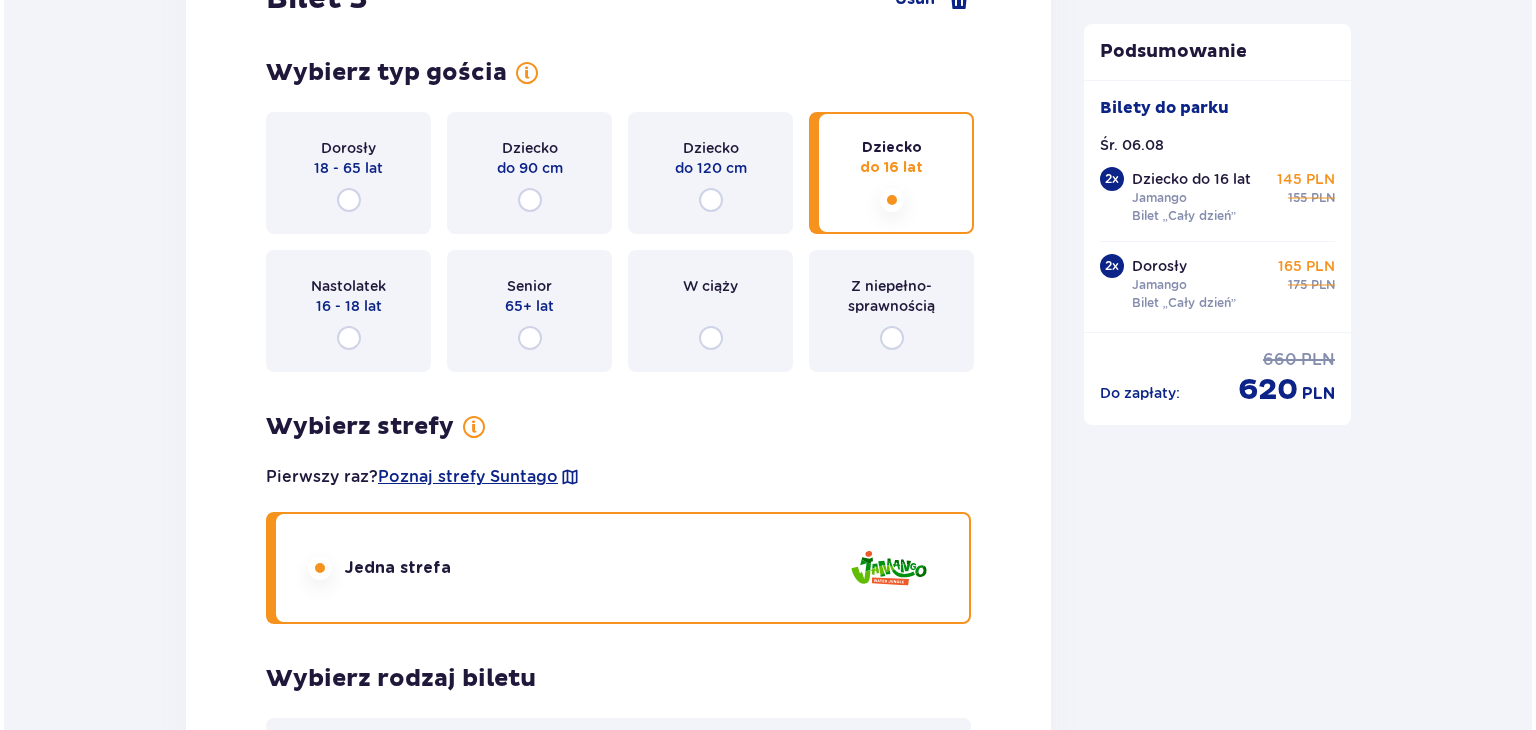 scroll, scrollTop: 4230, scrollLeft: 0, axis: vertical 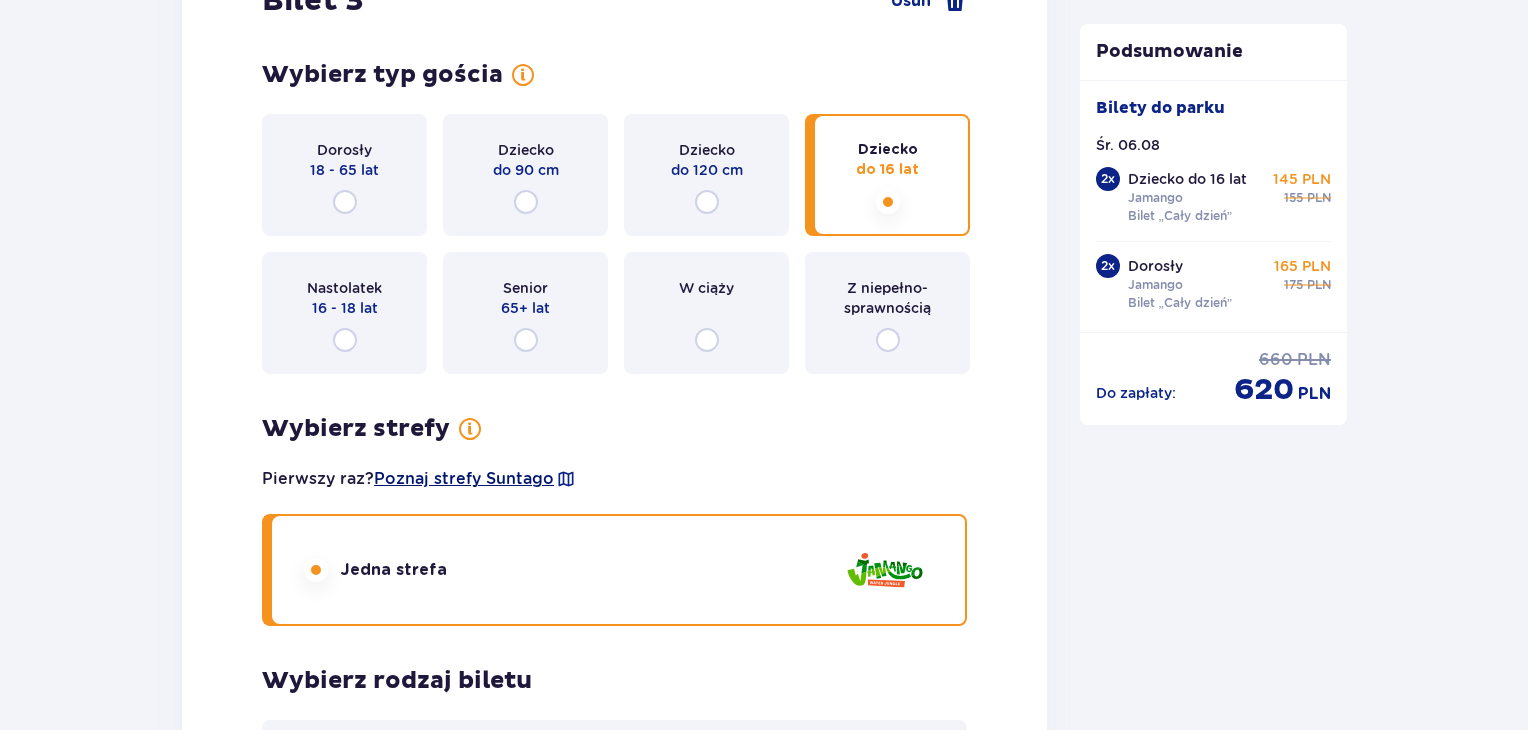 click on "Poznaj strefy Suntago" at bounding box center [464, 479] 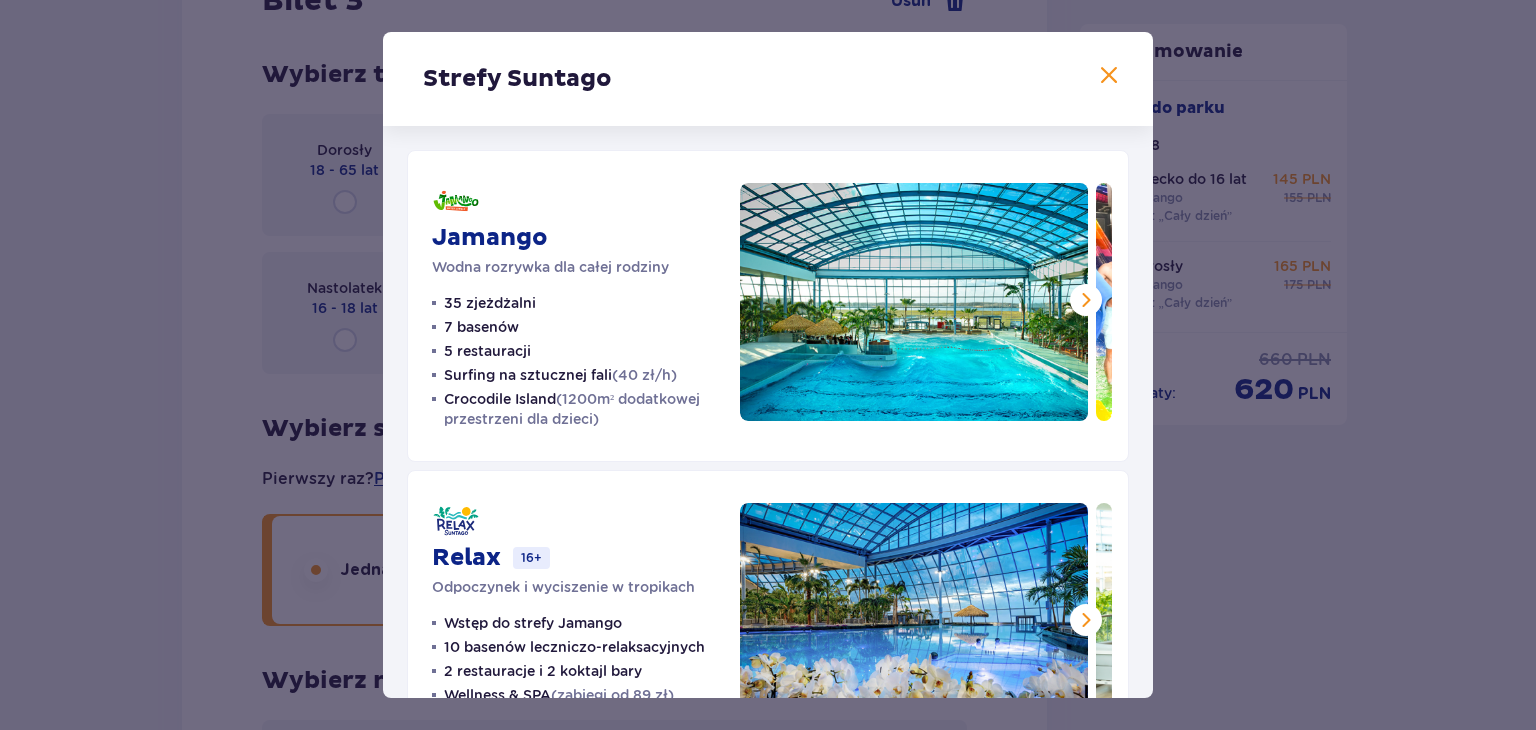 click at bounding box center (1086, 300) 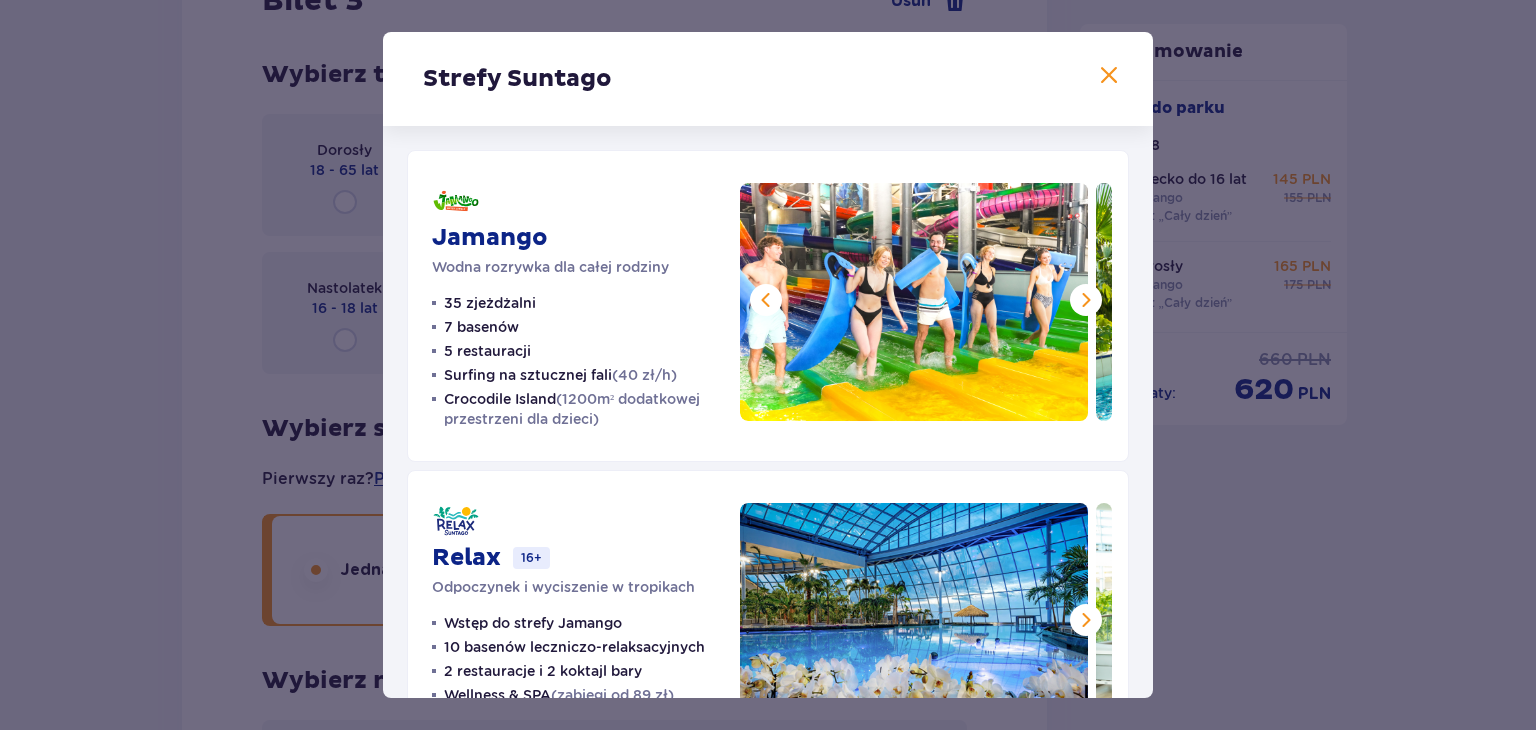 click at bounding box center (1086, 300) 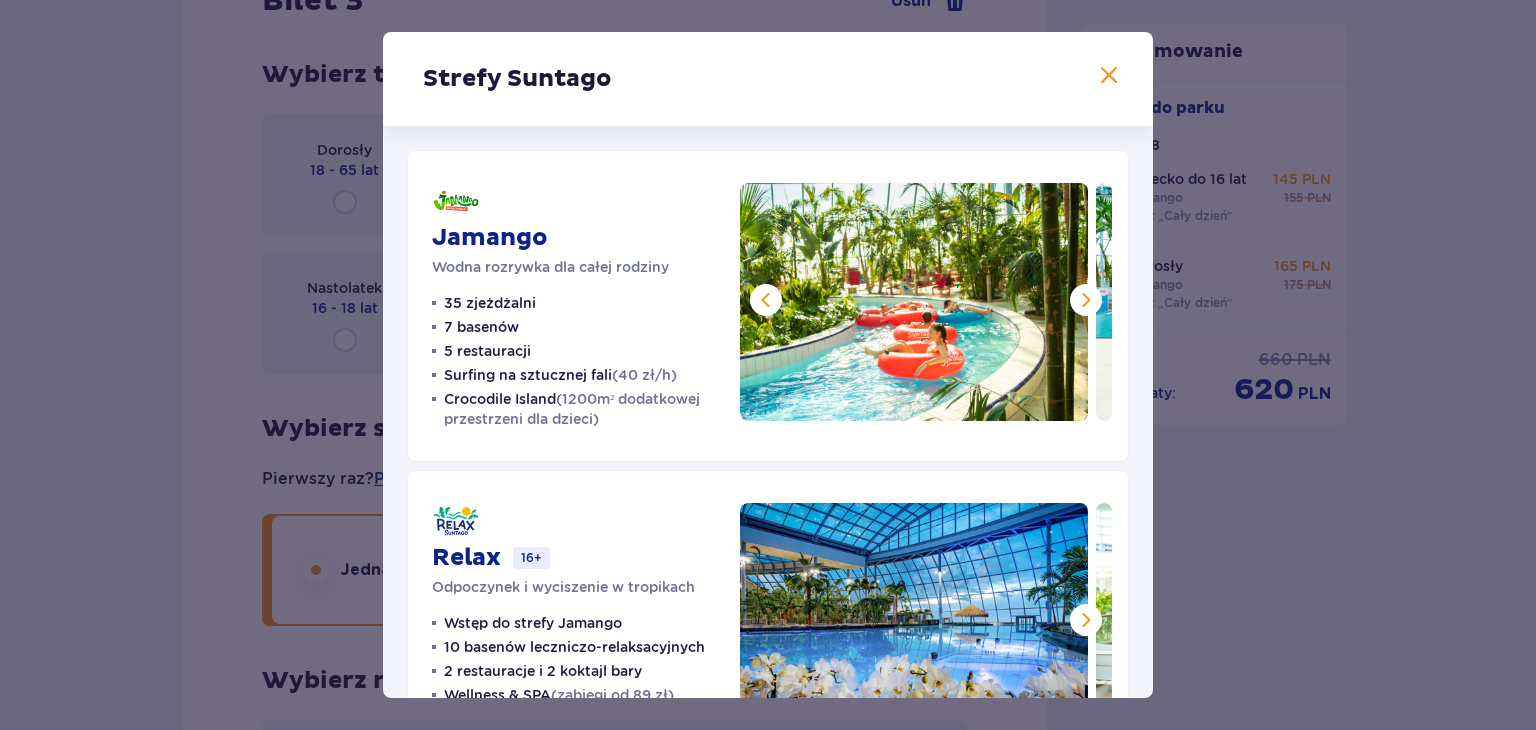 click at bounding box center [1086, 300] 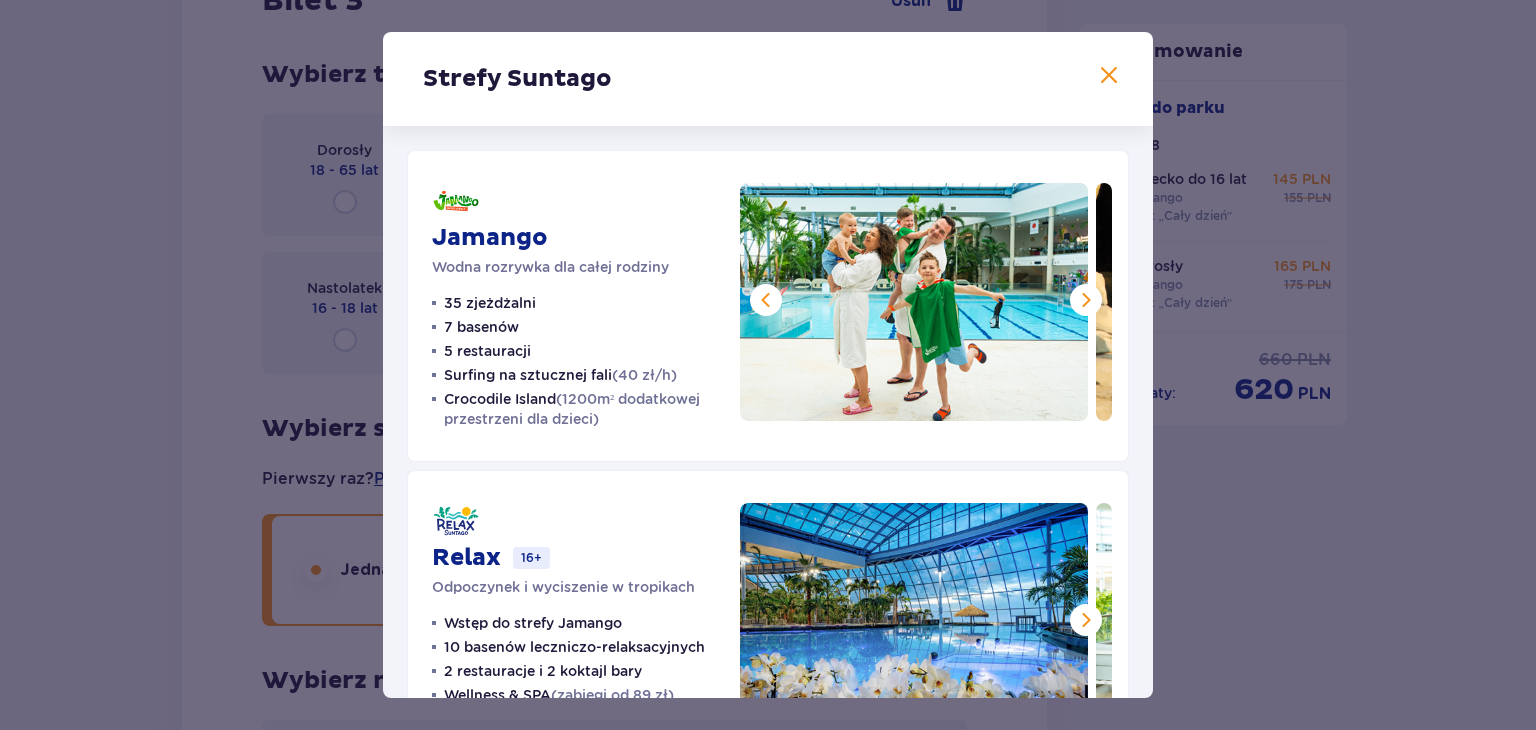 click at bounding box center [1086, 300] 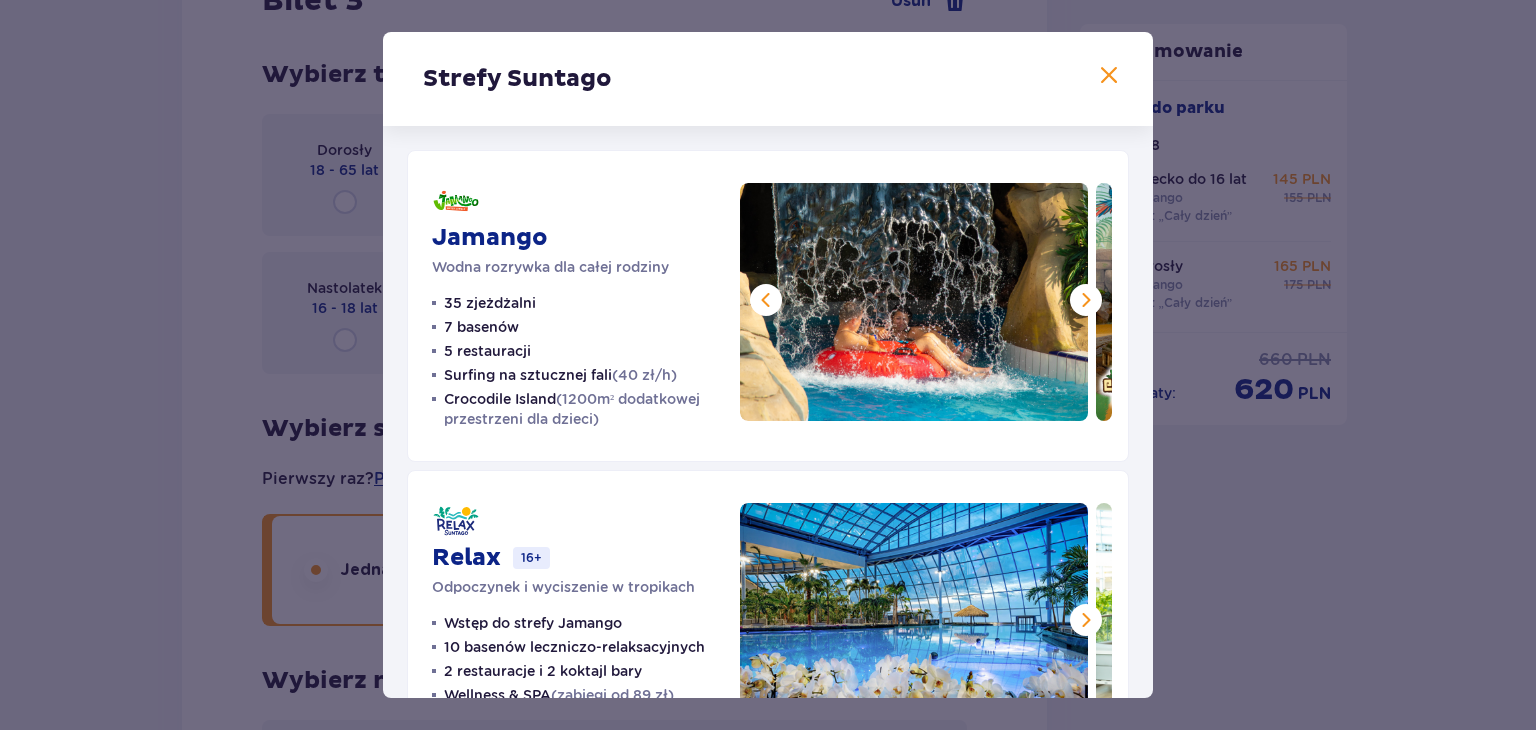 click at bounding box center (1086, 300) 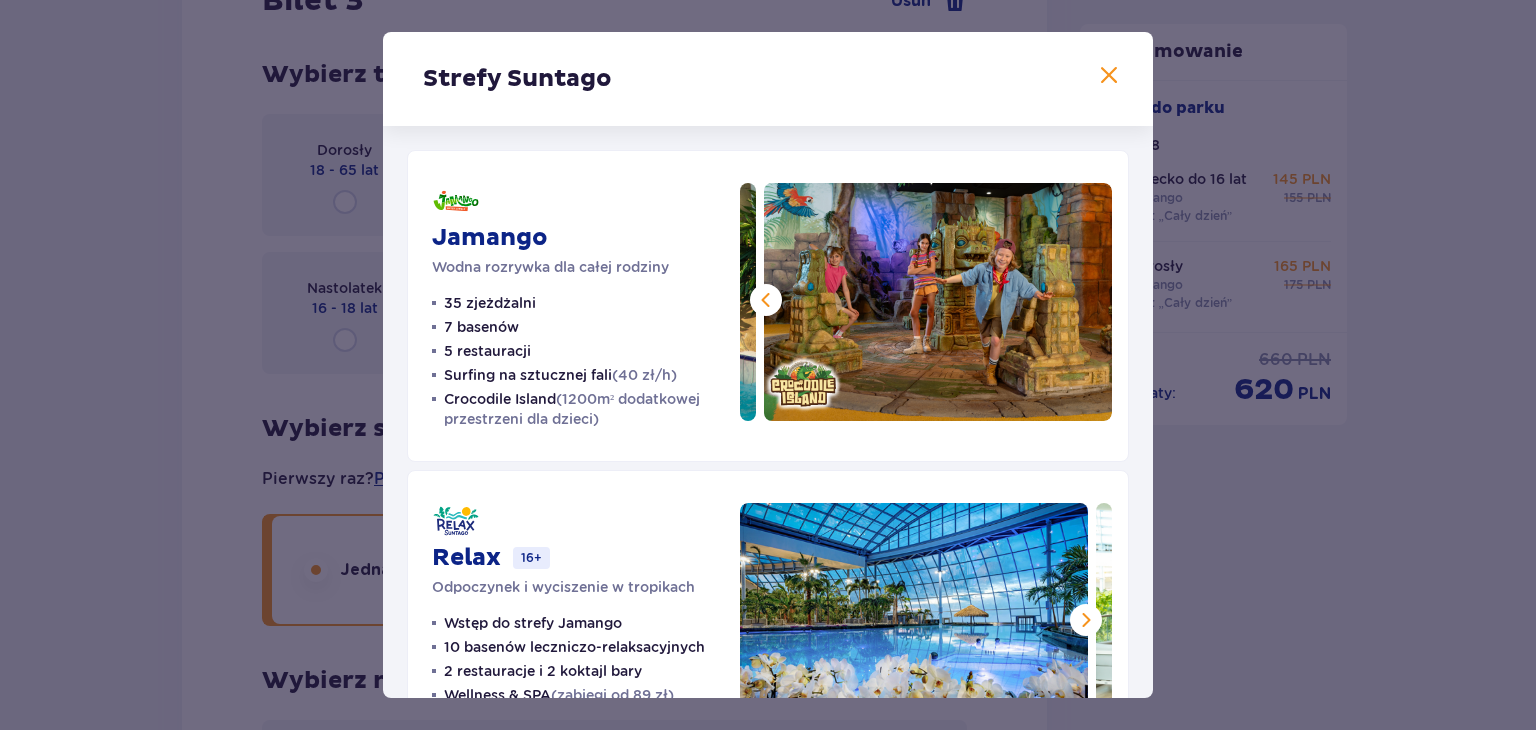 click at bounding box center [766, 300] 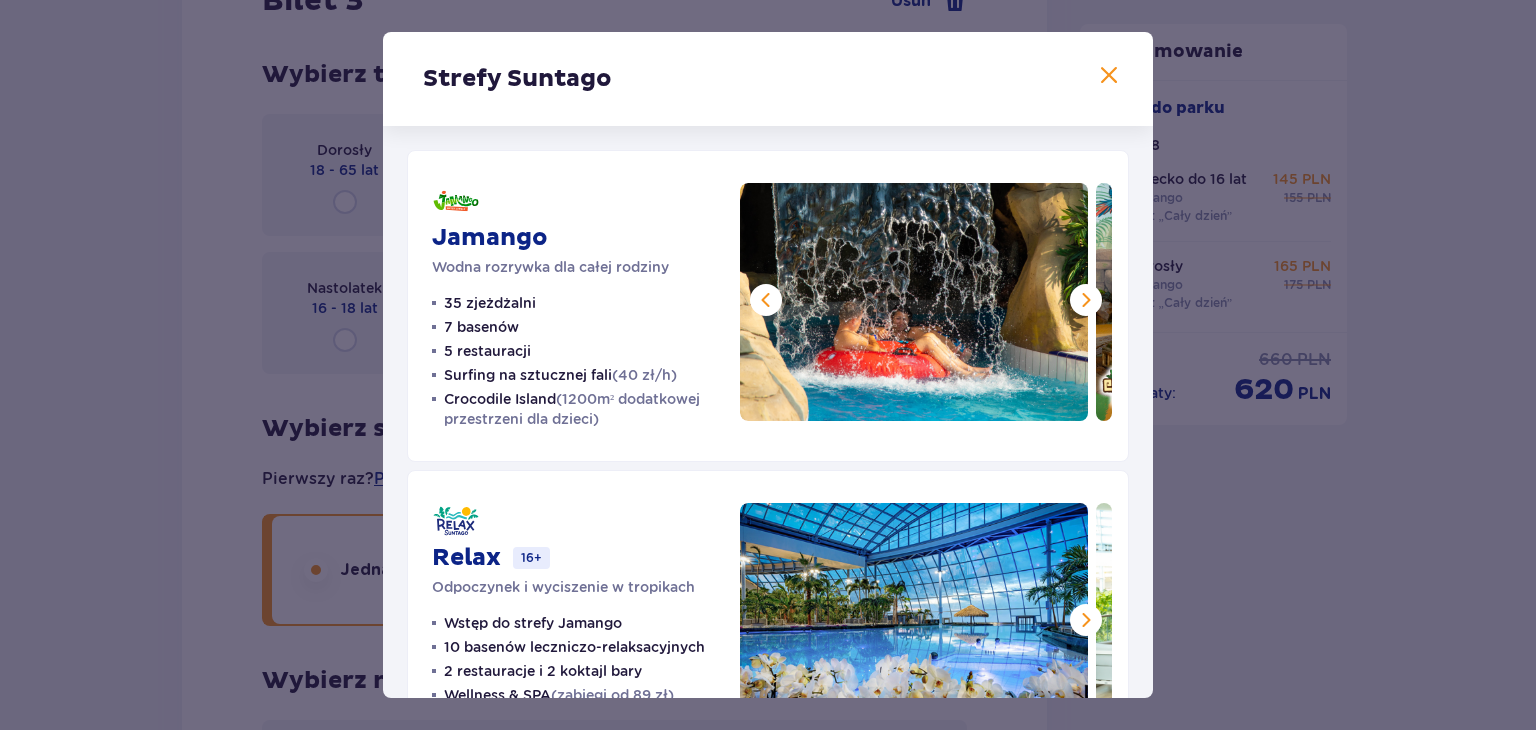 click at bounding box center [1086, 300] 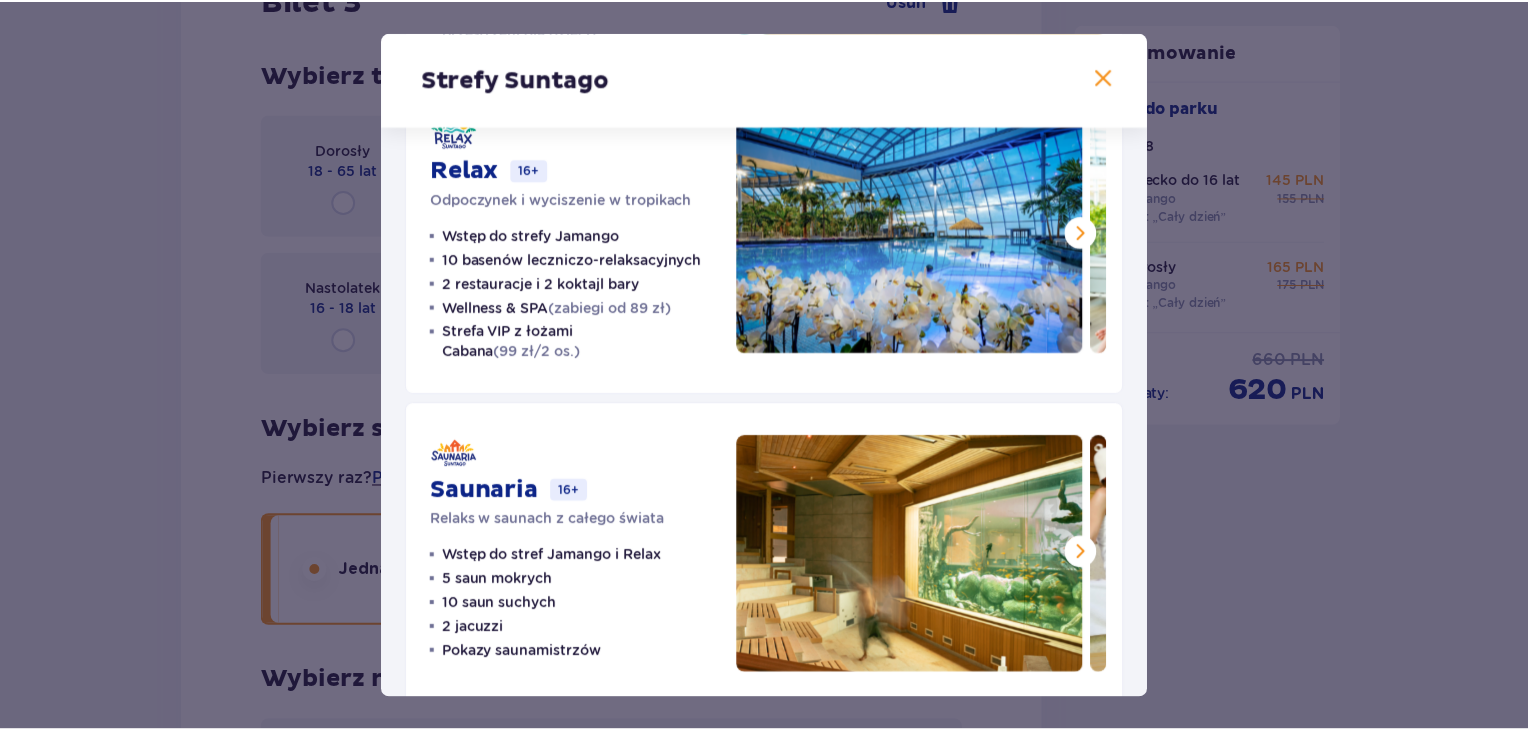 scroll, scrollTop: 418, scrollLeft: 0, axis: vertical 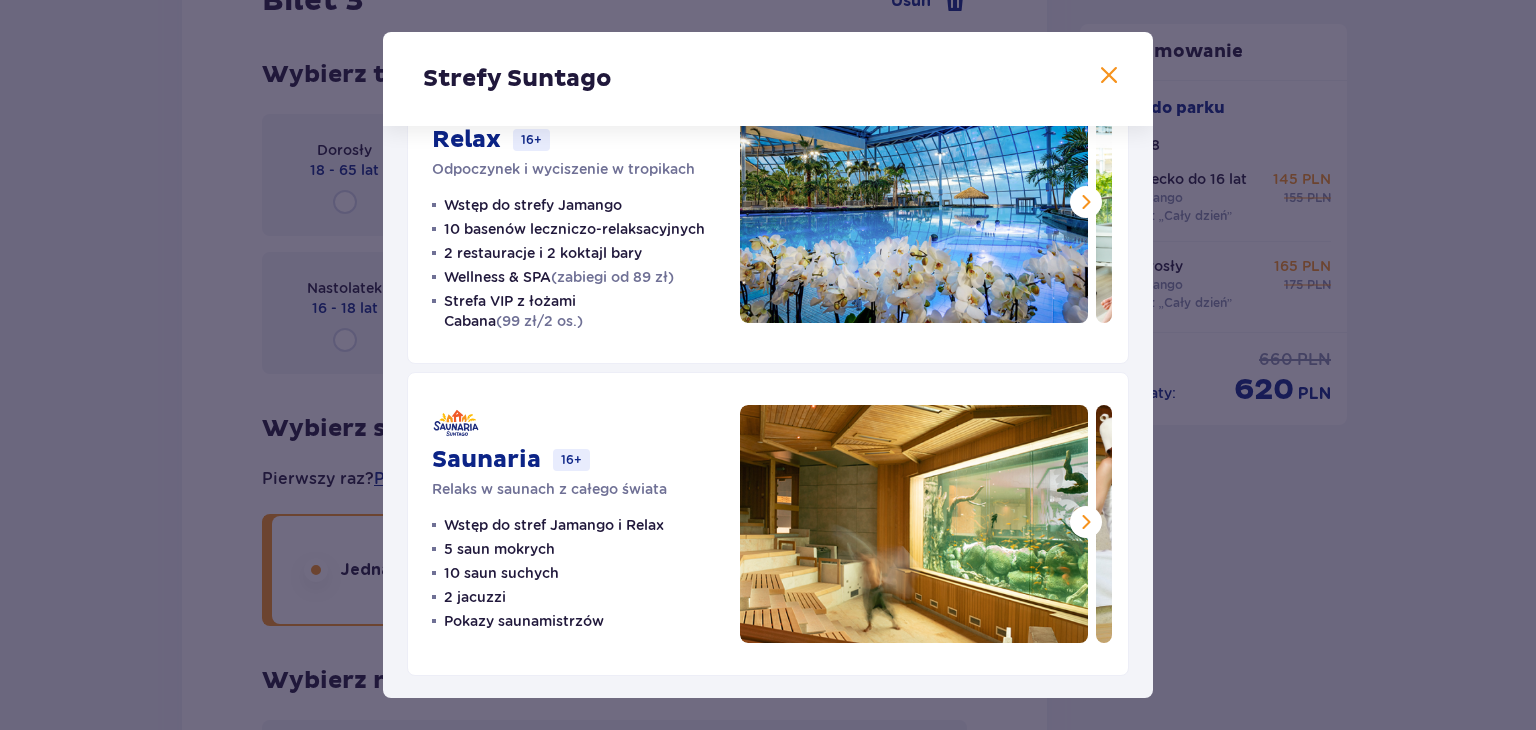 click at bounding box center (1109, 76) 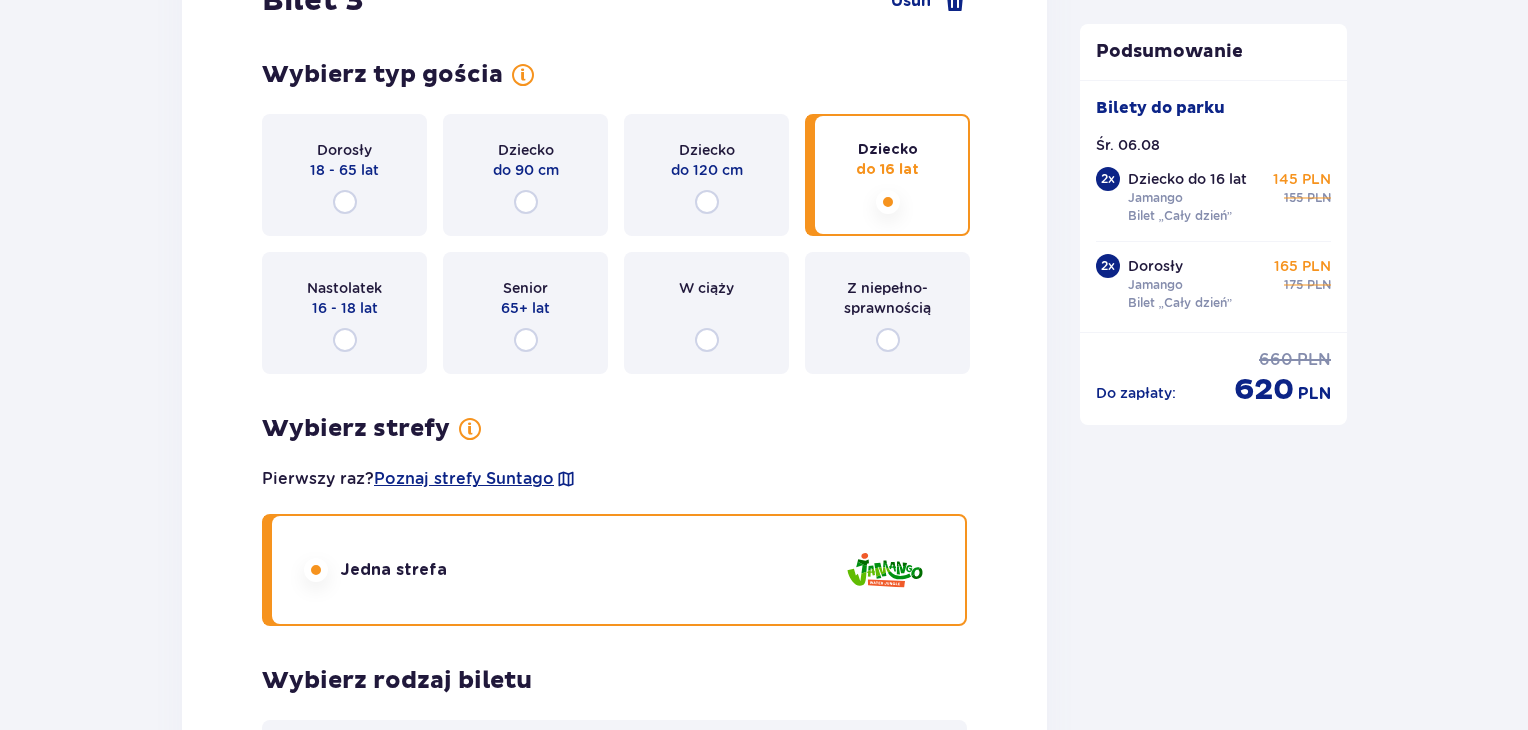click on "Dorosły 18 - 65 lat" at bounding box center [344, 175] 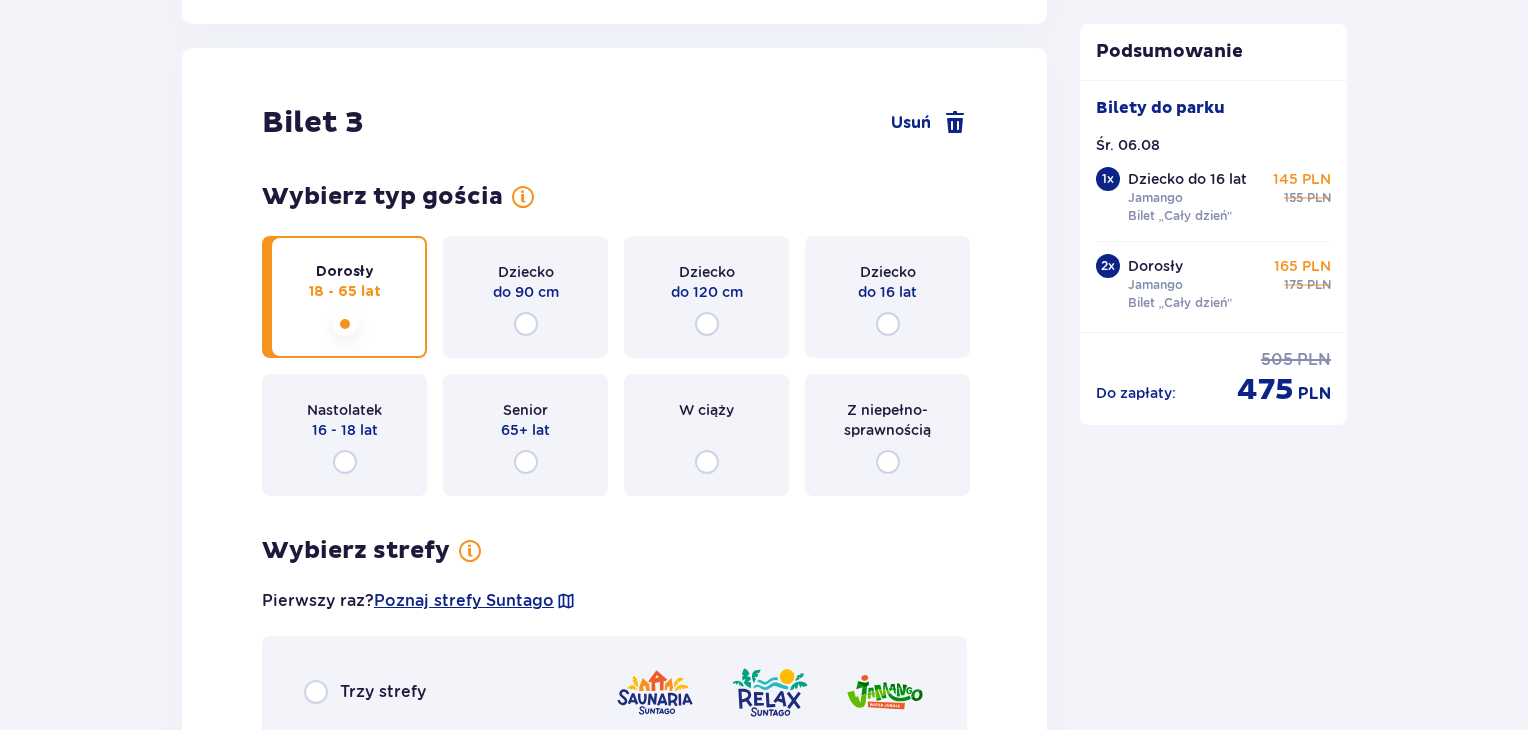 scroll, scrollTop: 4109, scrollLeft: 0, axis: vertical 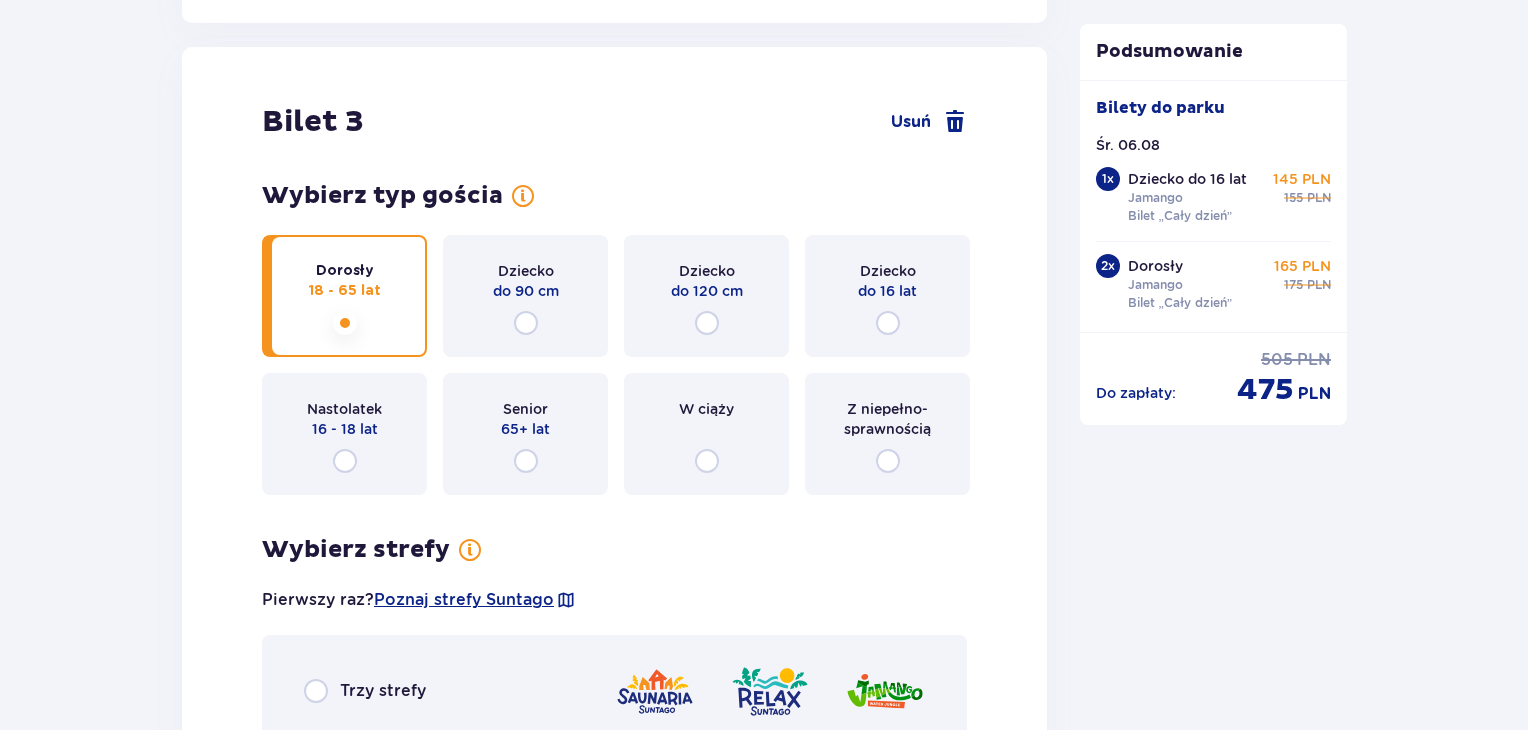 click on "Dziecko do 16 lat" at bounding box center (887, 296) 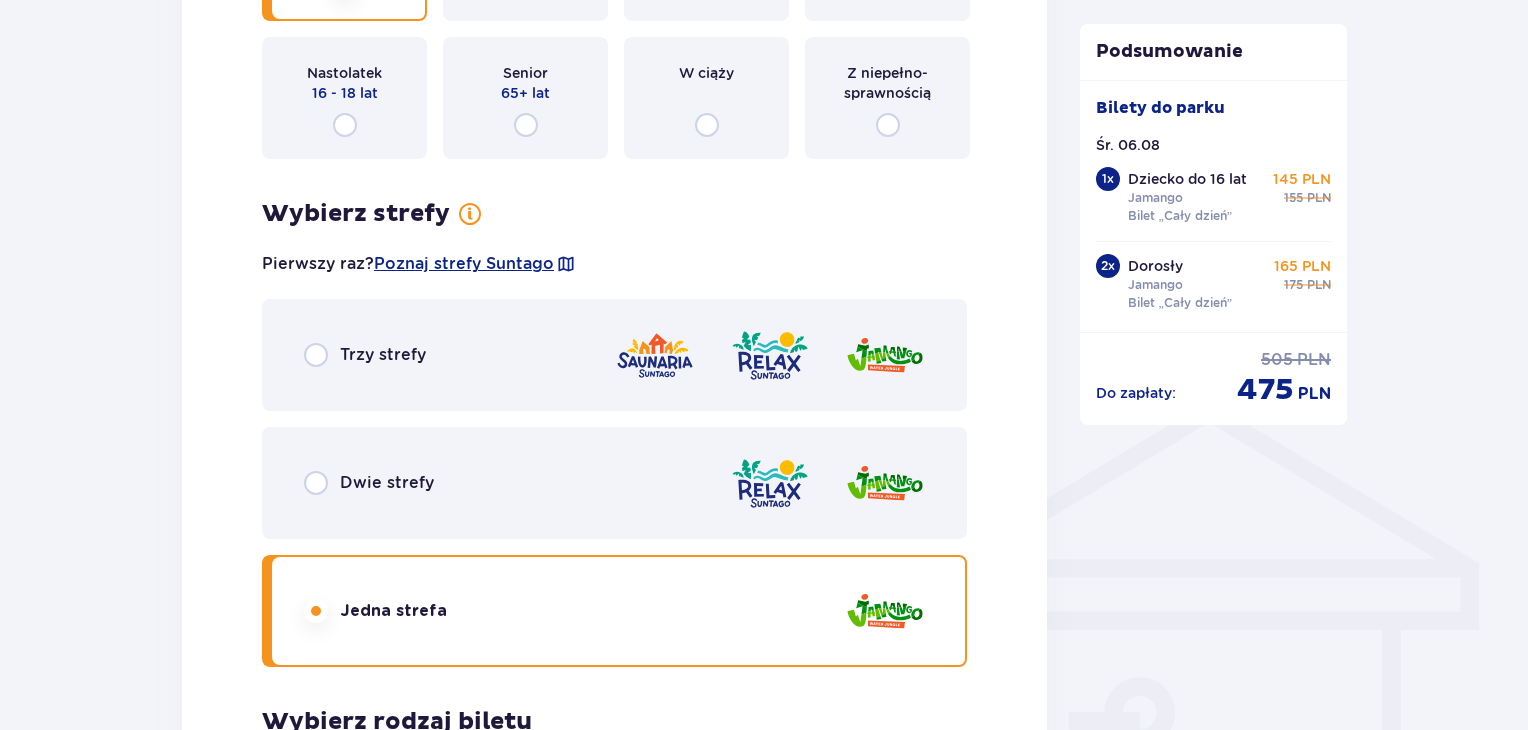 scroll, scrollTop: 1224, scrollLeft: 0, axis: vertical 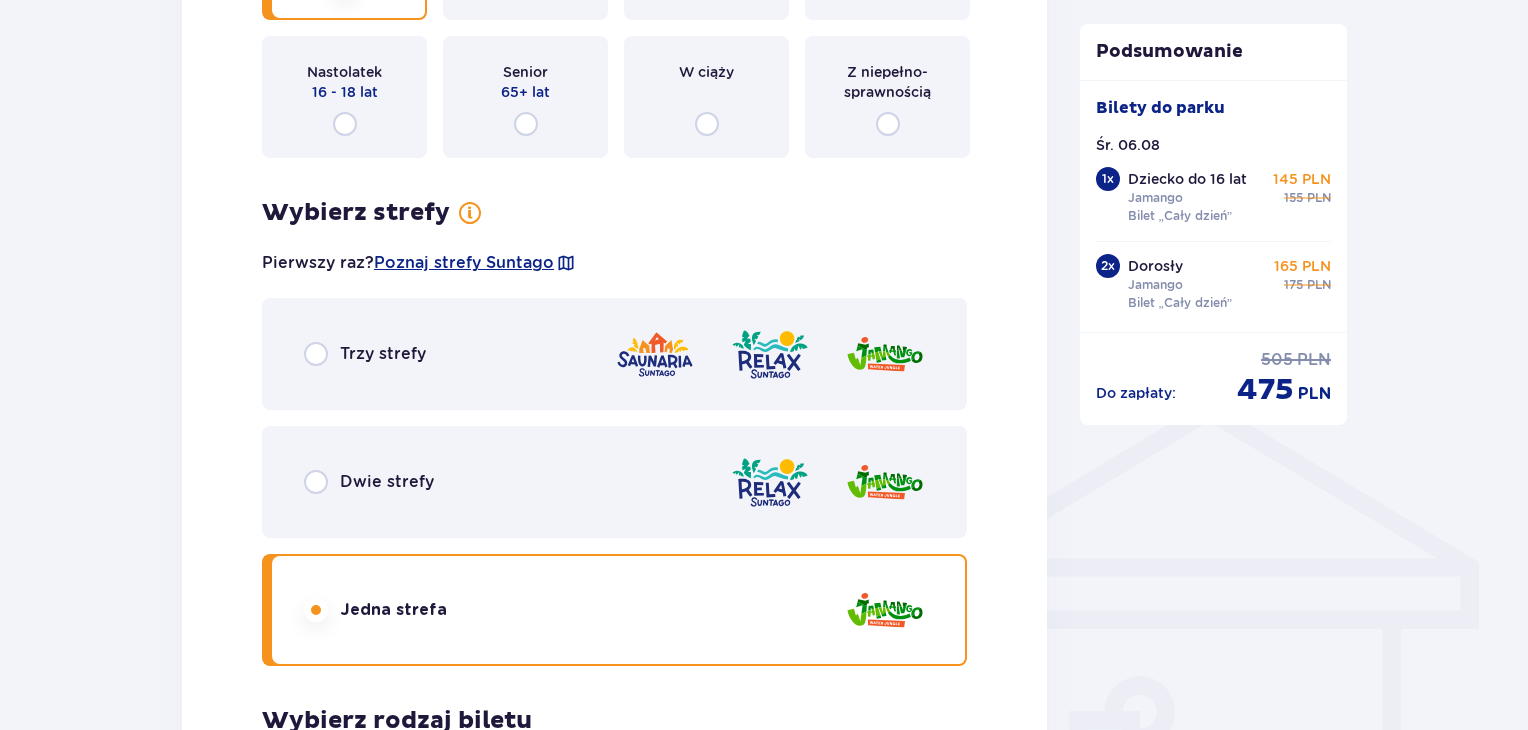 click on "Dwie strefy" at bounding box center (614, 482) 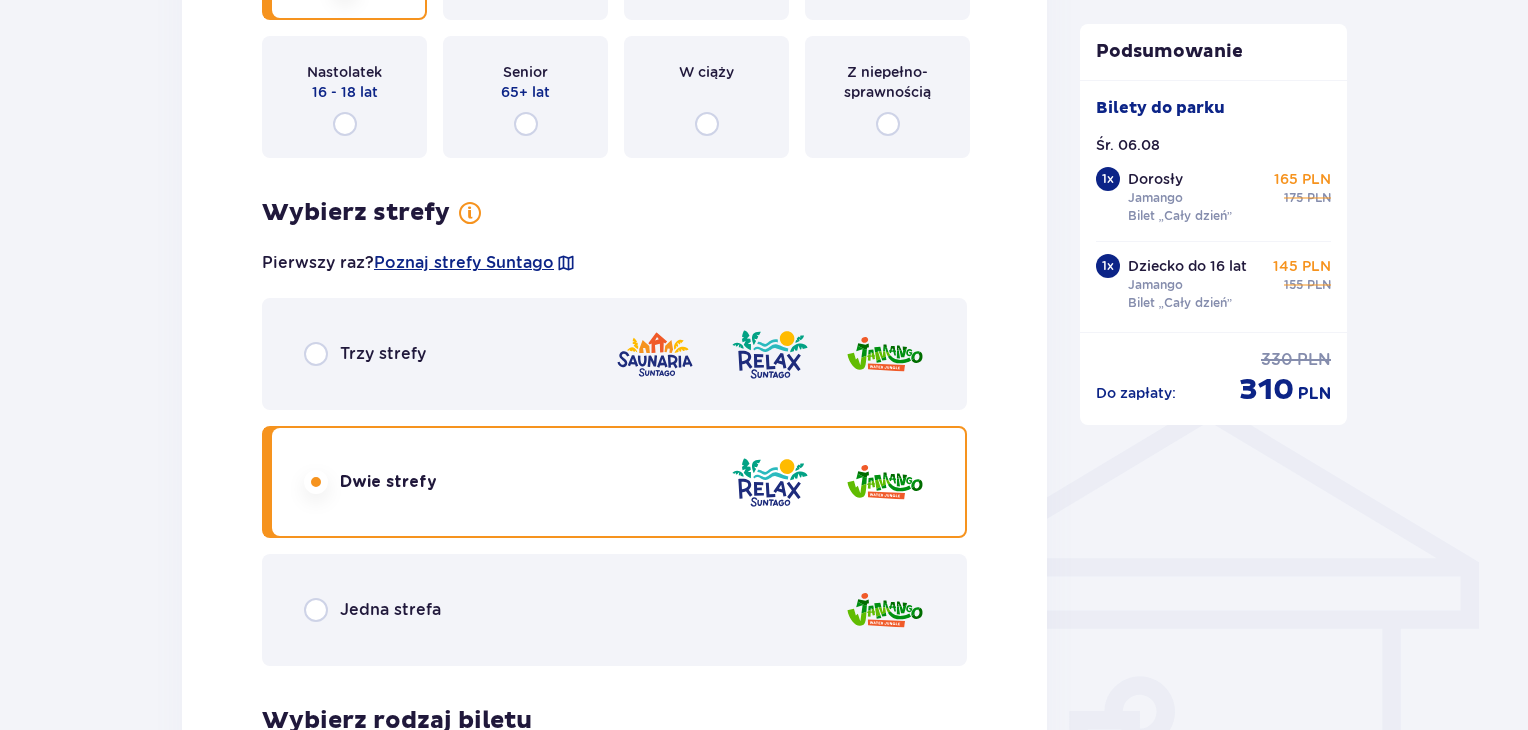 scroll, scrollTop: 1905, scrollLeft: 0, axis: vertical 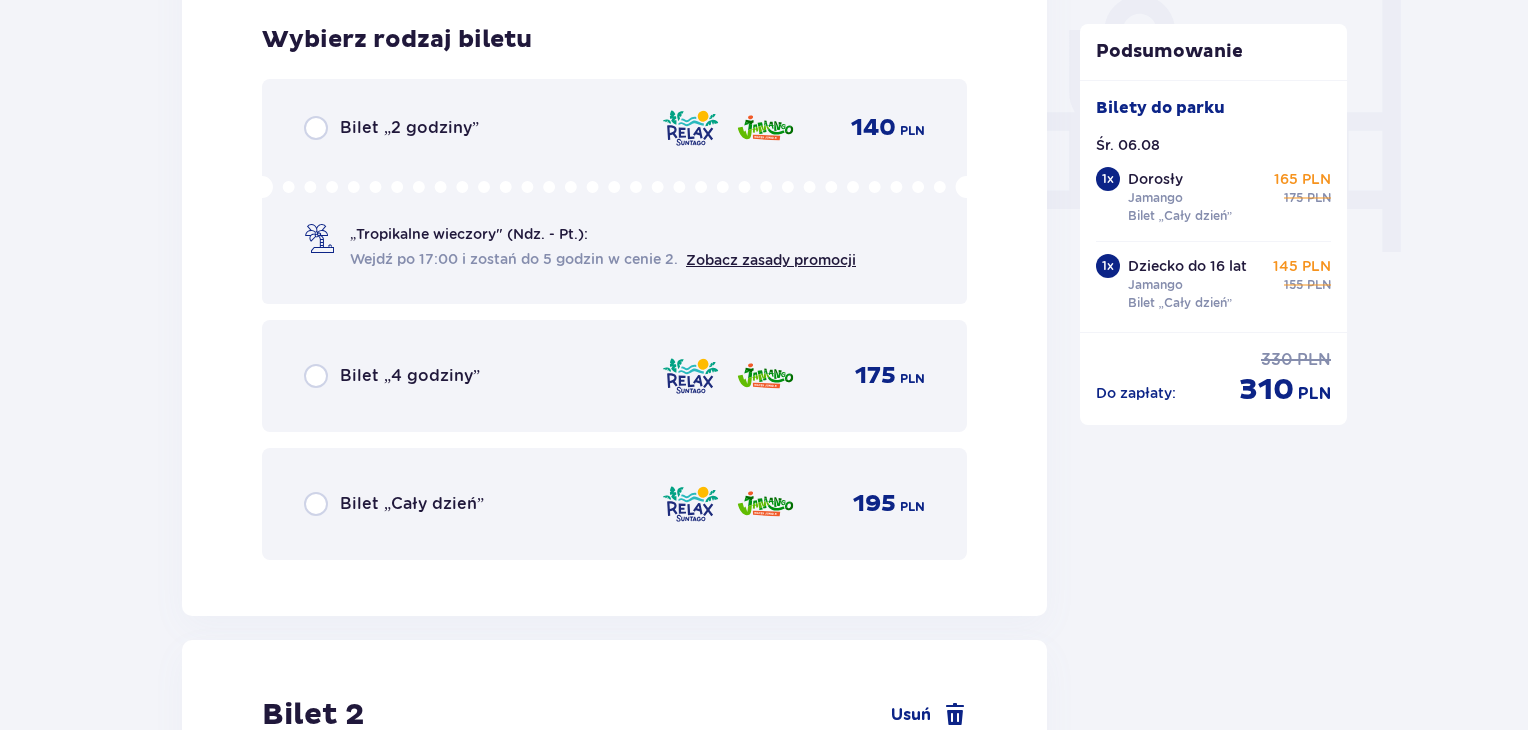 drag, startPoint x: 563, startPoint y: 502, endPoint x: 321, endPoint y: 516, distance: 242.40462 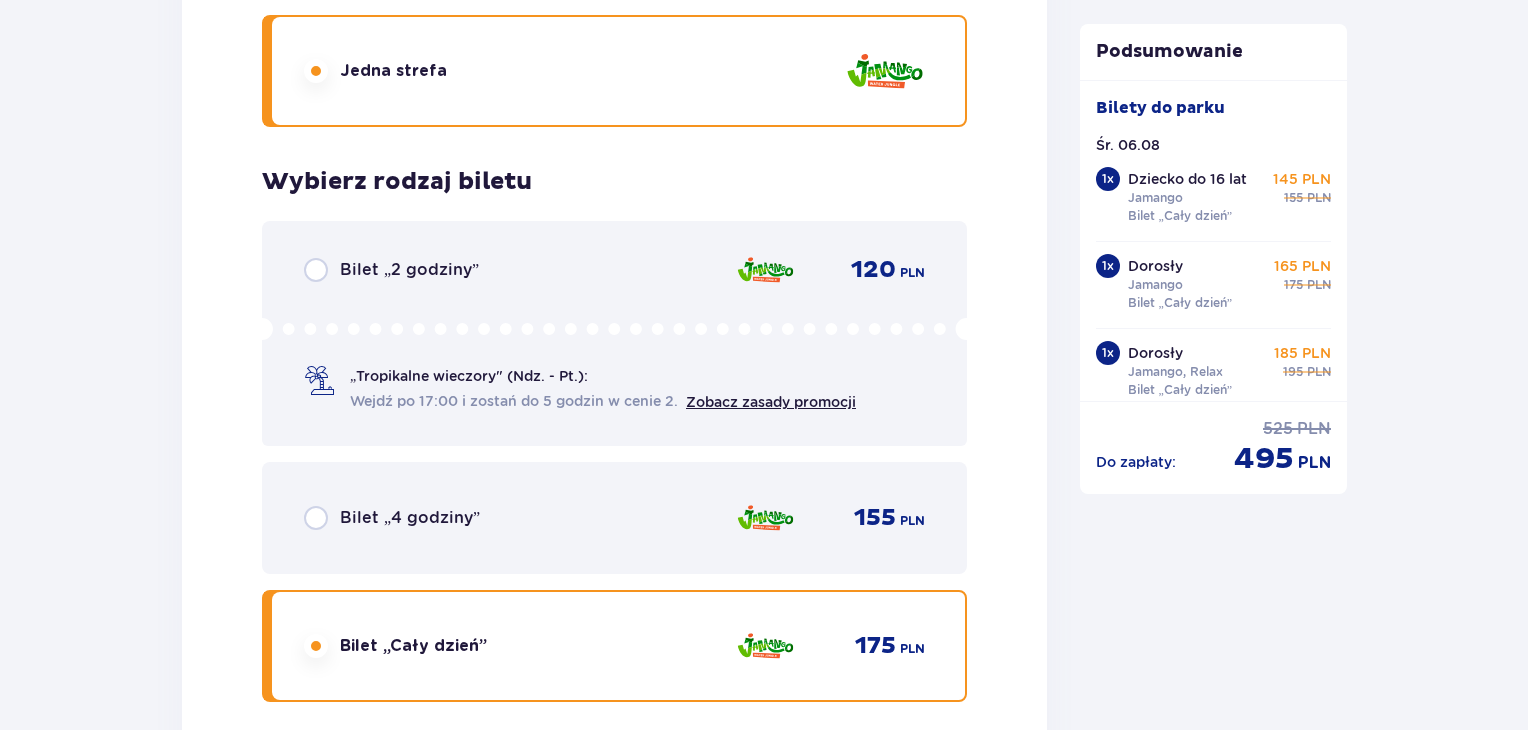 scroll, scrollTop: 3376, scrollLeft: 0, axis: vertical 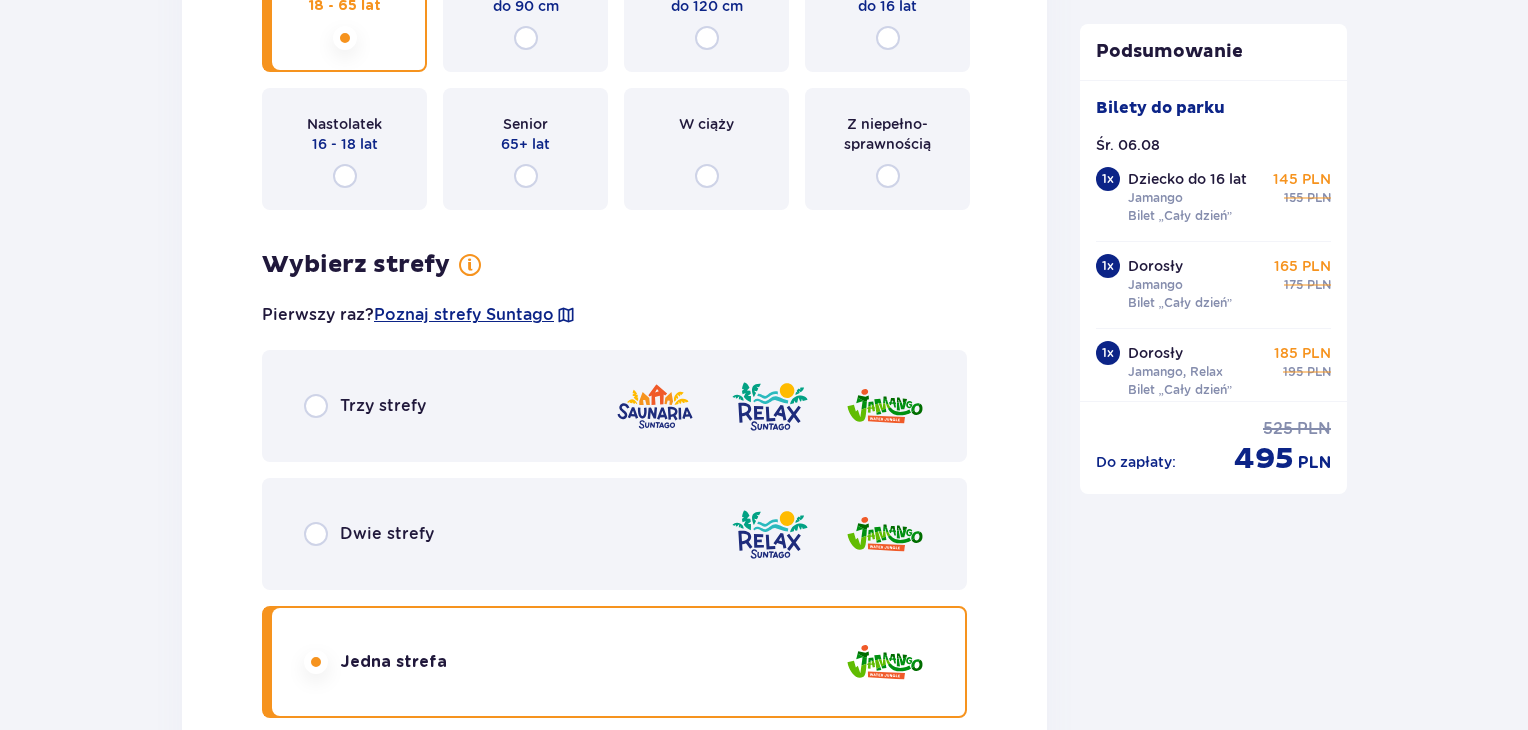 click on "Dwie strefy" at bounding box center (614, 534) 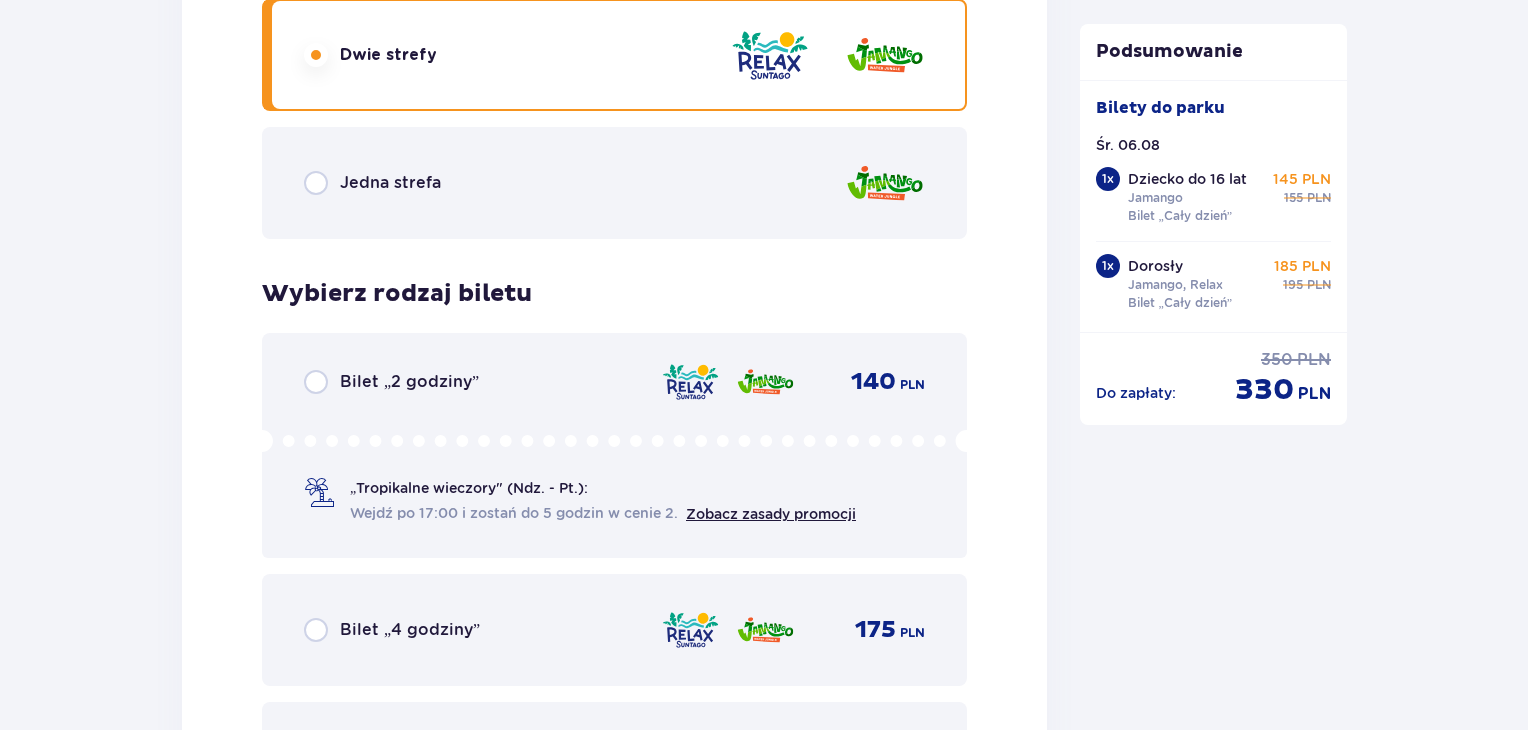 scroll, scrollTop: 3263, scrollLeft: 0, axis: vertical 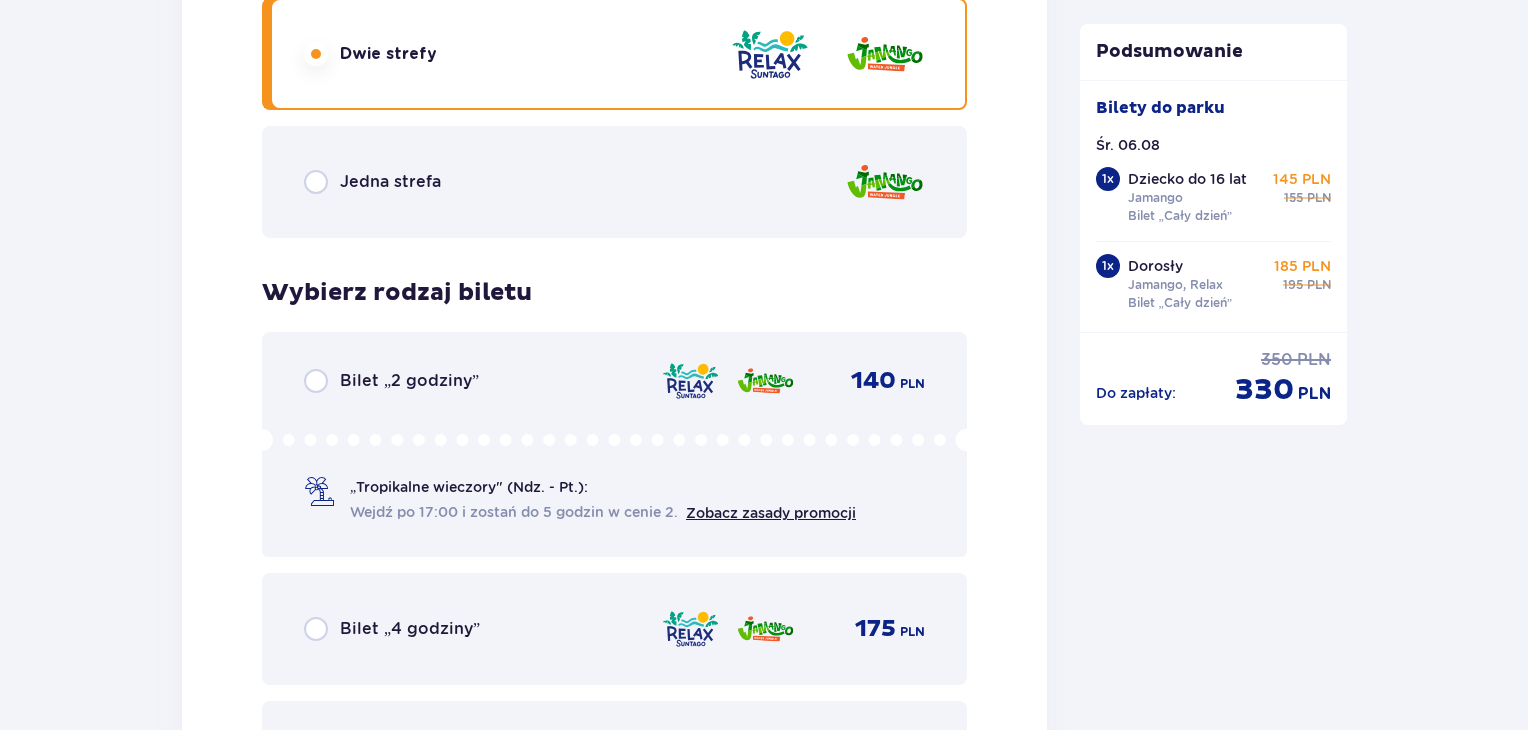 click on "Bilet „4 godziny” 175 PLN" at bounding box center (614, 629) 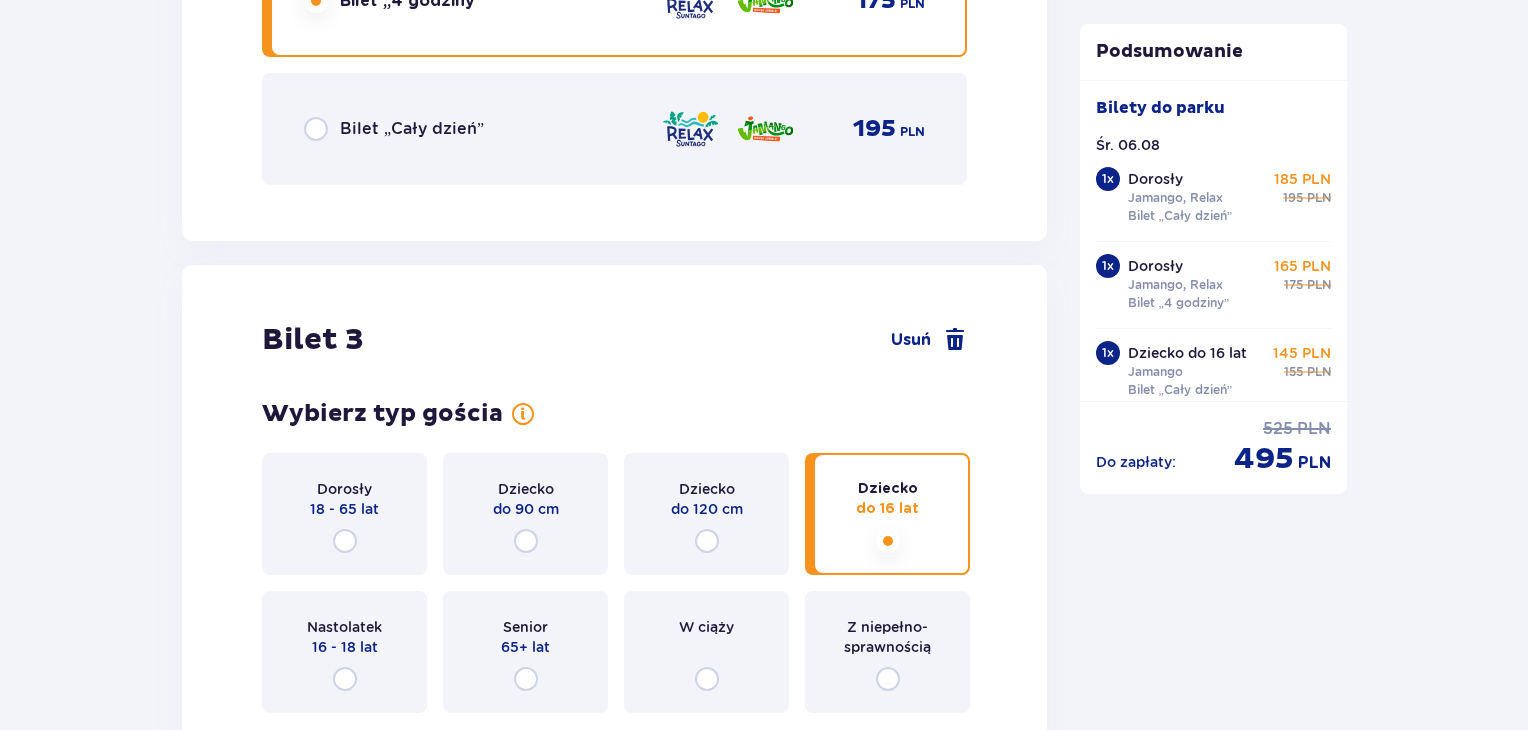 scroll, scrollTop: 3849, scrollLeft: 0, axis: vertical 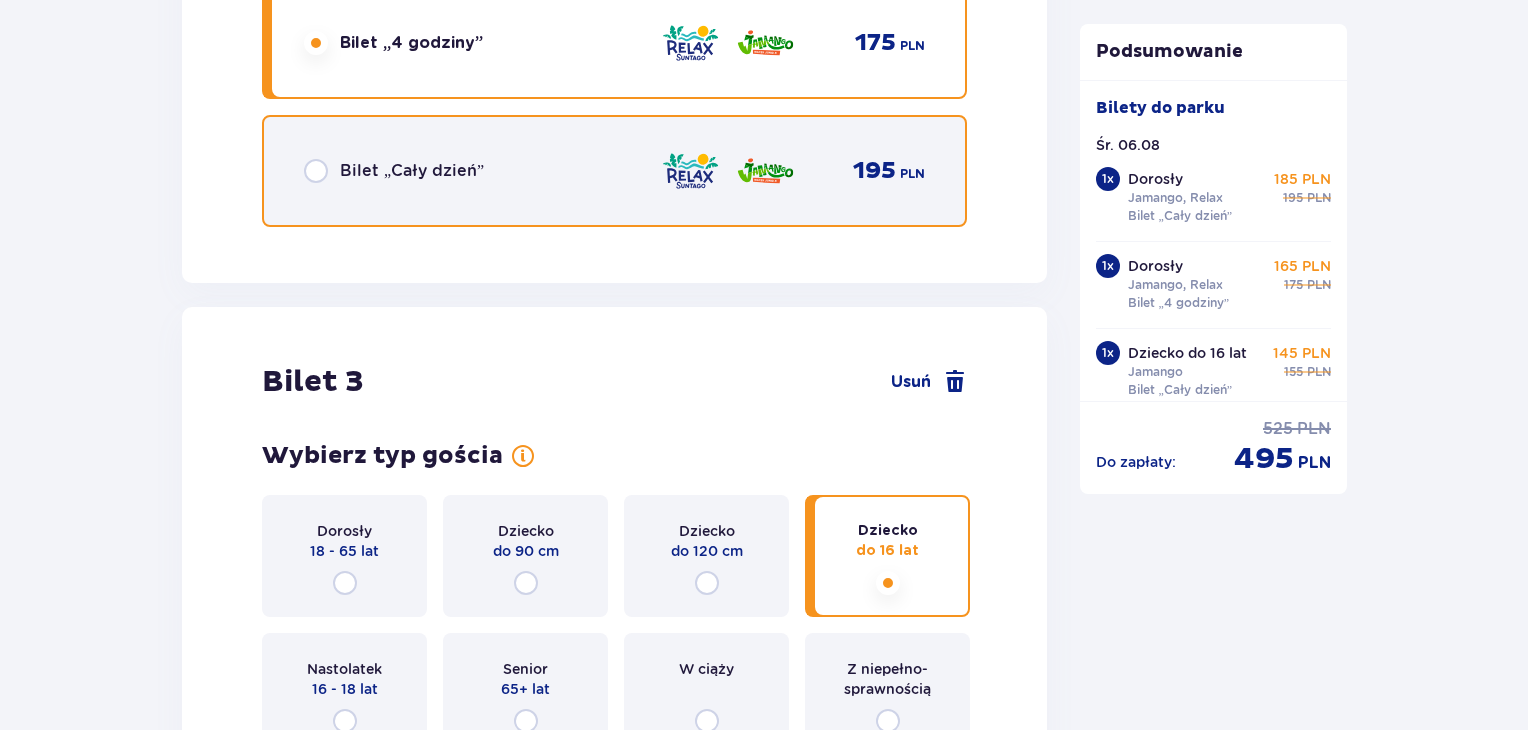 click at bounding box center (316, 171) 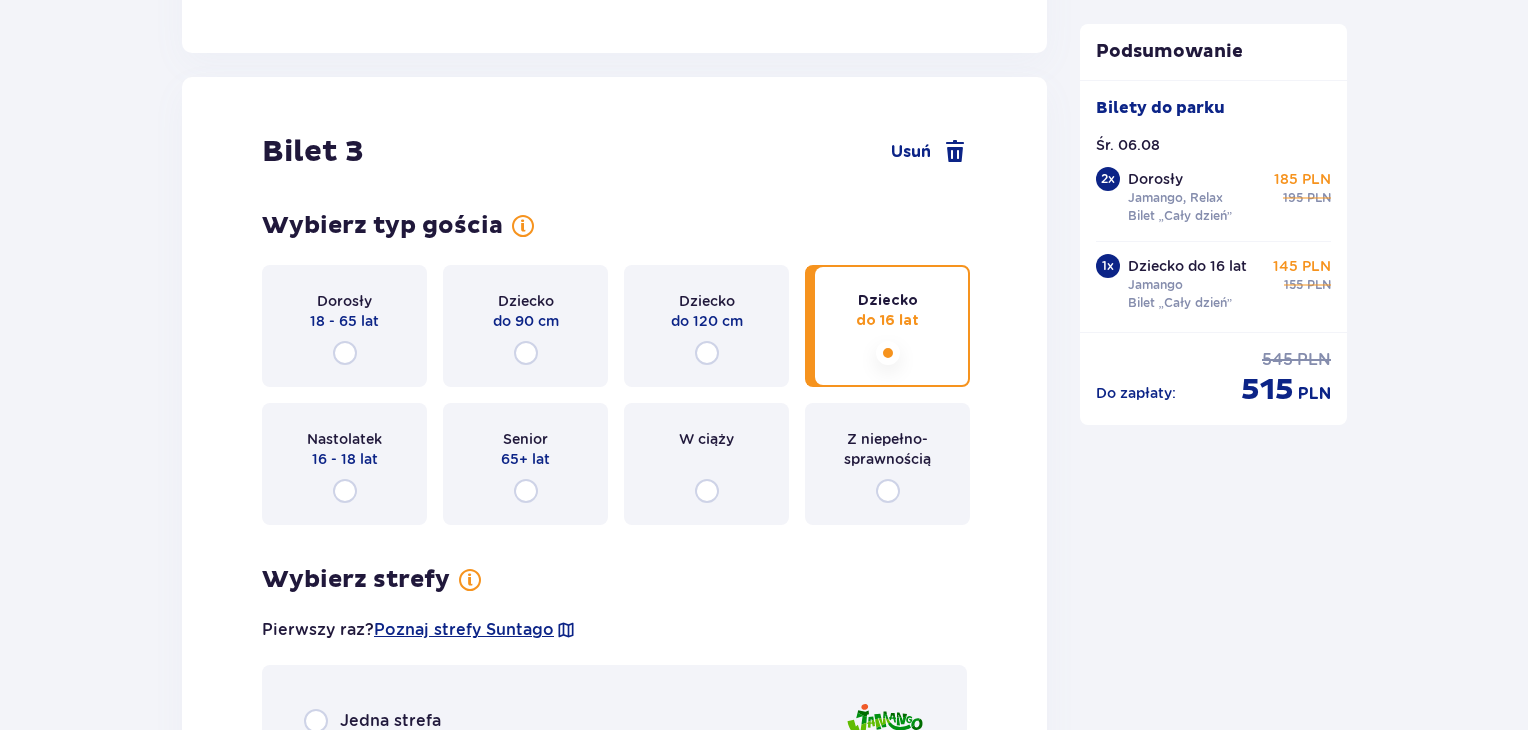 scroll, scrollTop: 4129, scrollLeft: 0, axis: vertical 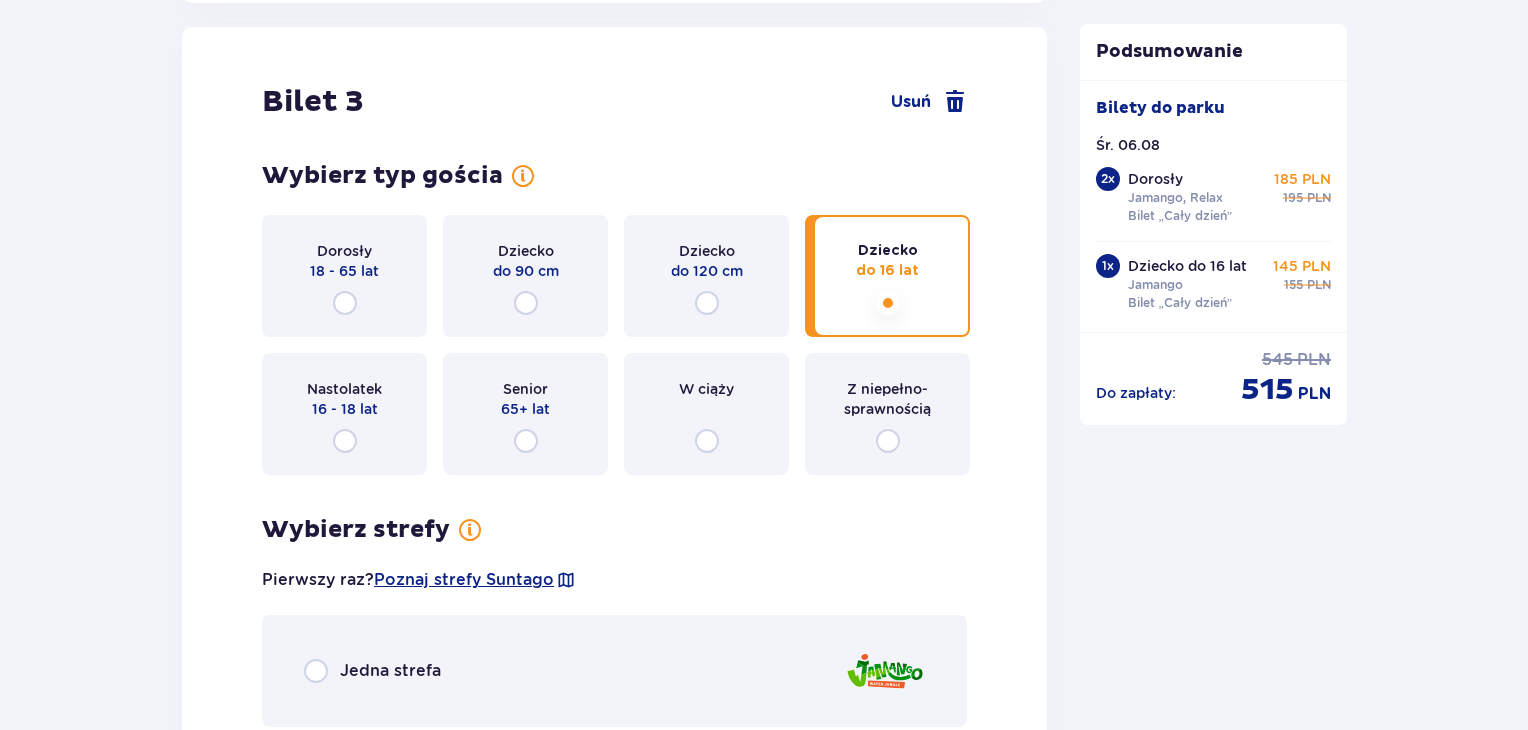 click at bounding box center (316, 2026) 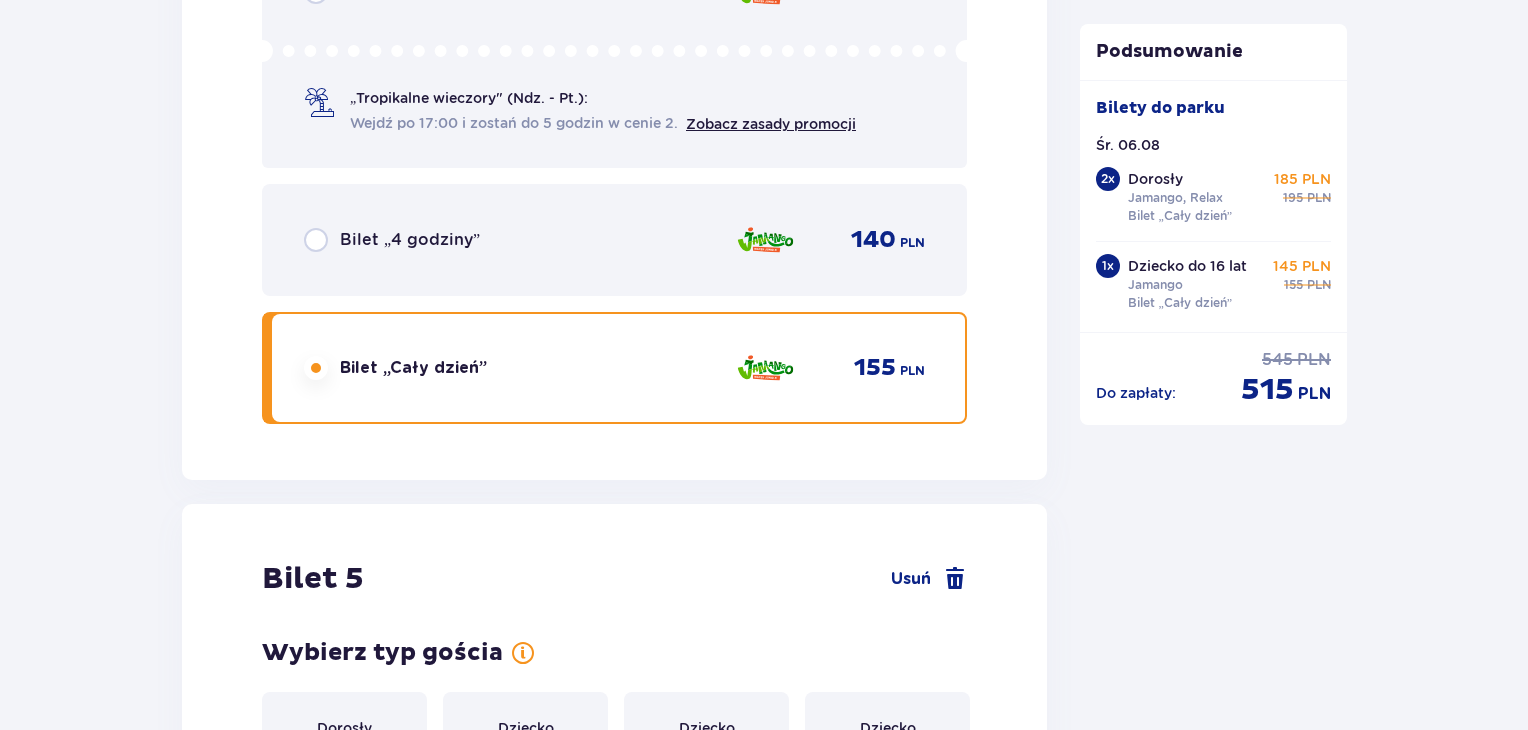 click at bounding box center [316, -3378] 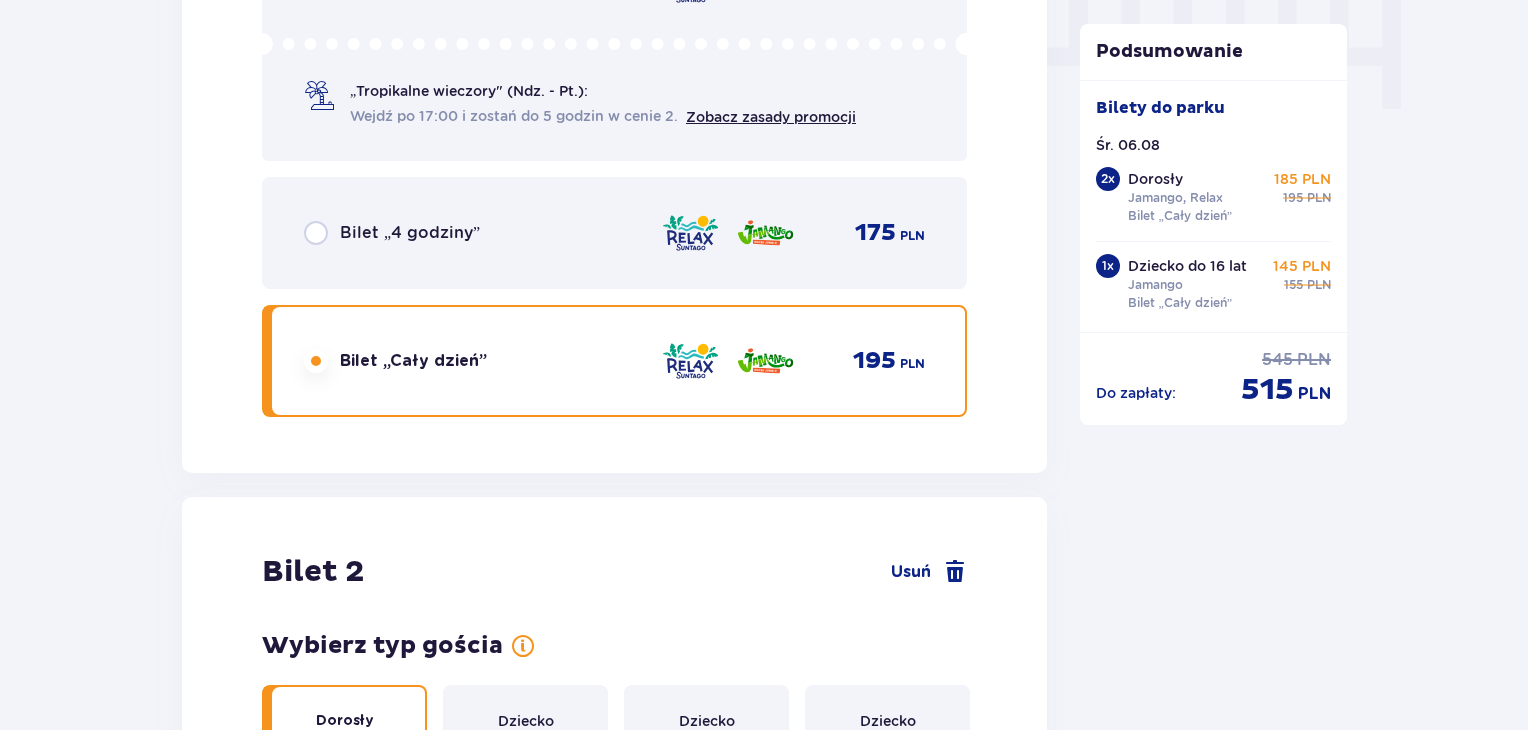 scroll, scrollTop: 2042, scrollLeft: 0, axis: vertical 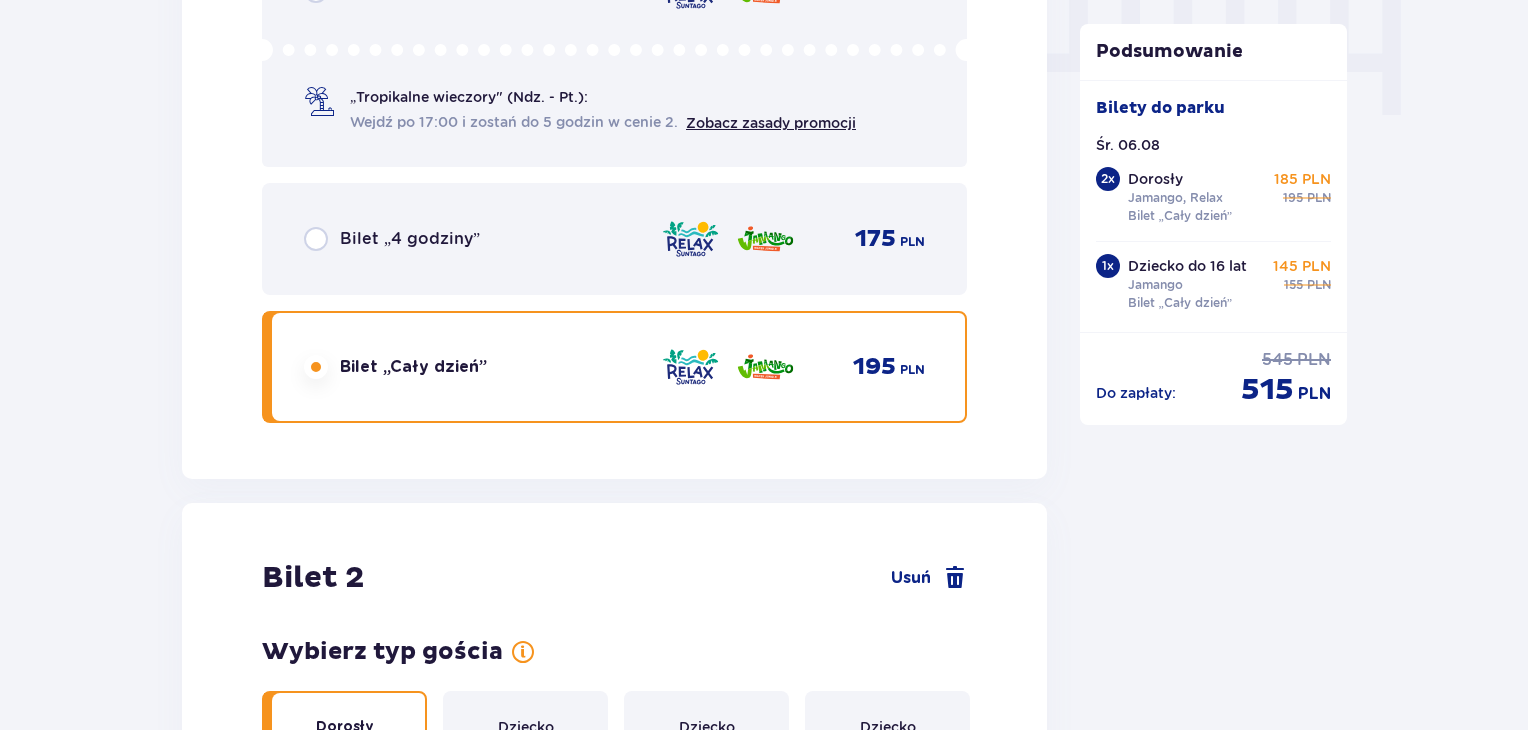 click at bounding box center (316, 4113) 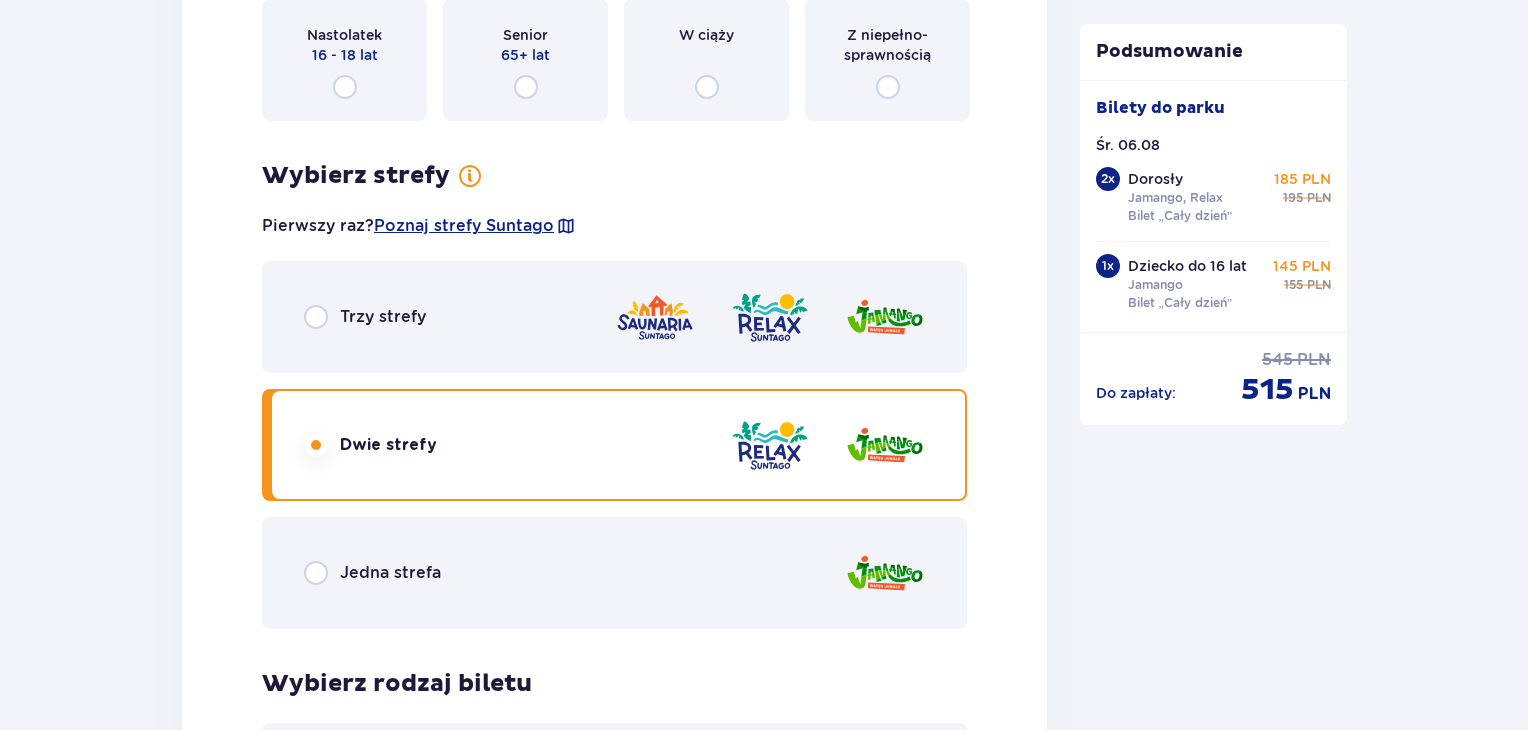 click at bounding box center [316, 1148] 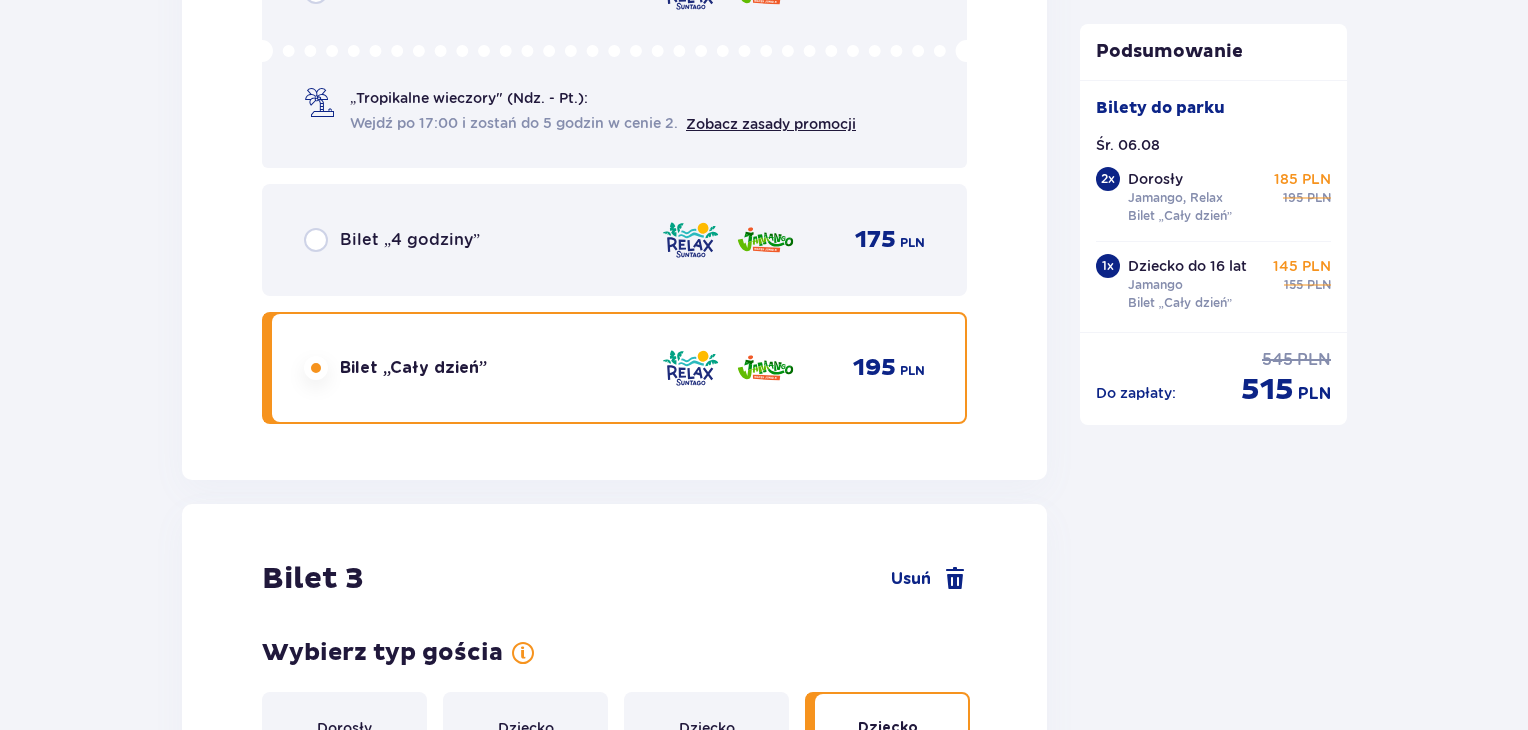 click at bounding box center (316, 2503) 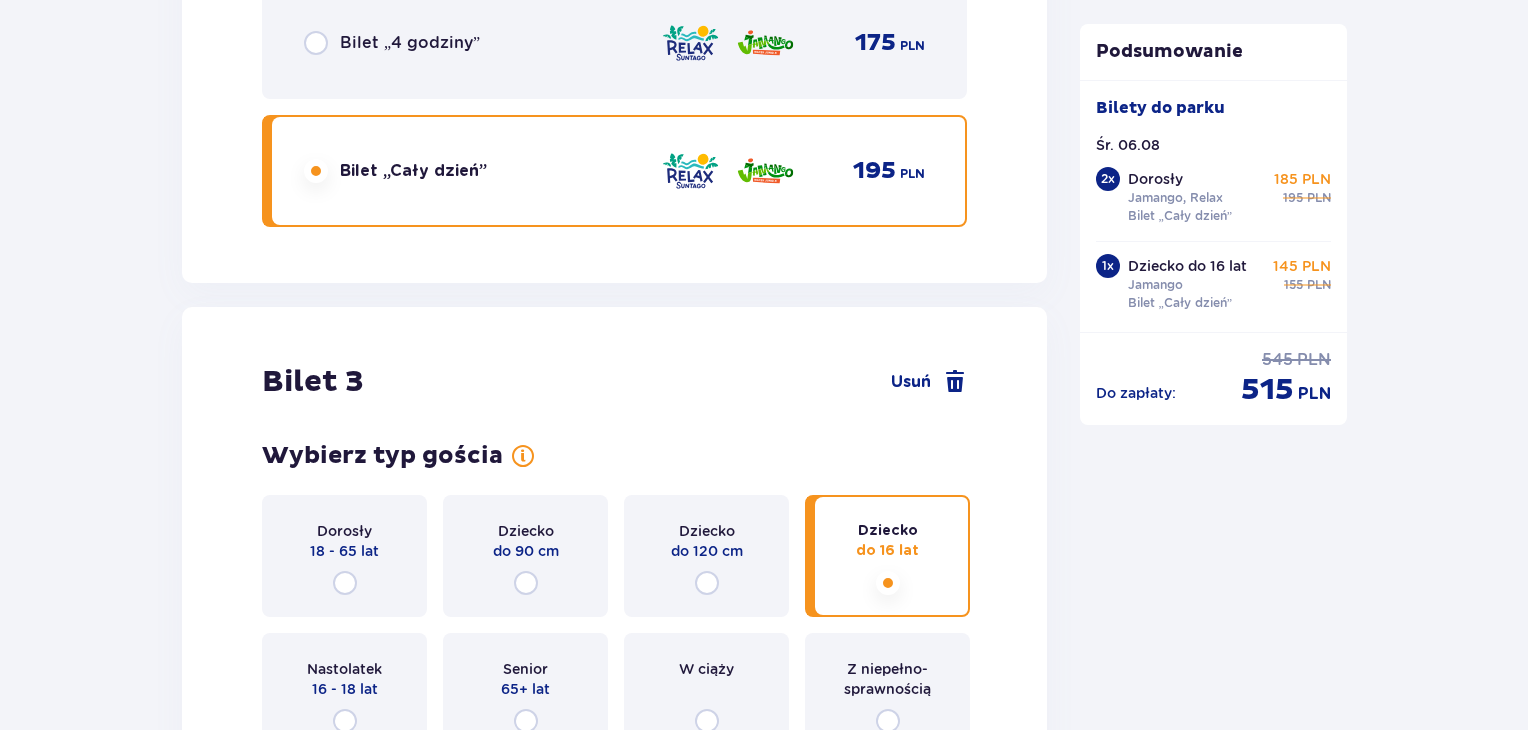 click at bounding box center (316, -1440) 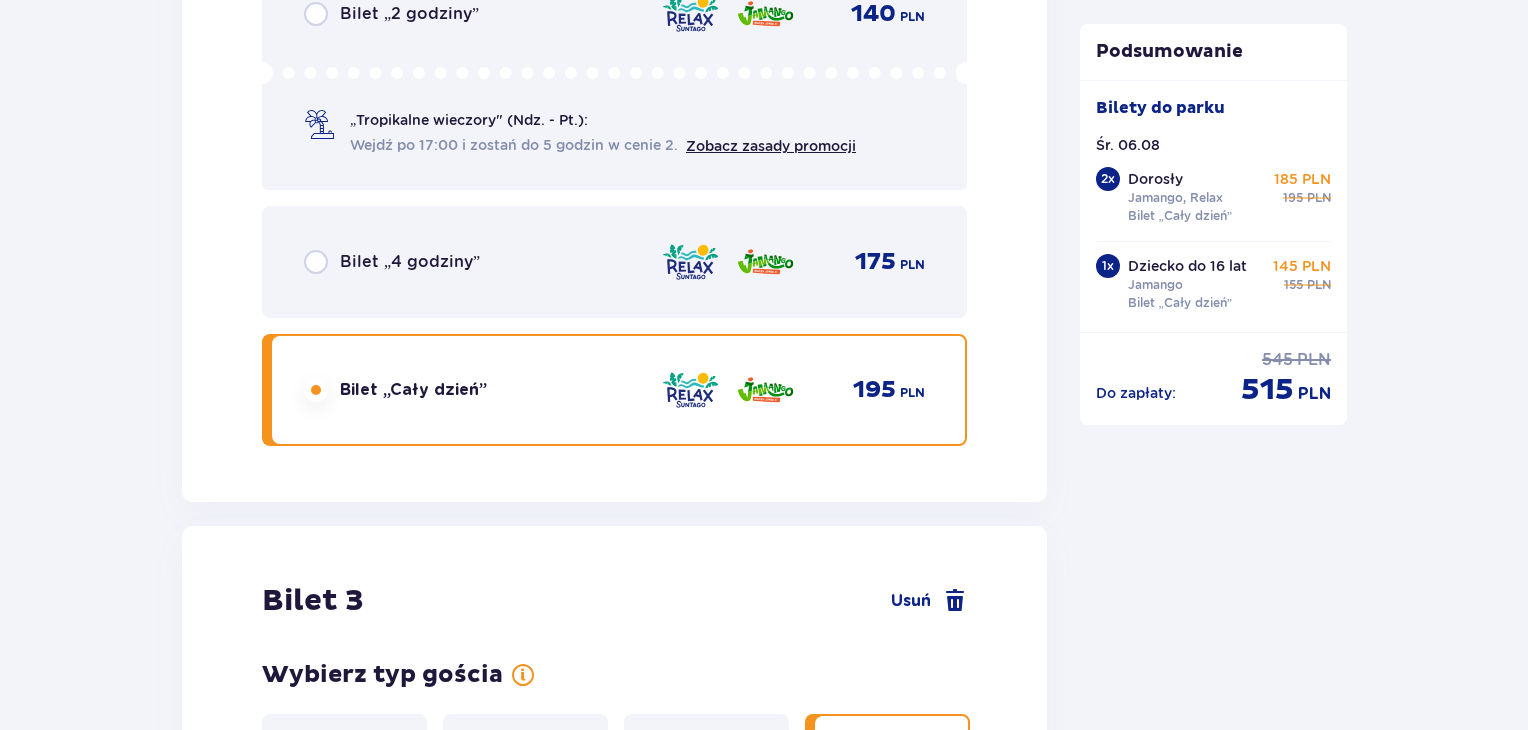 click at bounding box center [316, 2525] 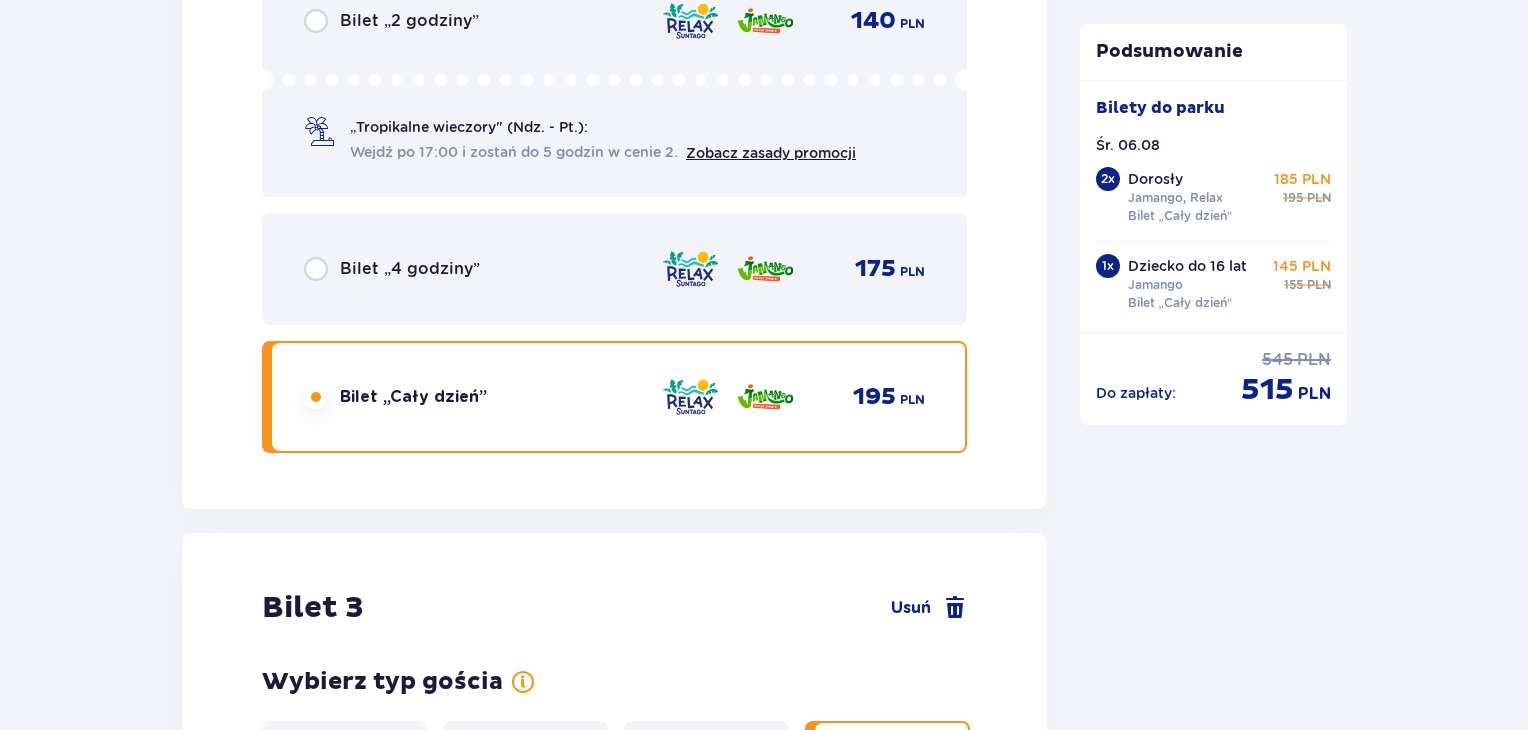 radio on "true" 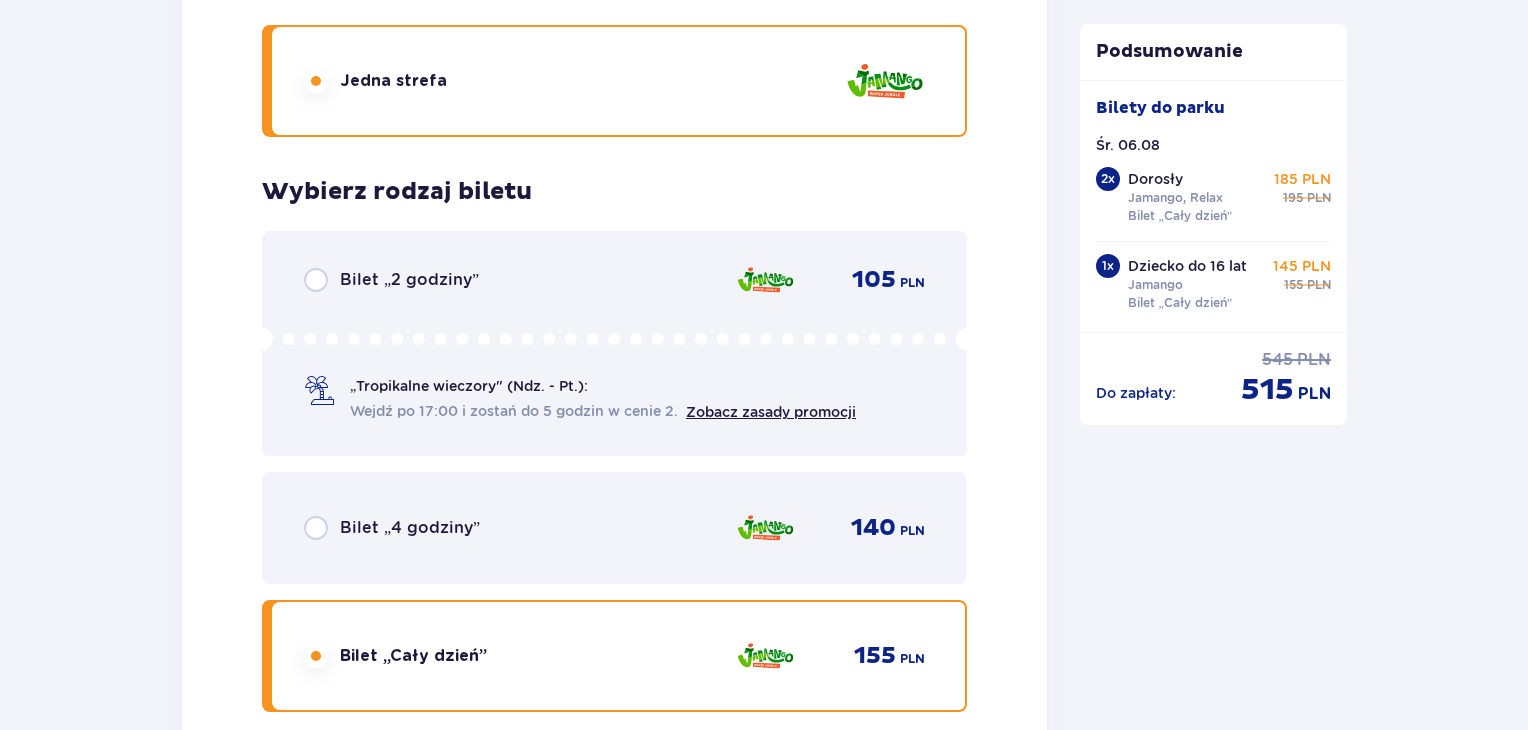 click at bounding box center (316, -1479) 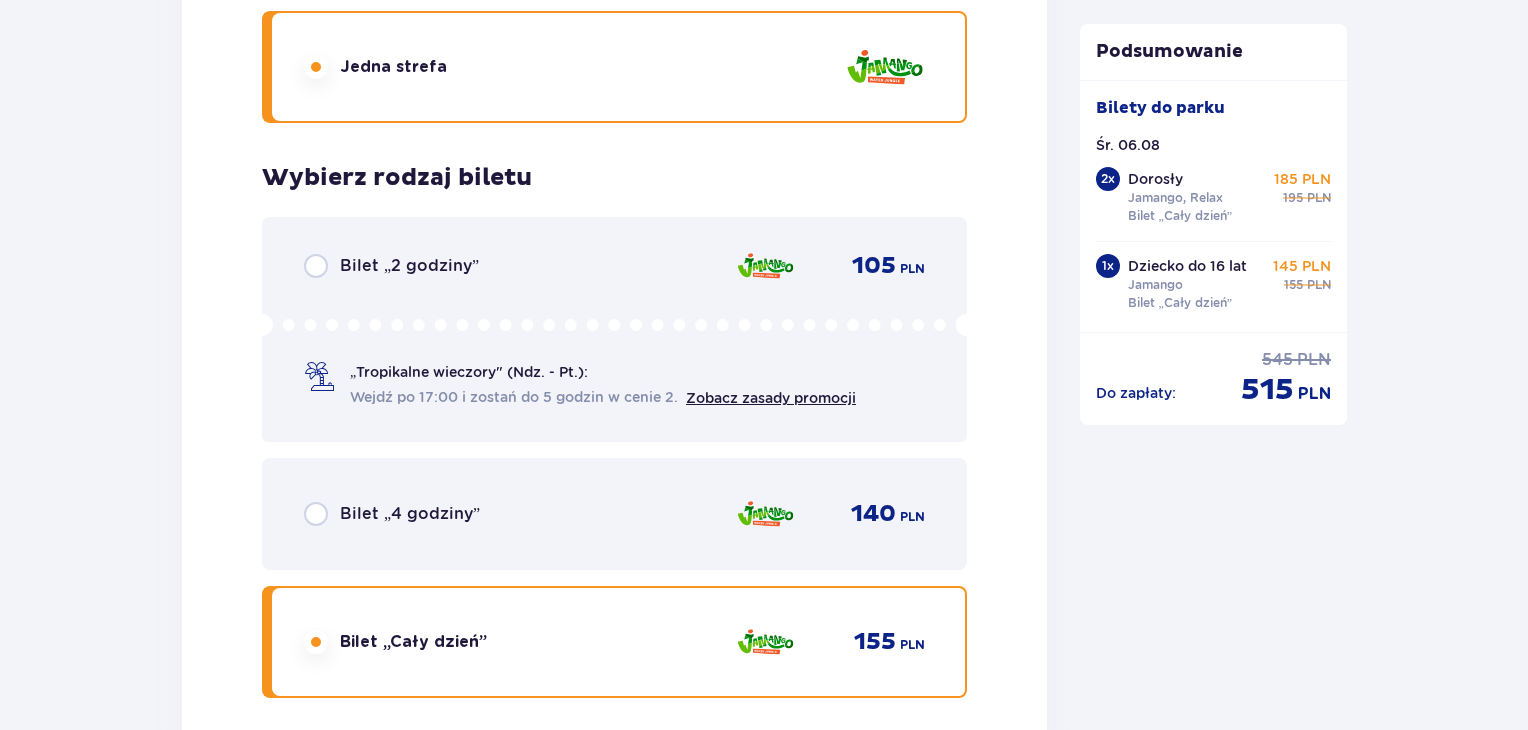 radio on "true" 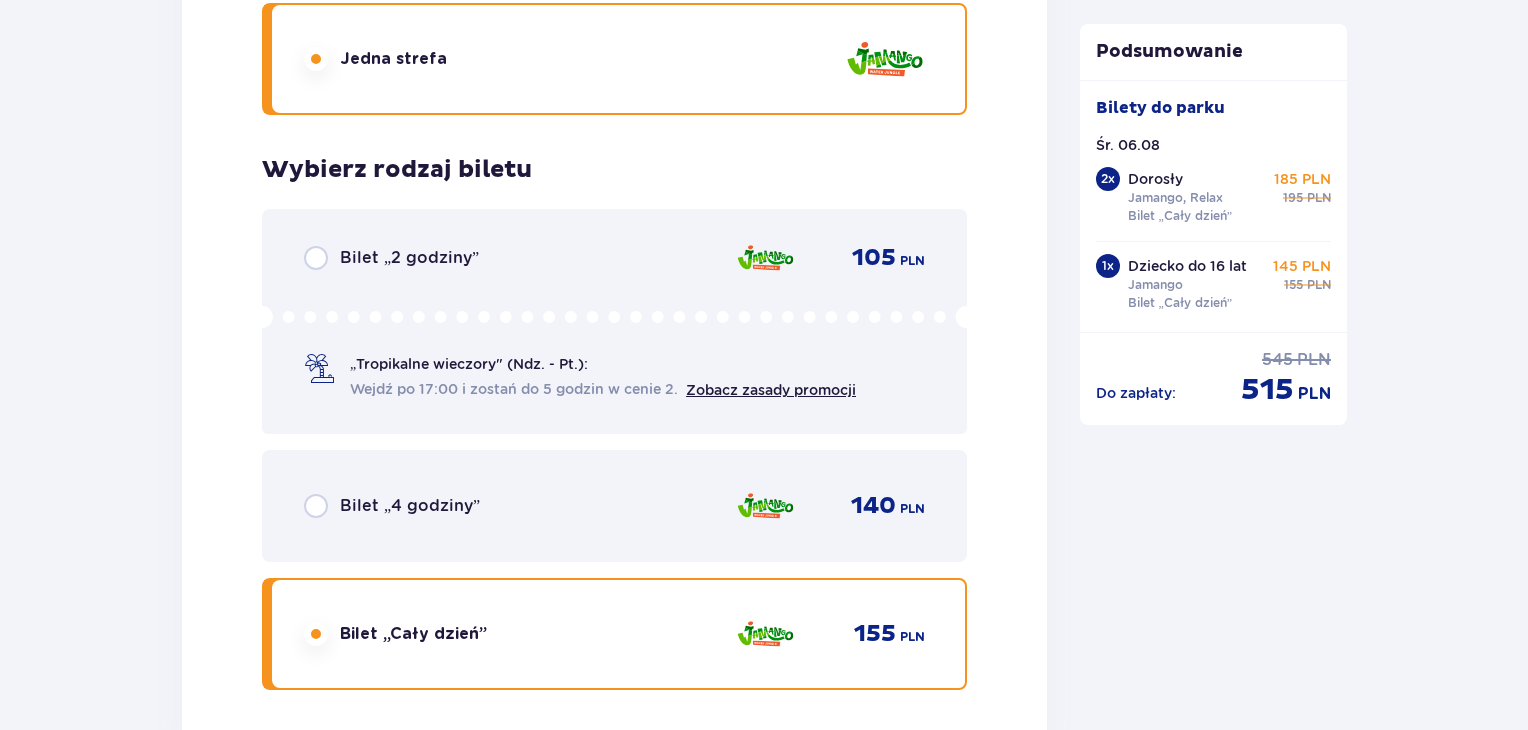 click at bounding box center [316, -3112] 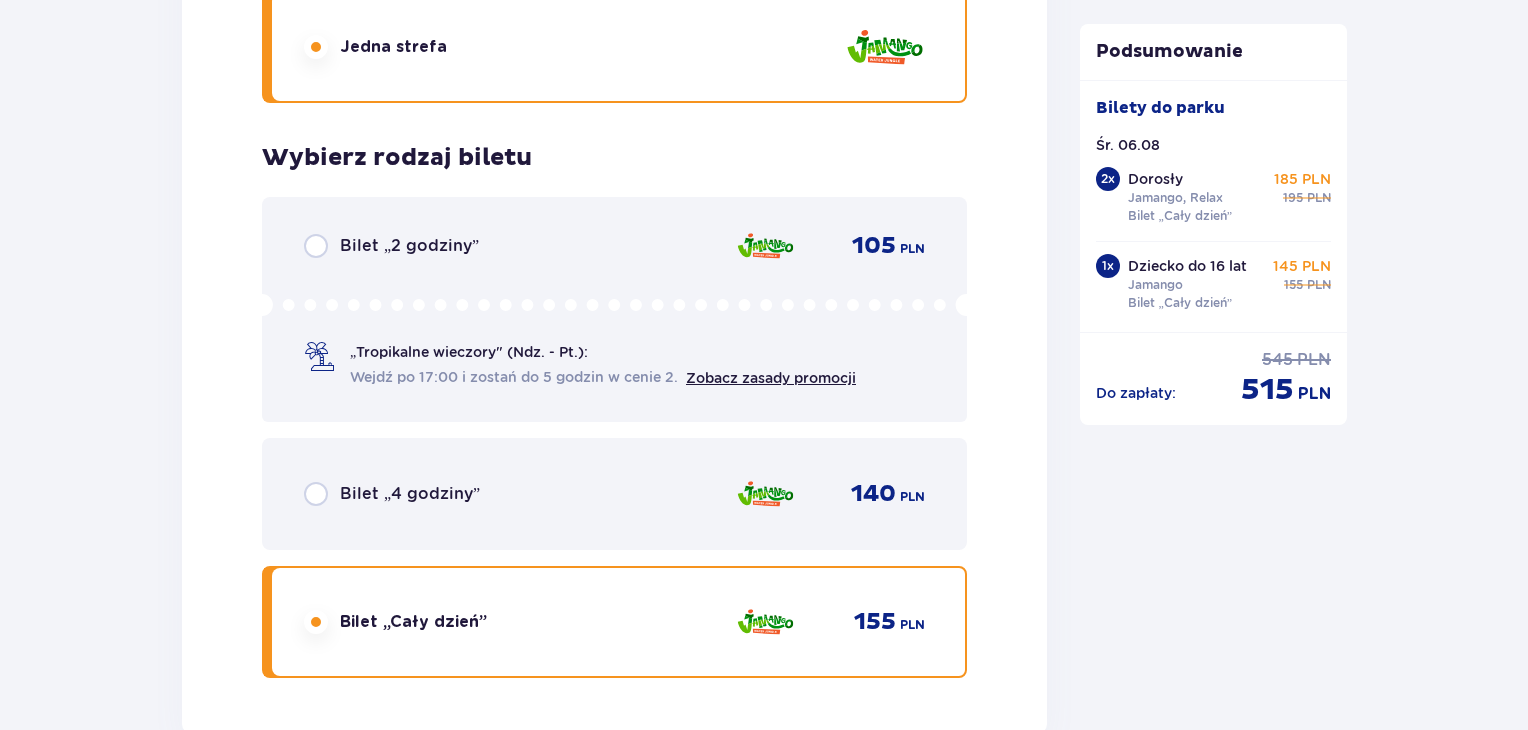 radio on "true" 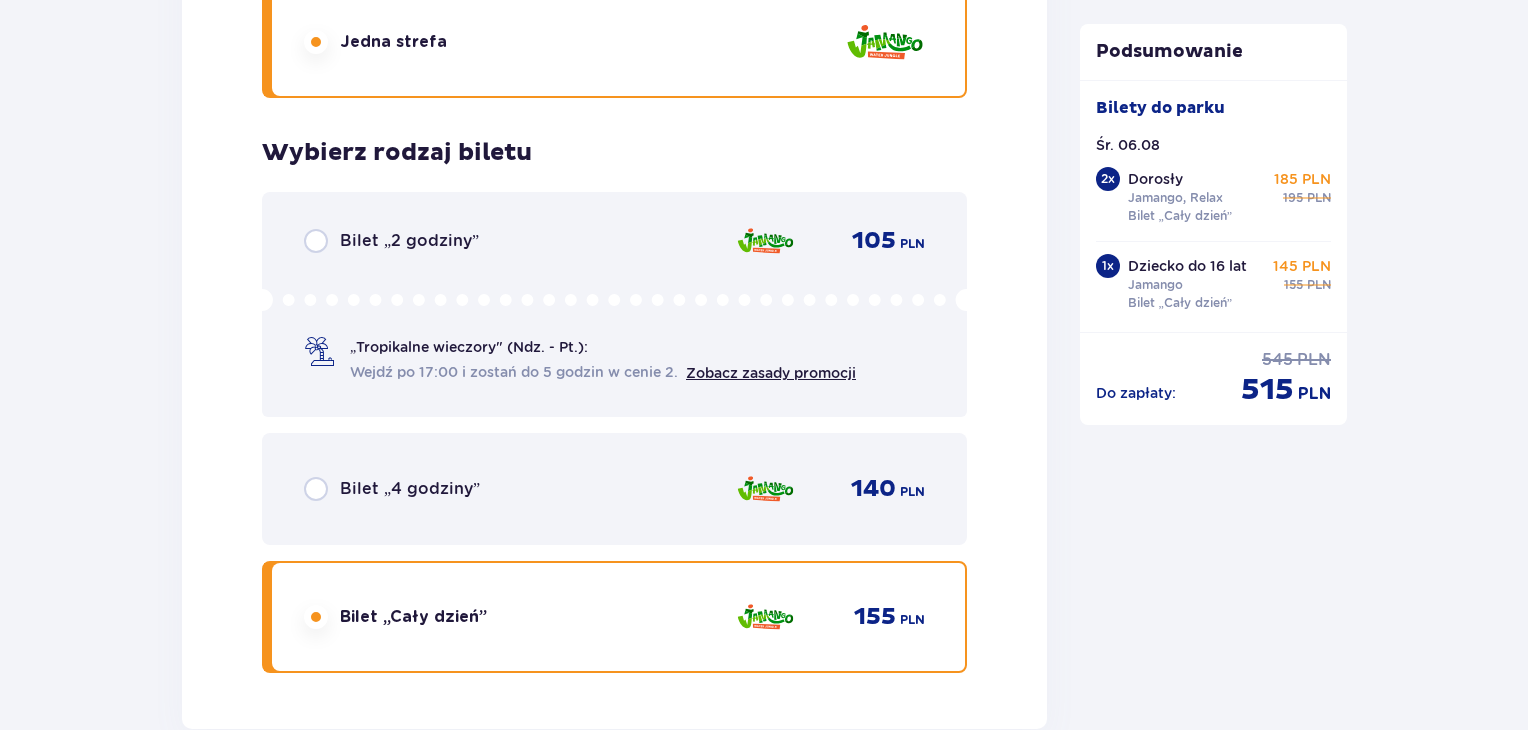 radio on "false" 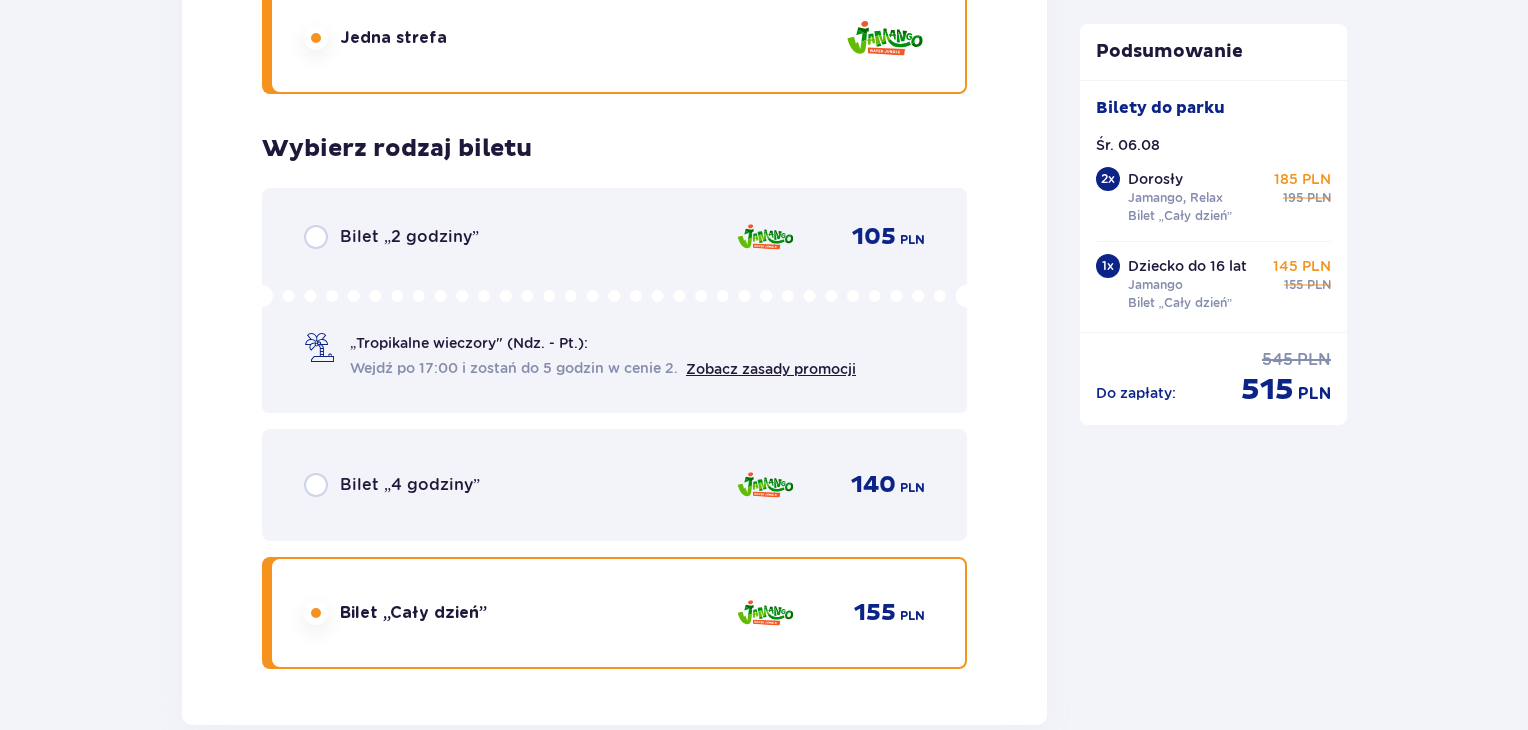 click at bounding box center (316, 613) 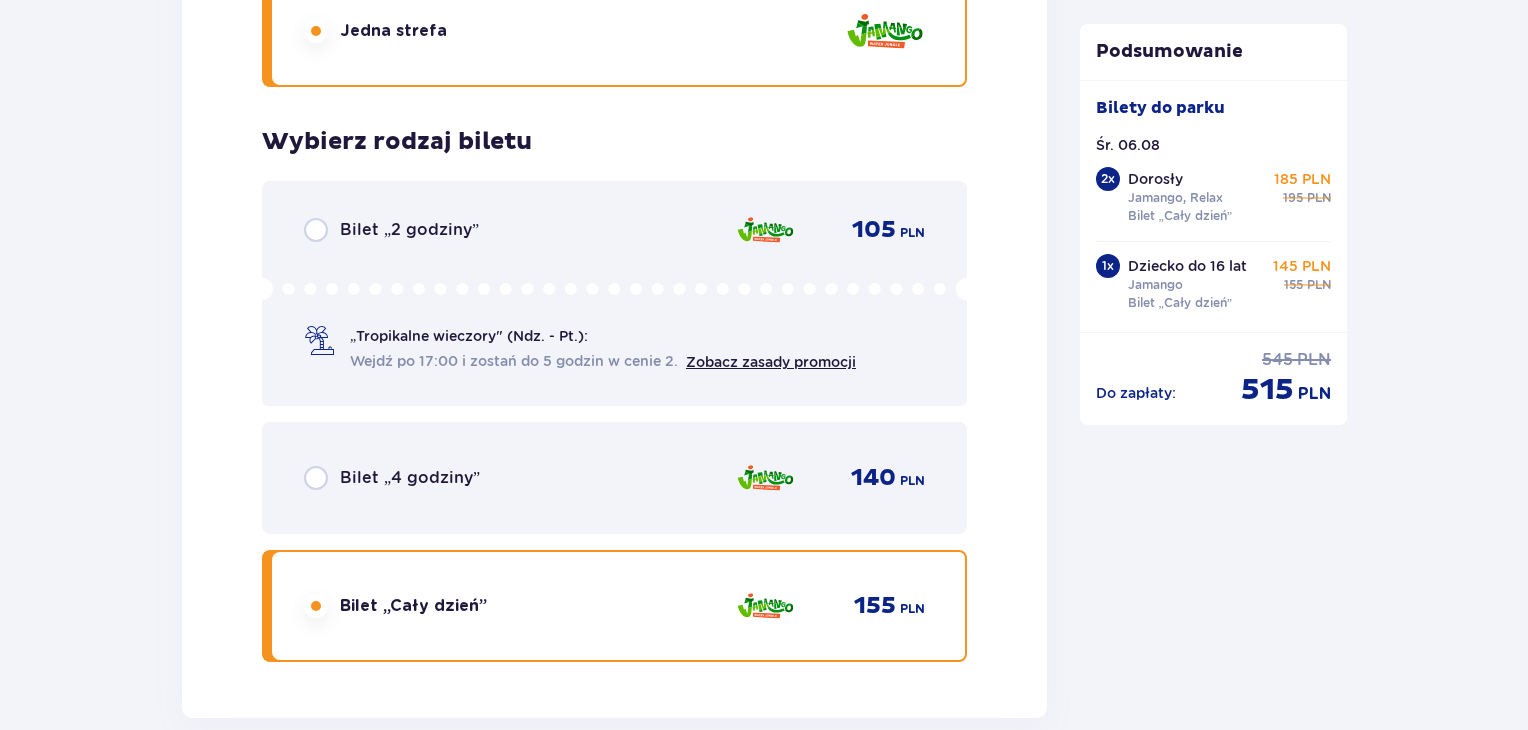 radio on "true" 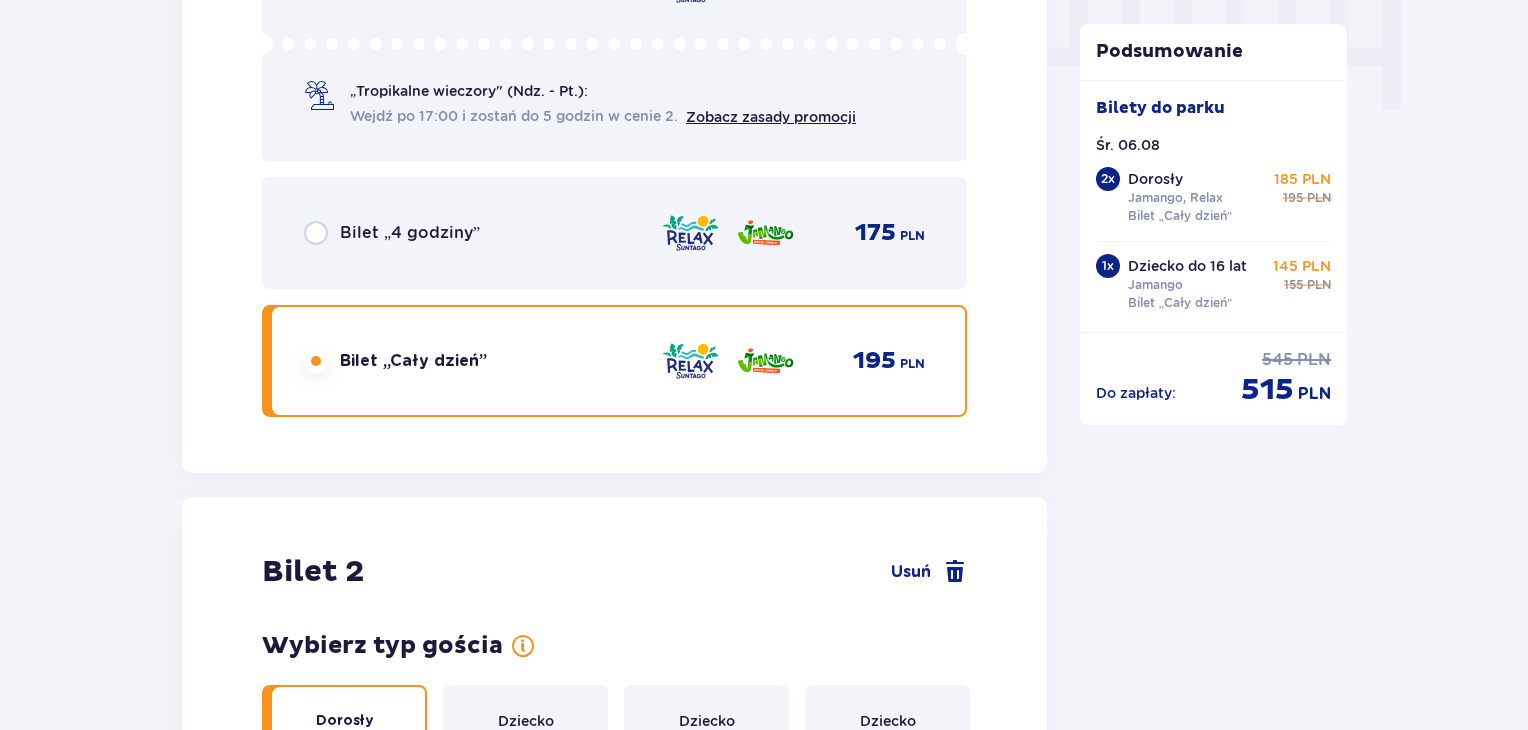 click at bounding box center [316, 1972] 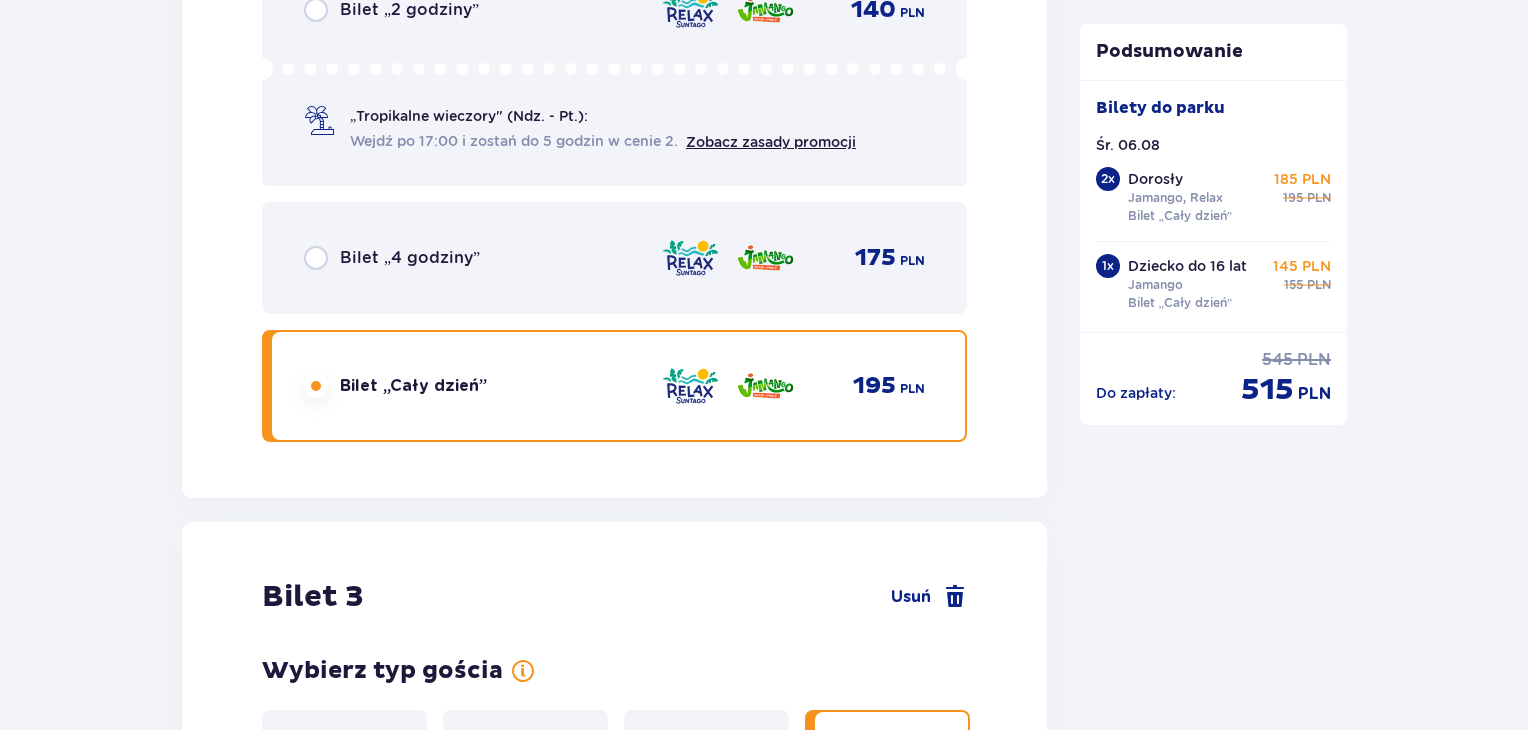 scroll, scrollTop: 3652, scrollLeft: 0, axis: vertical 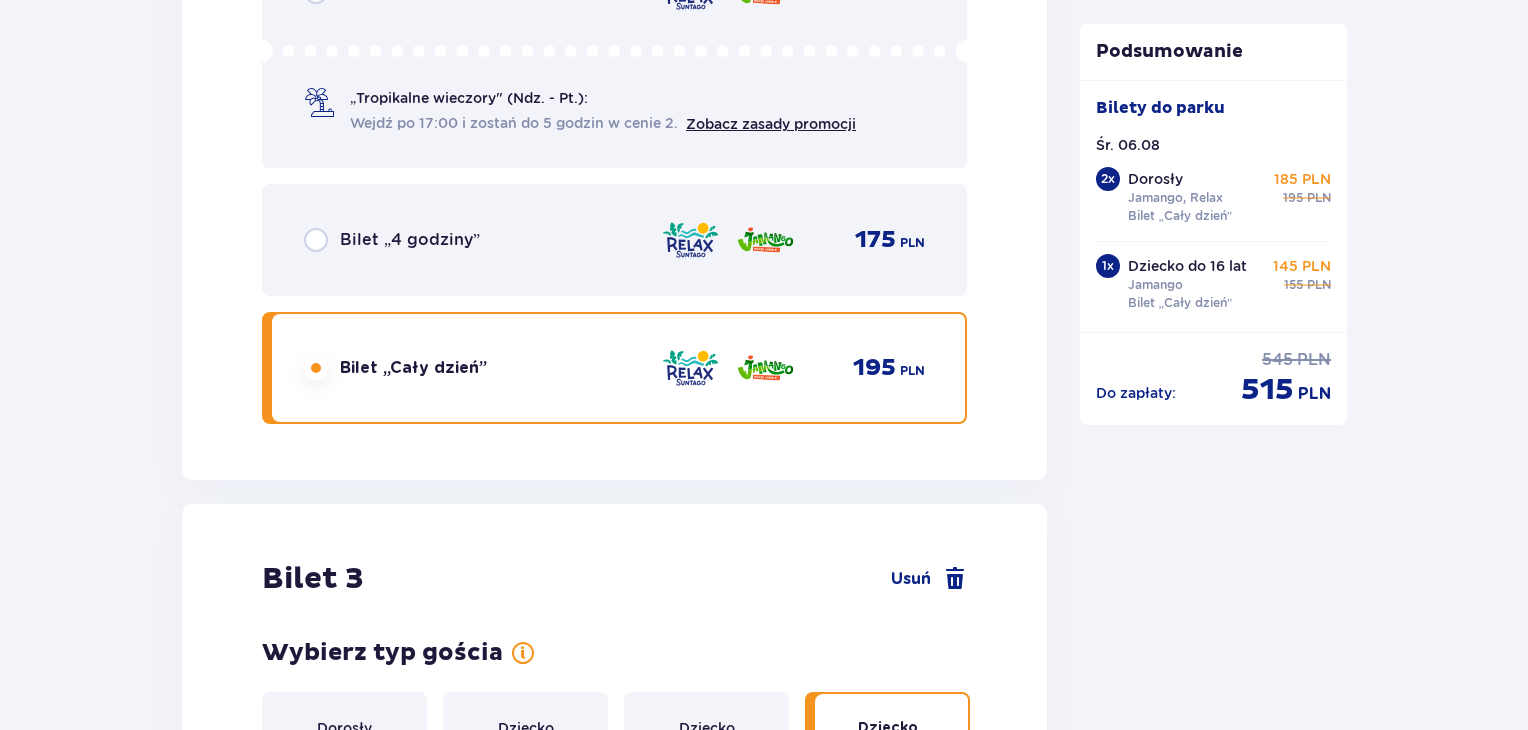 click at bounding box center [316, -1243] 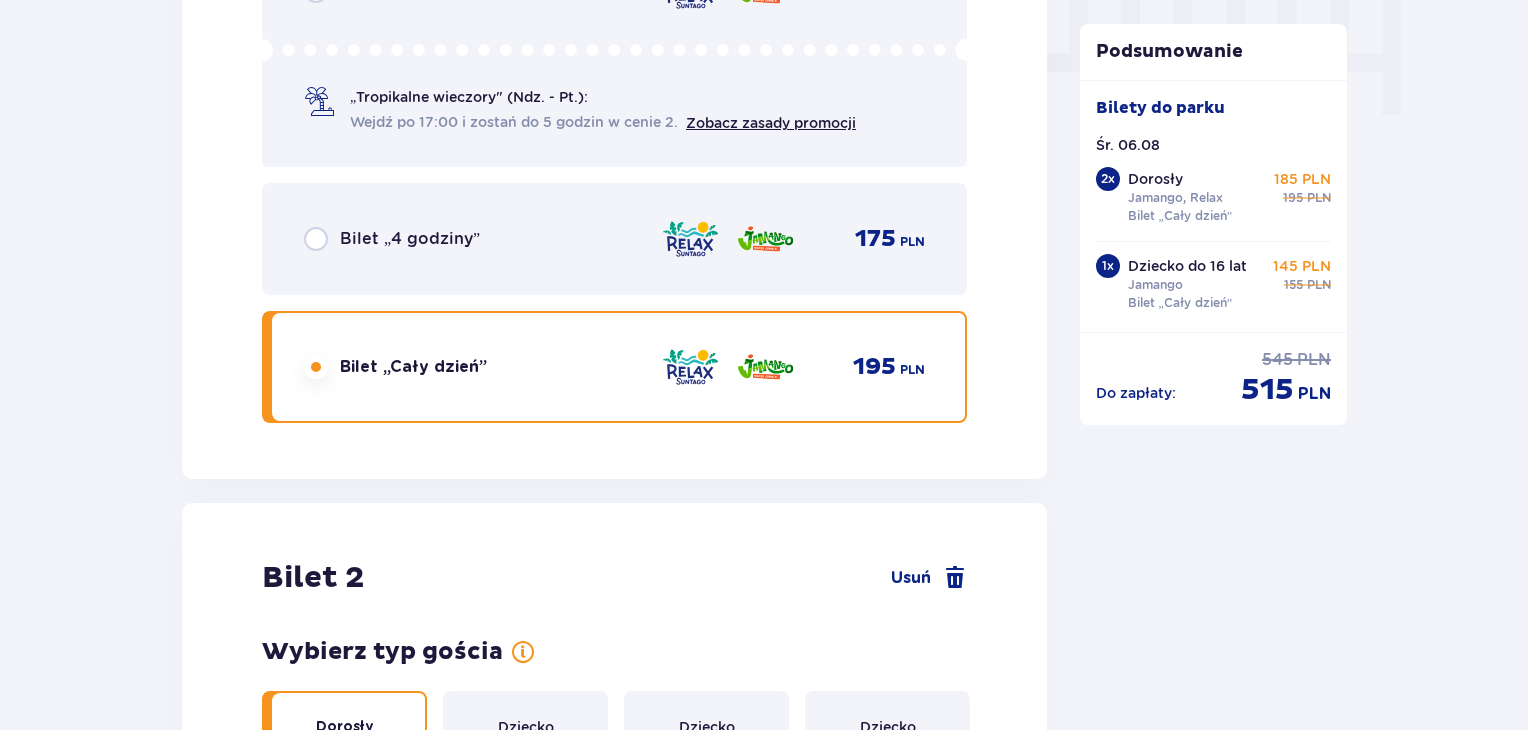 click at bounding box center [316, 4113] 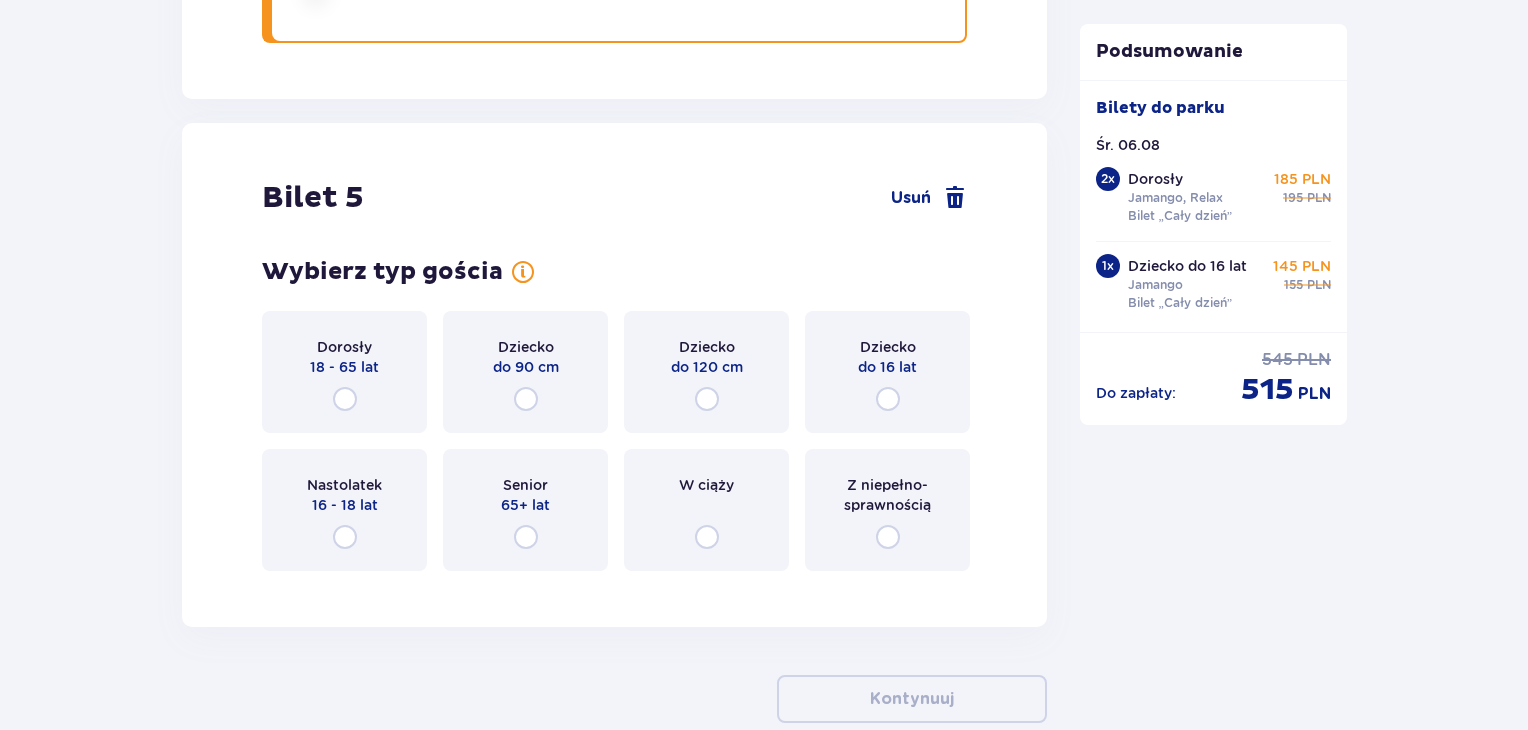 scroll, scrollTop: 6158, scrollLeft: 0, axis: vertical 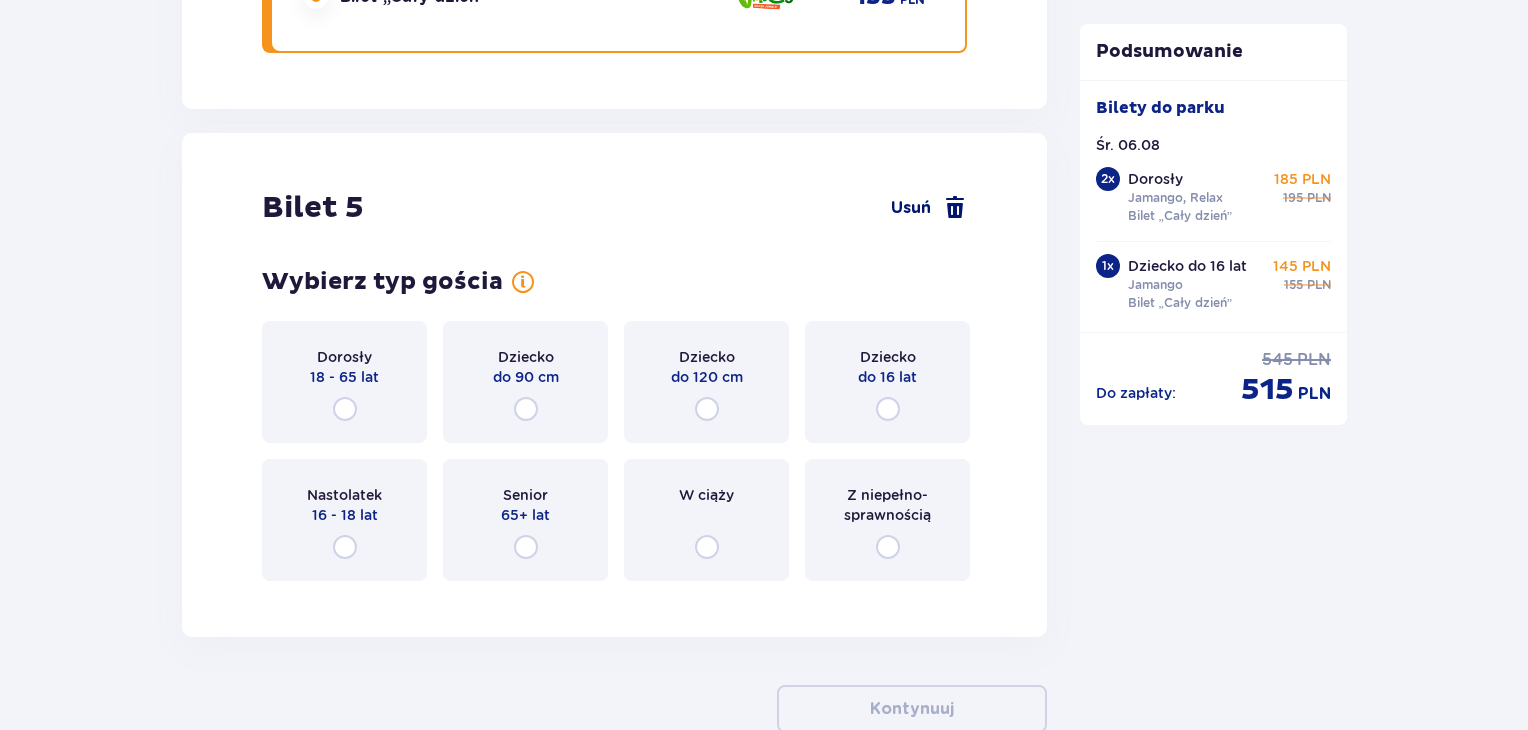 click on "Usuń" at bounding box center (911, 208) 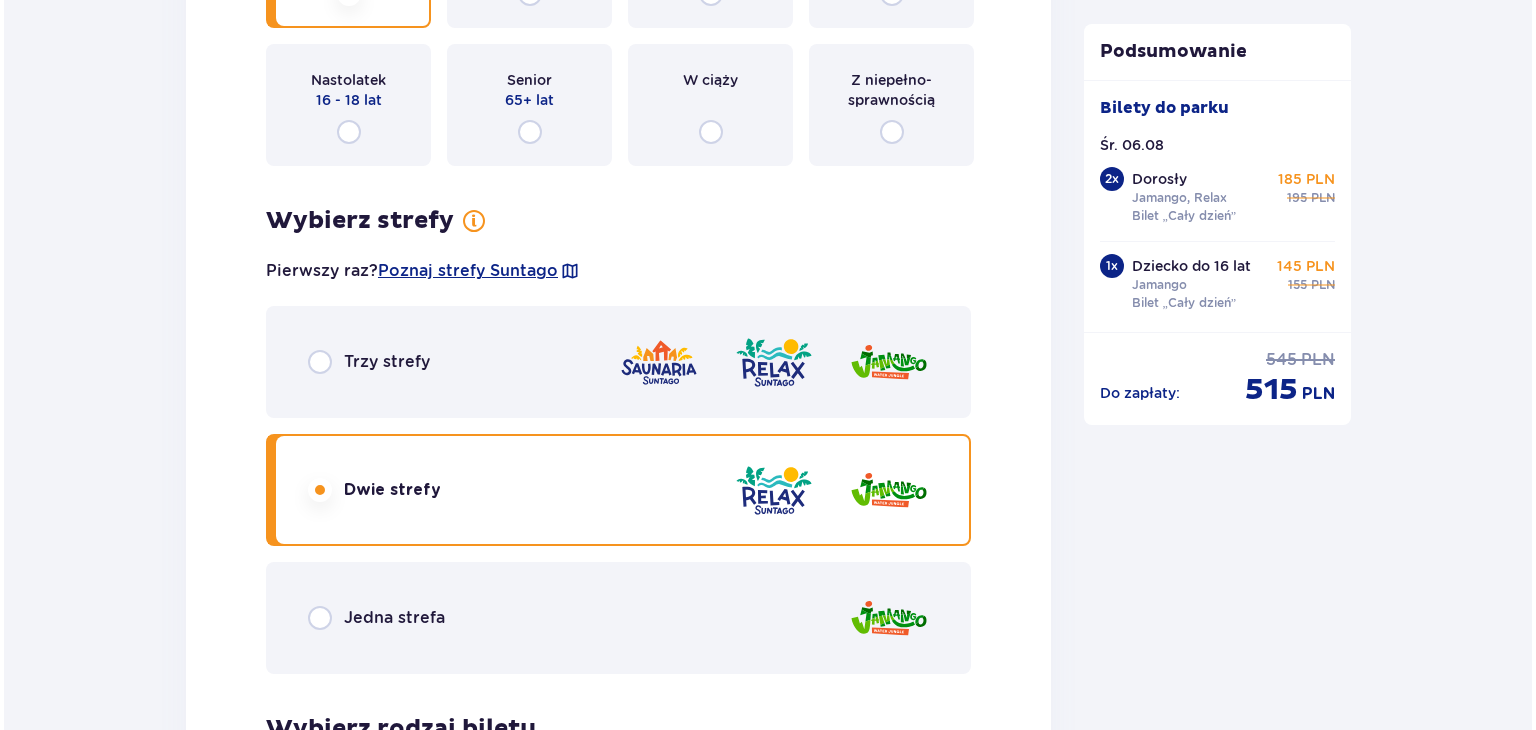 scroll, scrollTop: 2815, scrollLeft: 0, axis: vertical 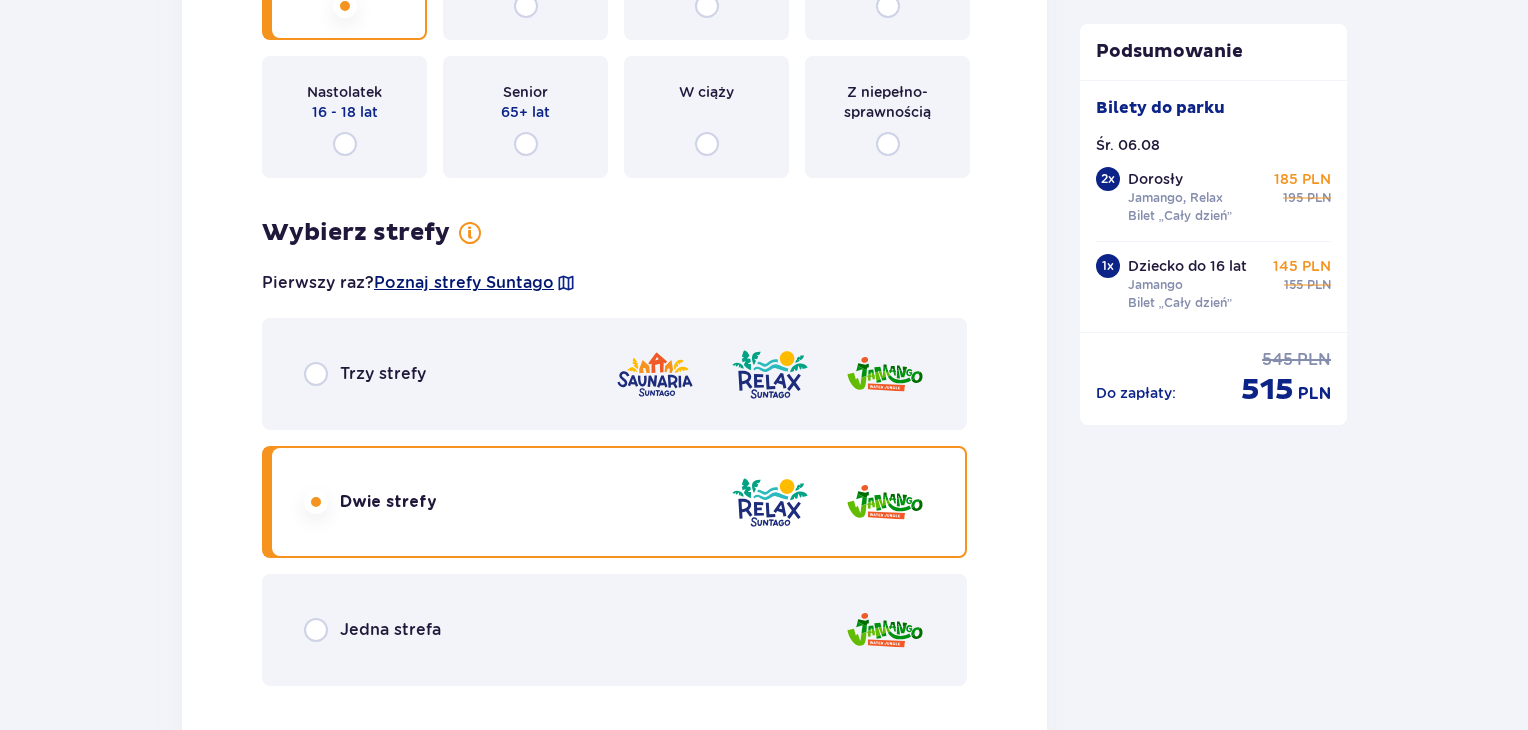 click on "Poznaj strefy Suntago" at bounding box center [464, 283] 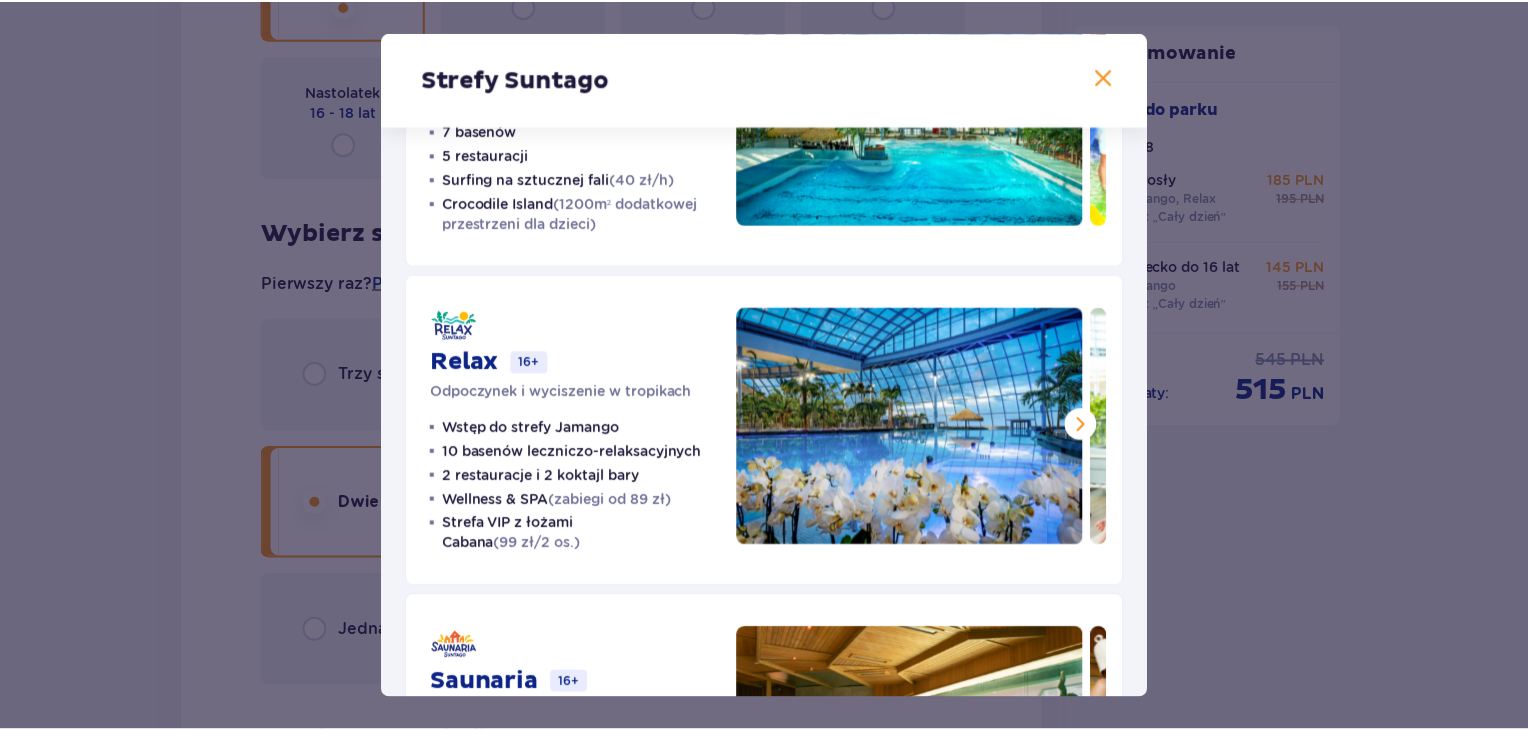 scroll, scrollTop: 196, scrollLeft: 0, axis: vertical 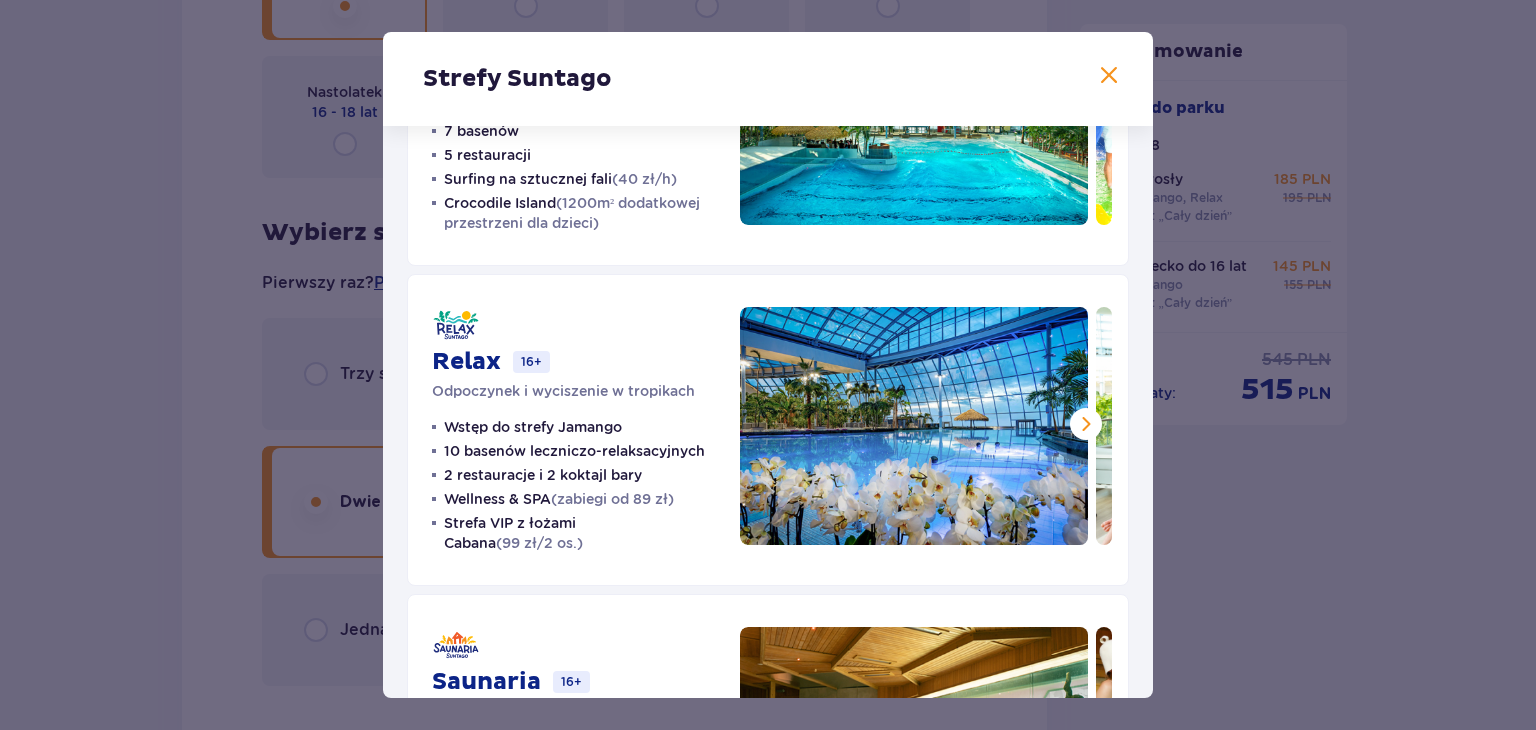 click at bounding box center [1109, 76] 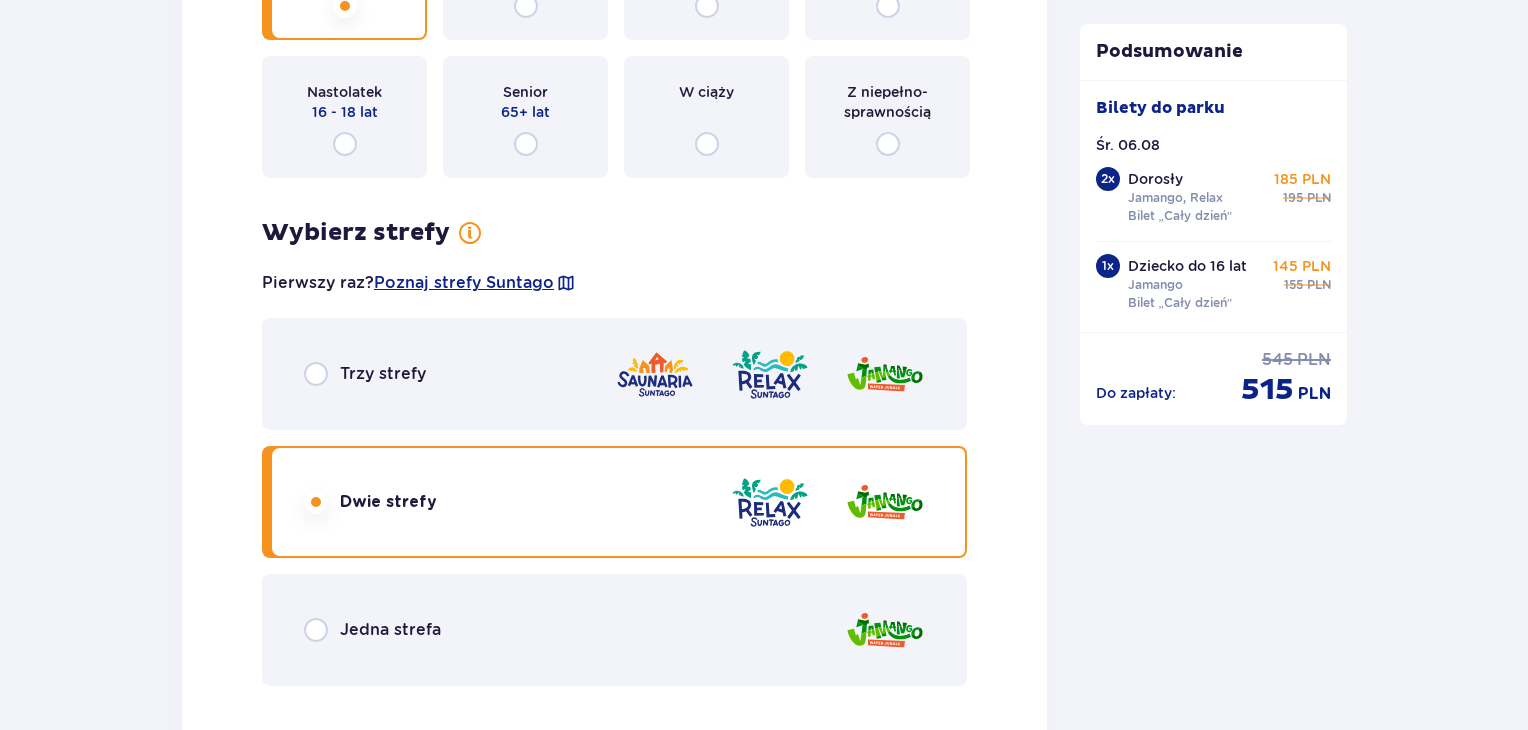 click on "Jedna strefa" at bounding box center [614, 630] 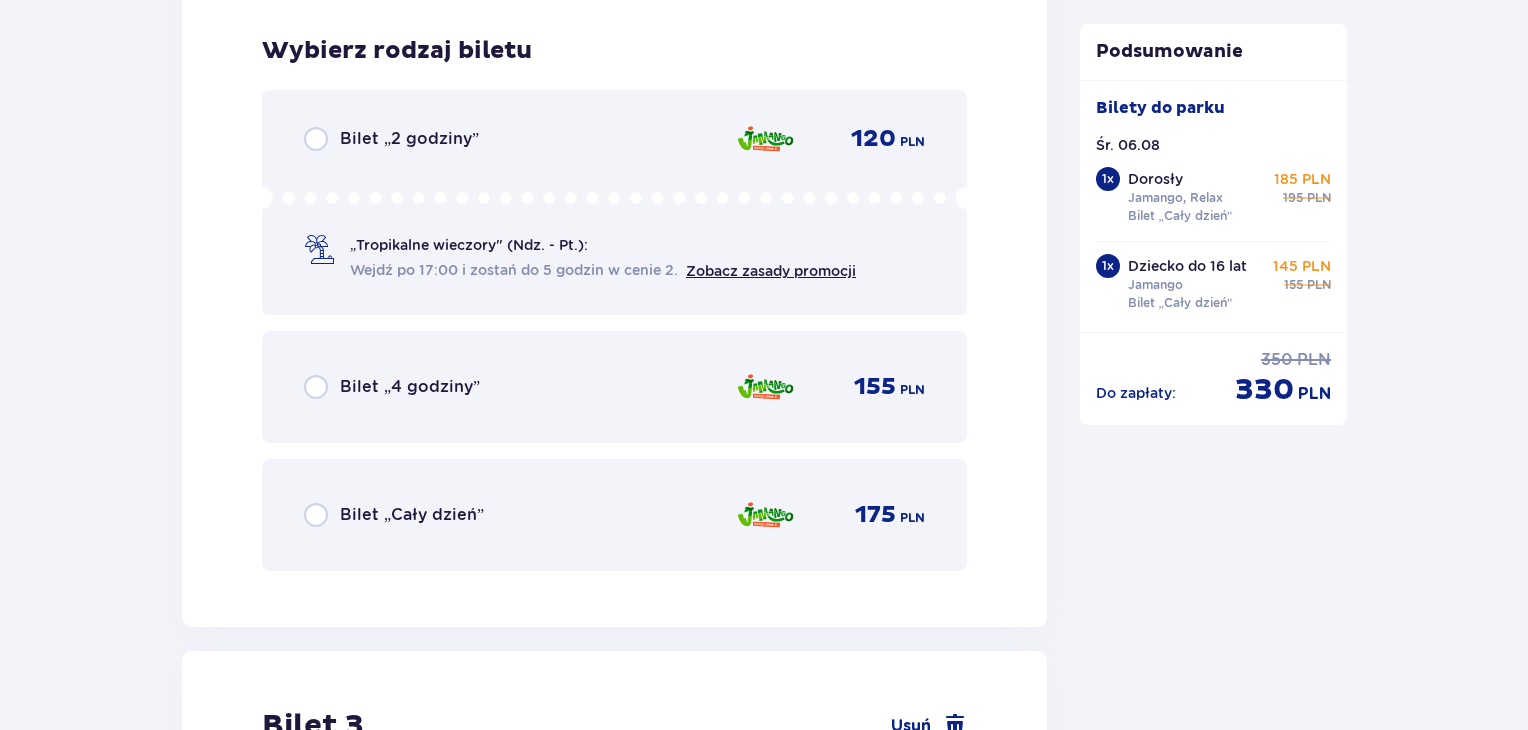 click on "Bilet „Cały dzień” 175 PLN" at bounding box center (614, 515) 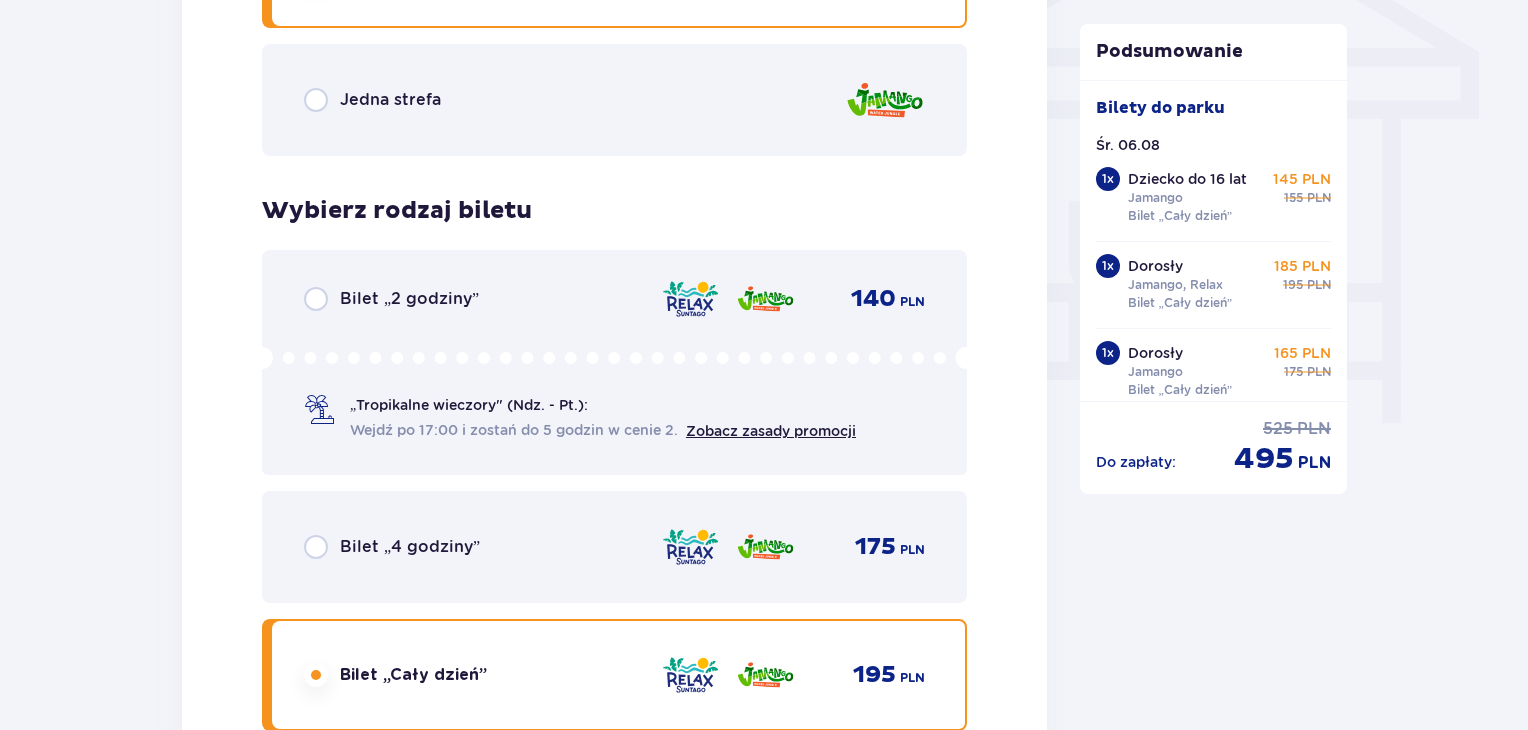 scroll, scrollTop: 1478, scrollLeft: 0, axis: vertical 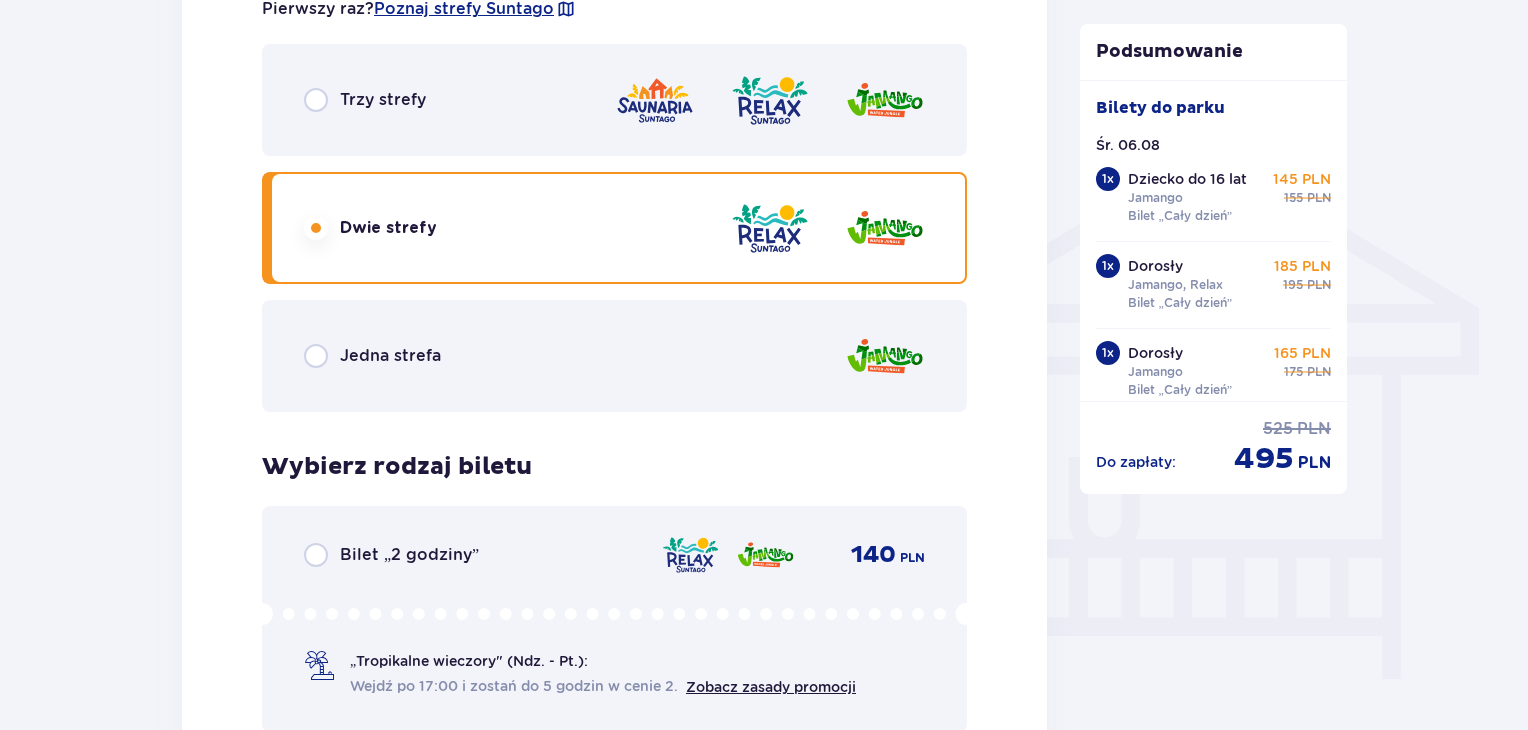 click on "Jedna strefa" at bounding box center (614, 356) 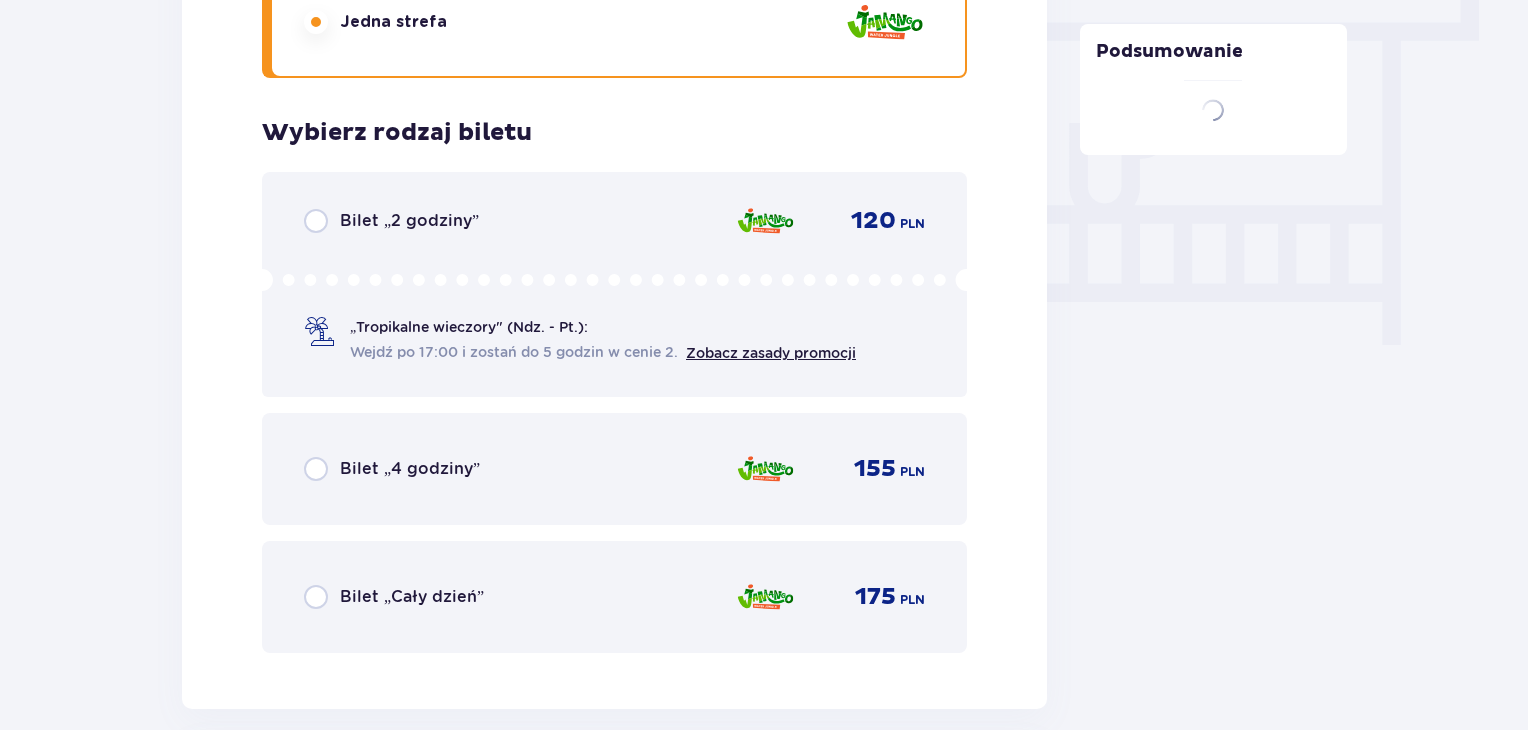 scroll, scrollTop: 1843, scrollLeft: 0, axis: vertical 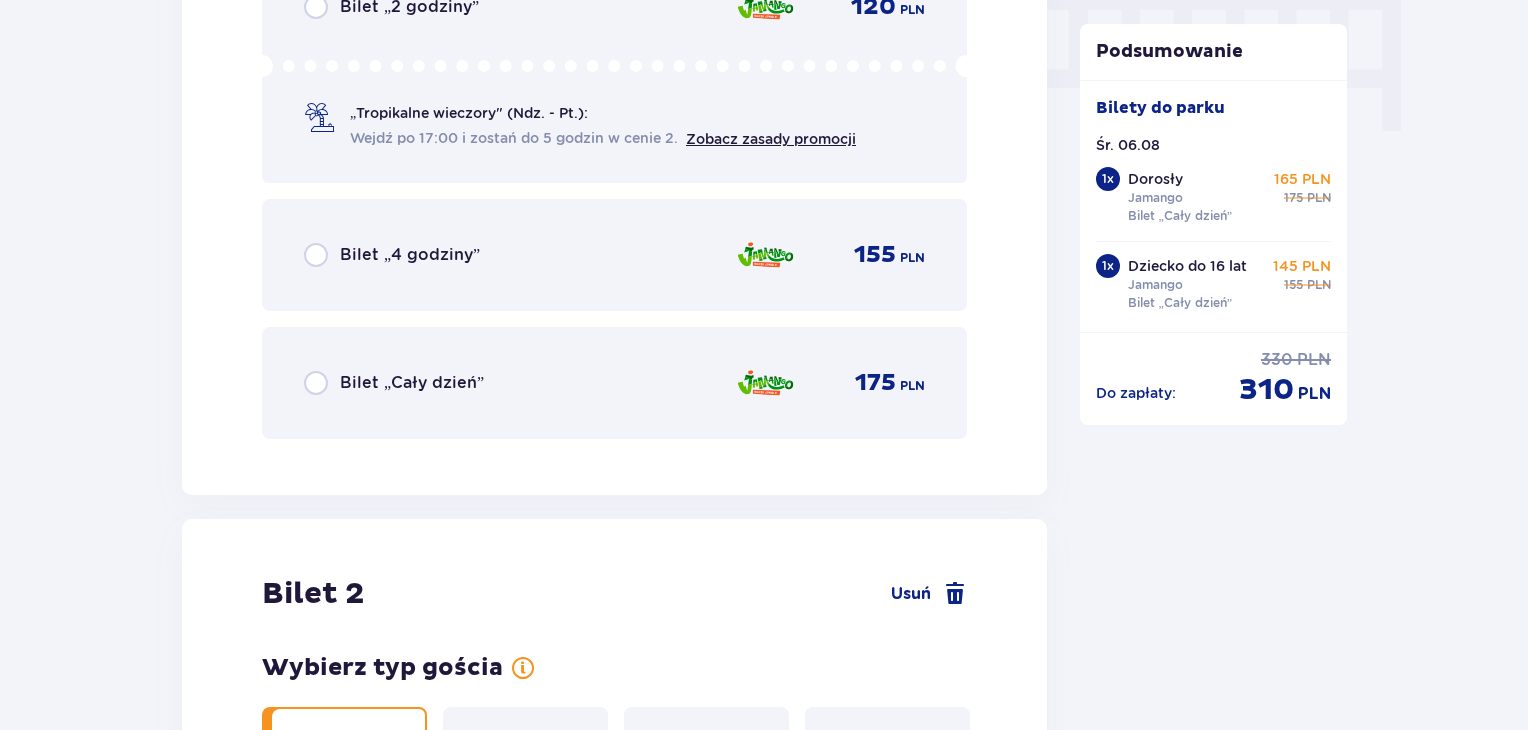 click on "Bilet „Cały dzień” 175 PLN" at bounding box center [614, 383] 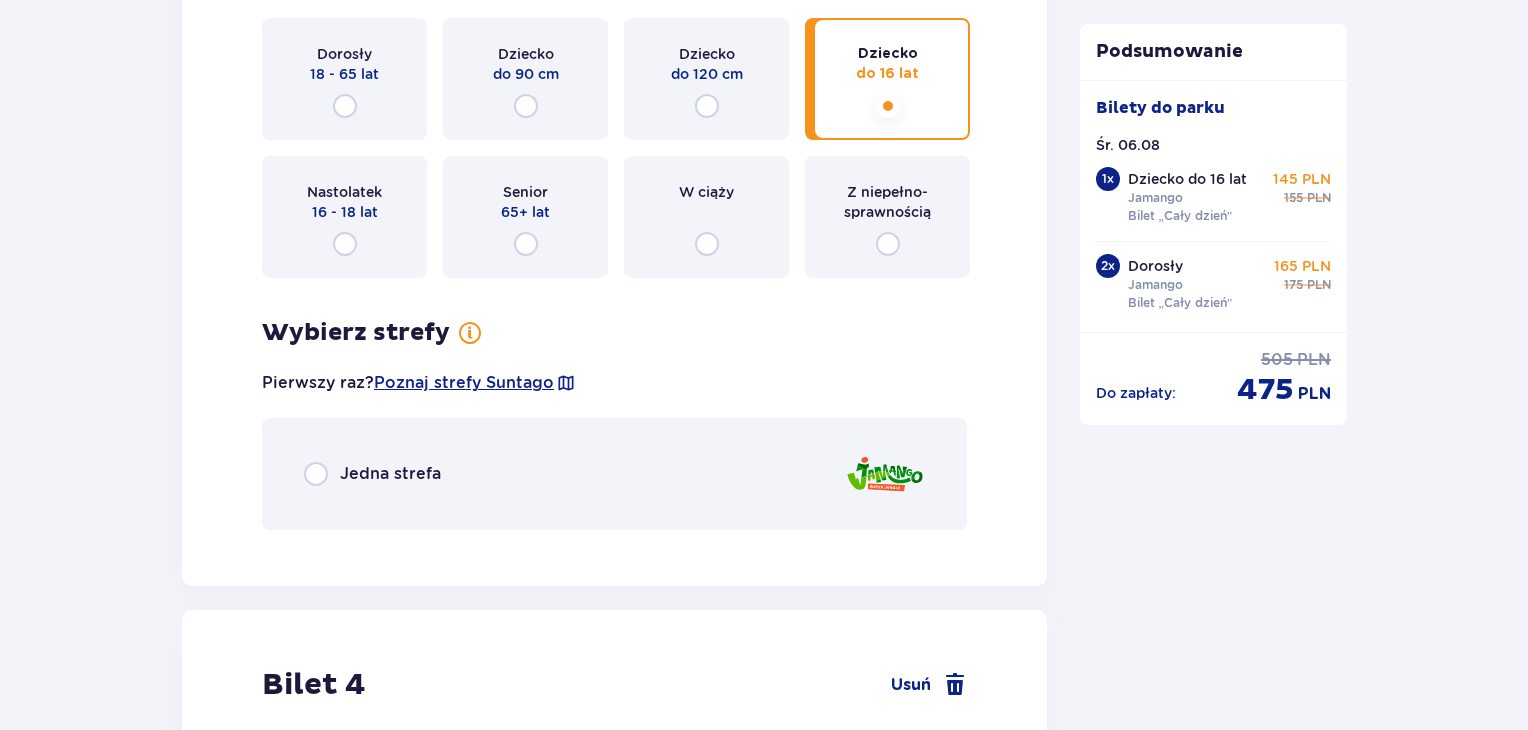 scroll, scrollTop: 4329, scrollLeft: 0, axis: vertical 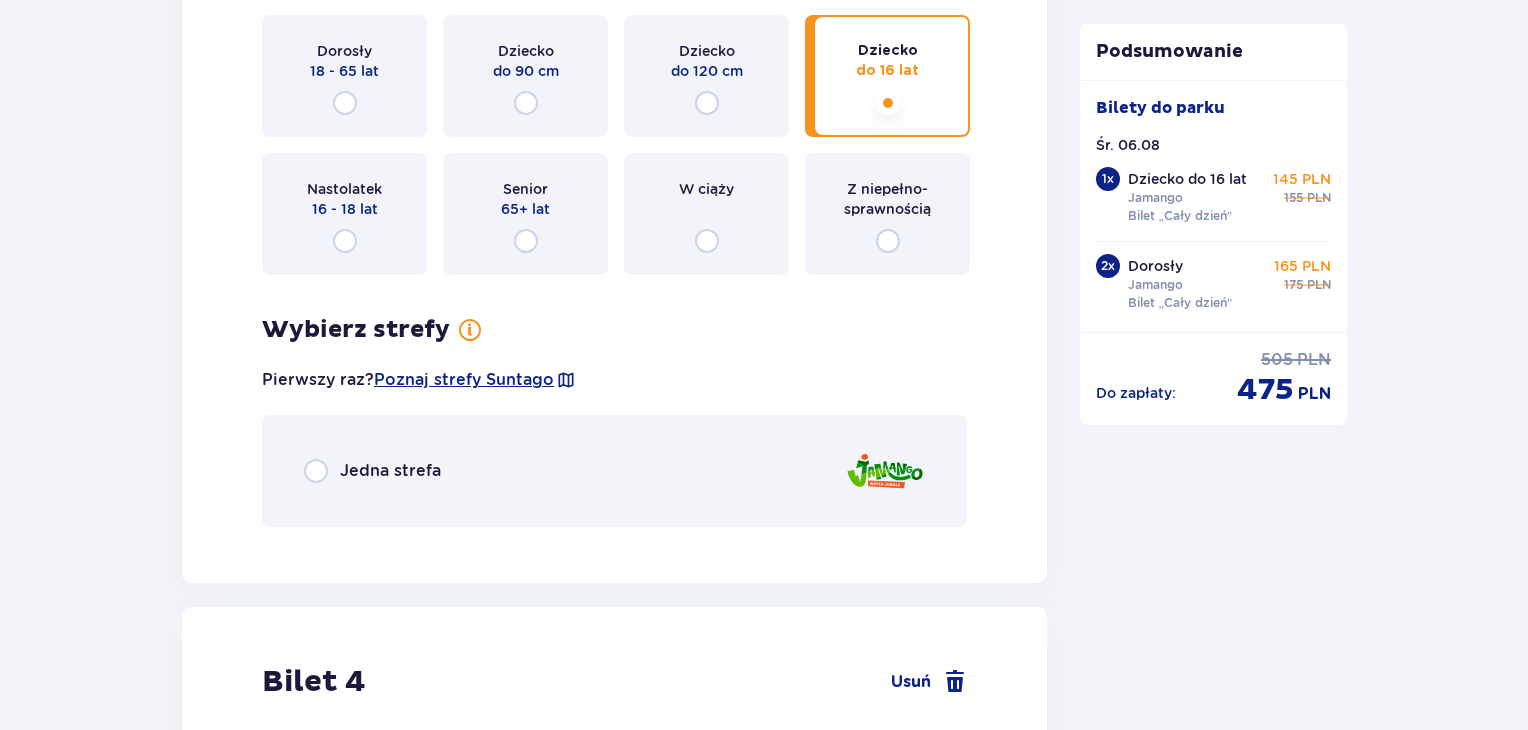click on "Jedna strefa" at bounding box center [372, 471] 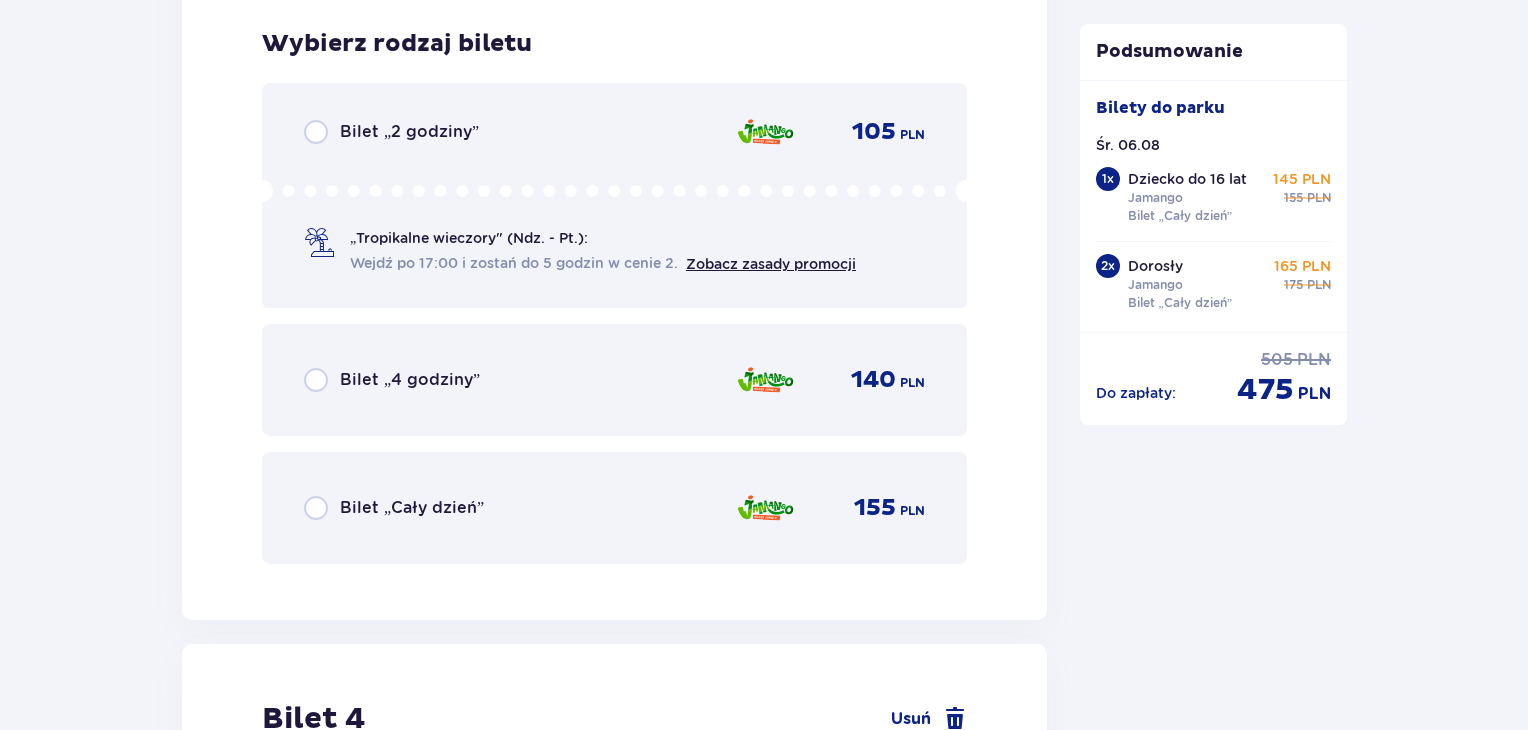 scroll, scrollTop: 4869, scrollLeft: 0, axis: vertical 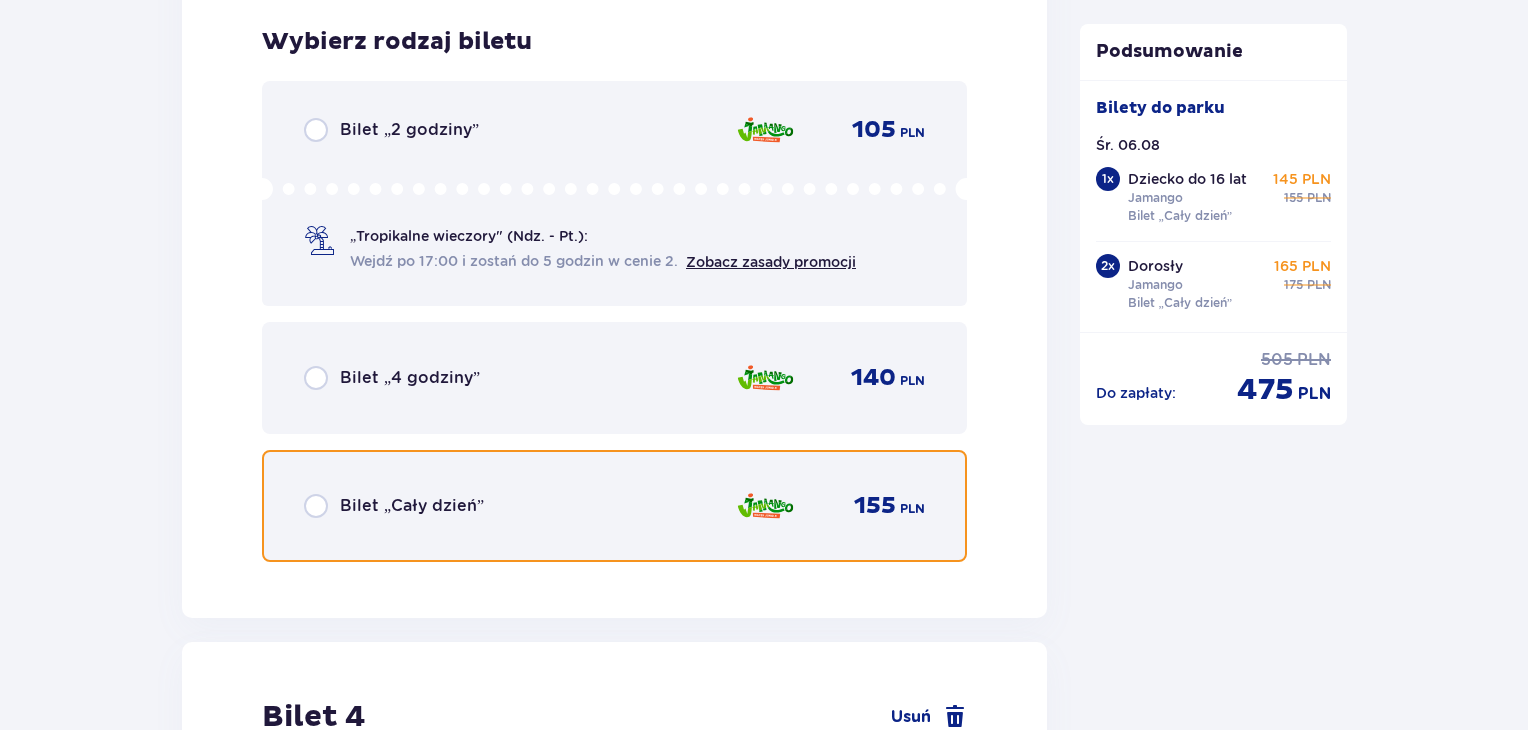 click at bounding box center [316, 506] 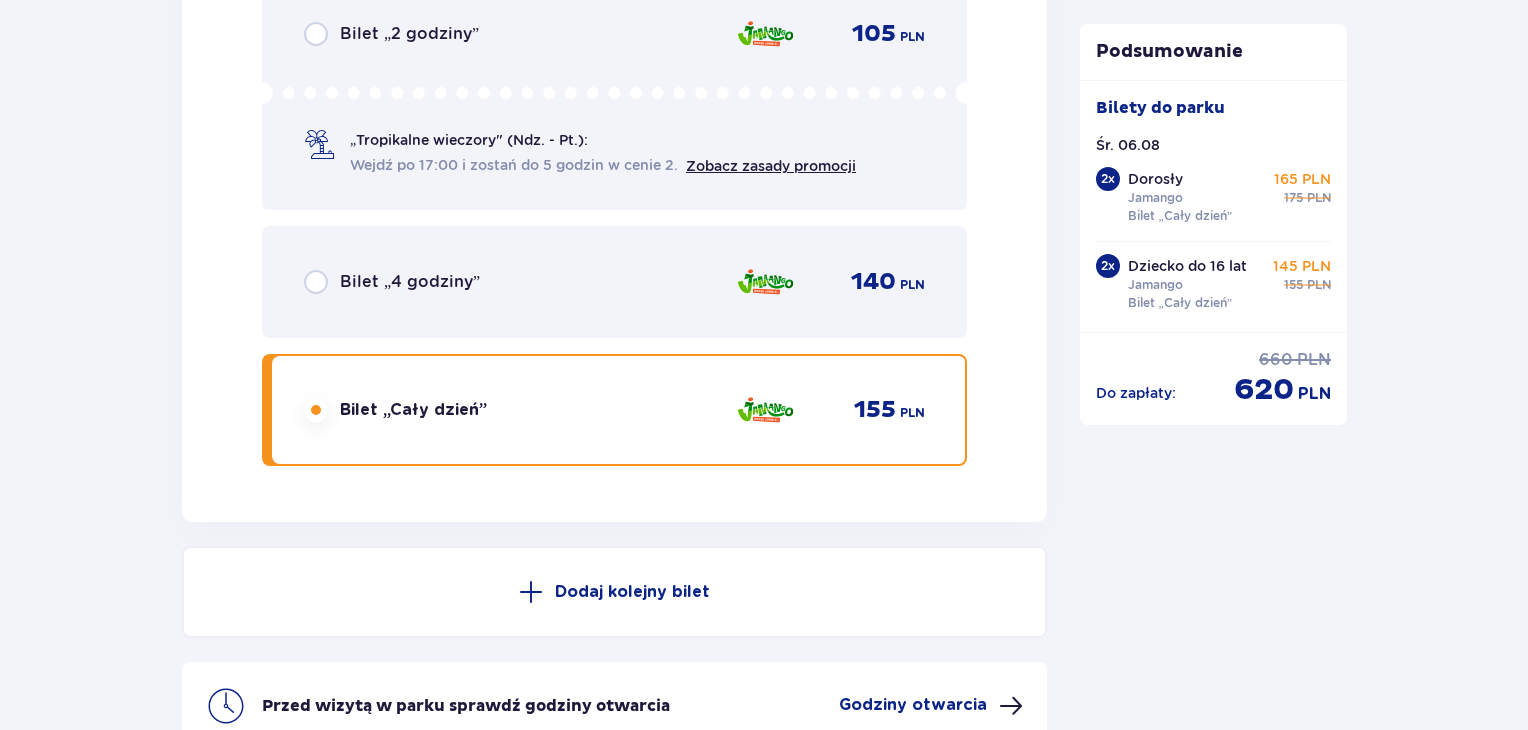 scroll, scrollTop: 6528, scrollLeft: 0, axis: vertical 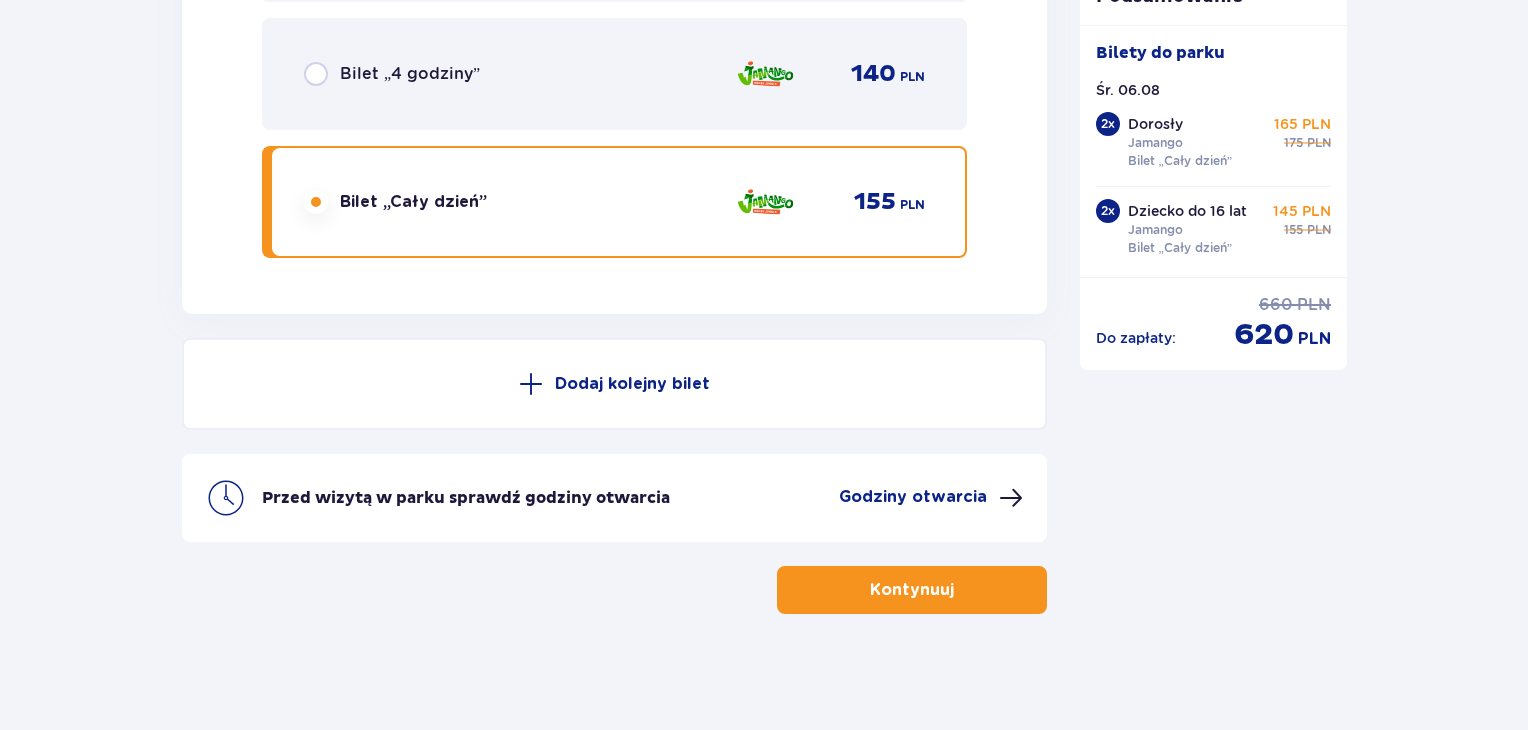 click at bounding box center (316, -2508) 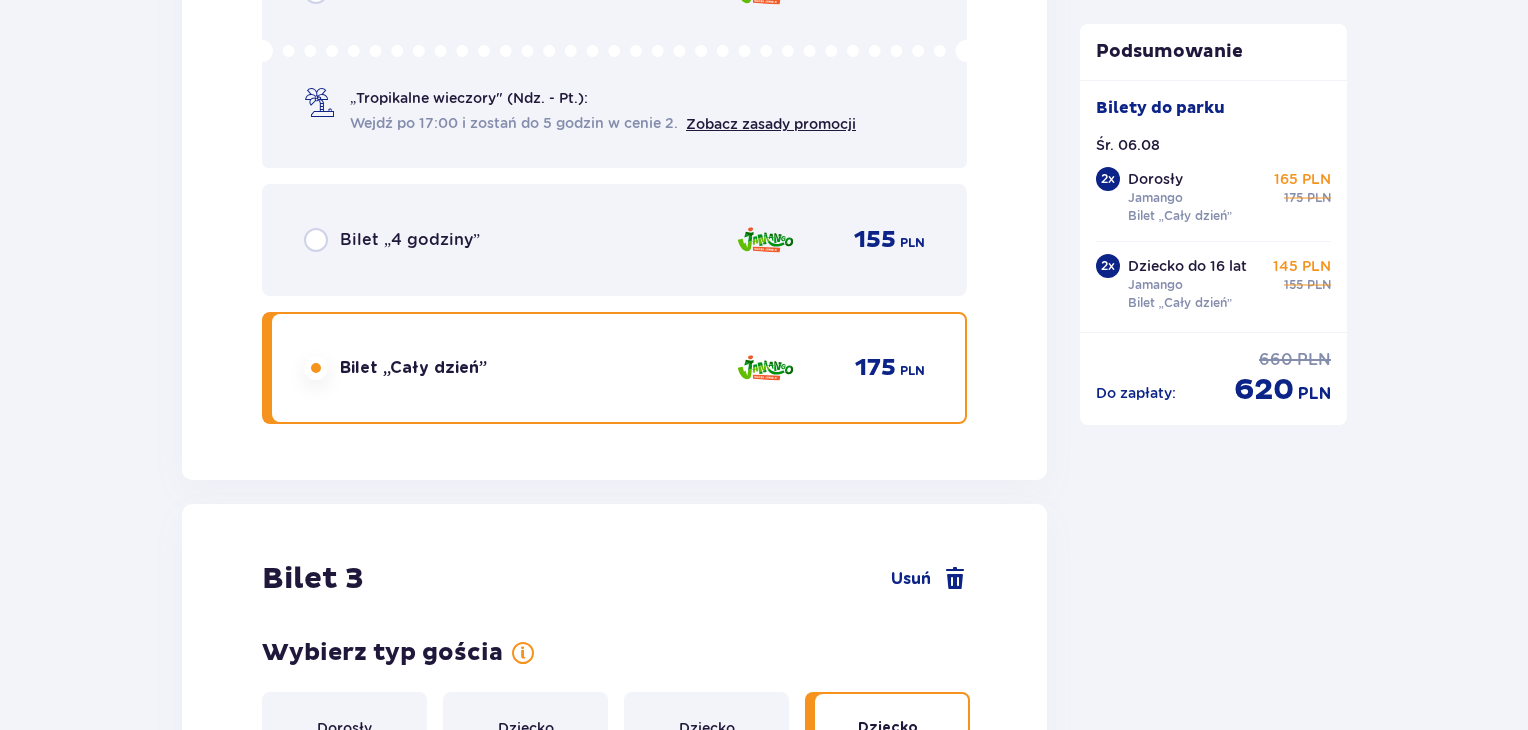 click at bounding box center (316, -1243) 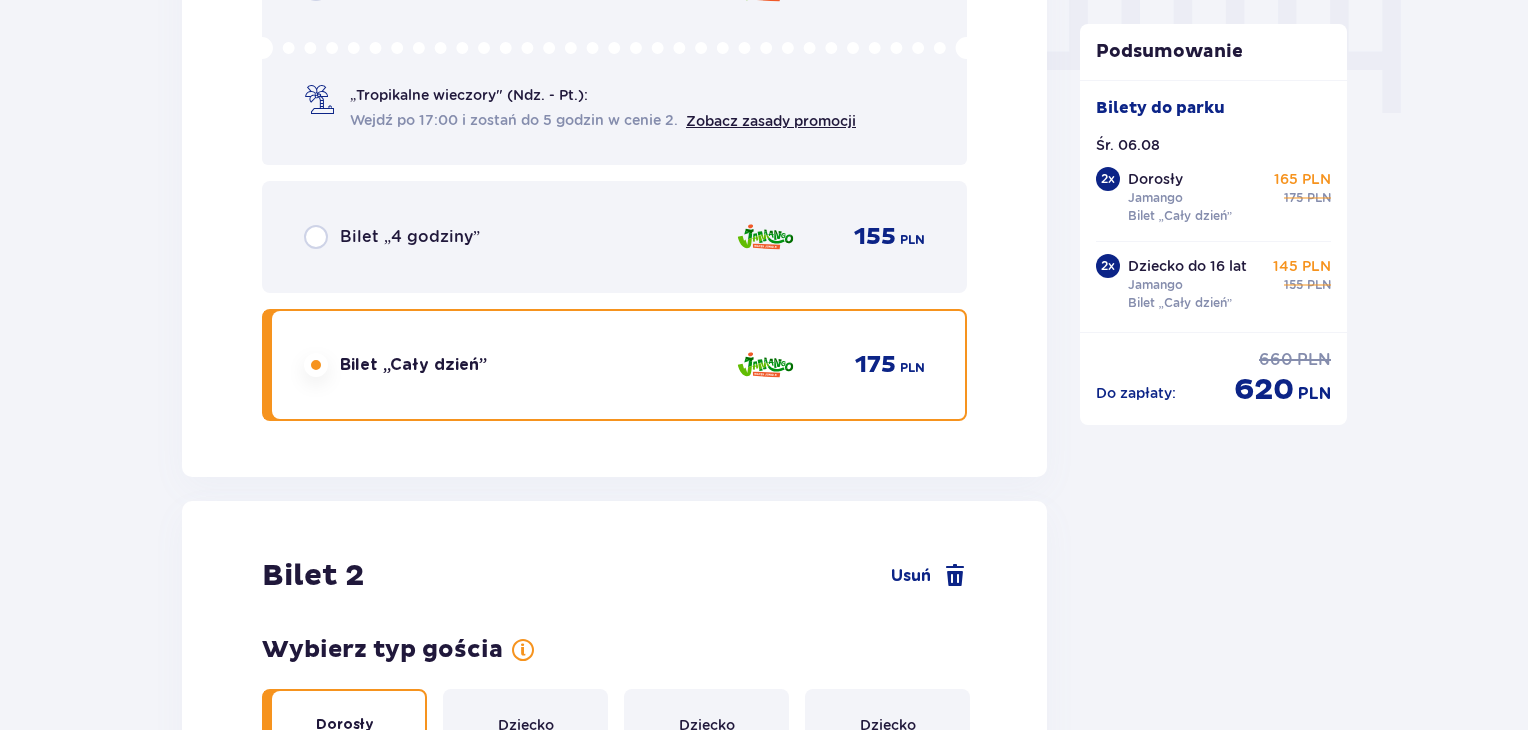 scroll, scrollTop: 2042, scrollLeft: 0, axis: vertical 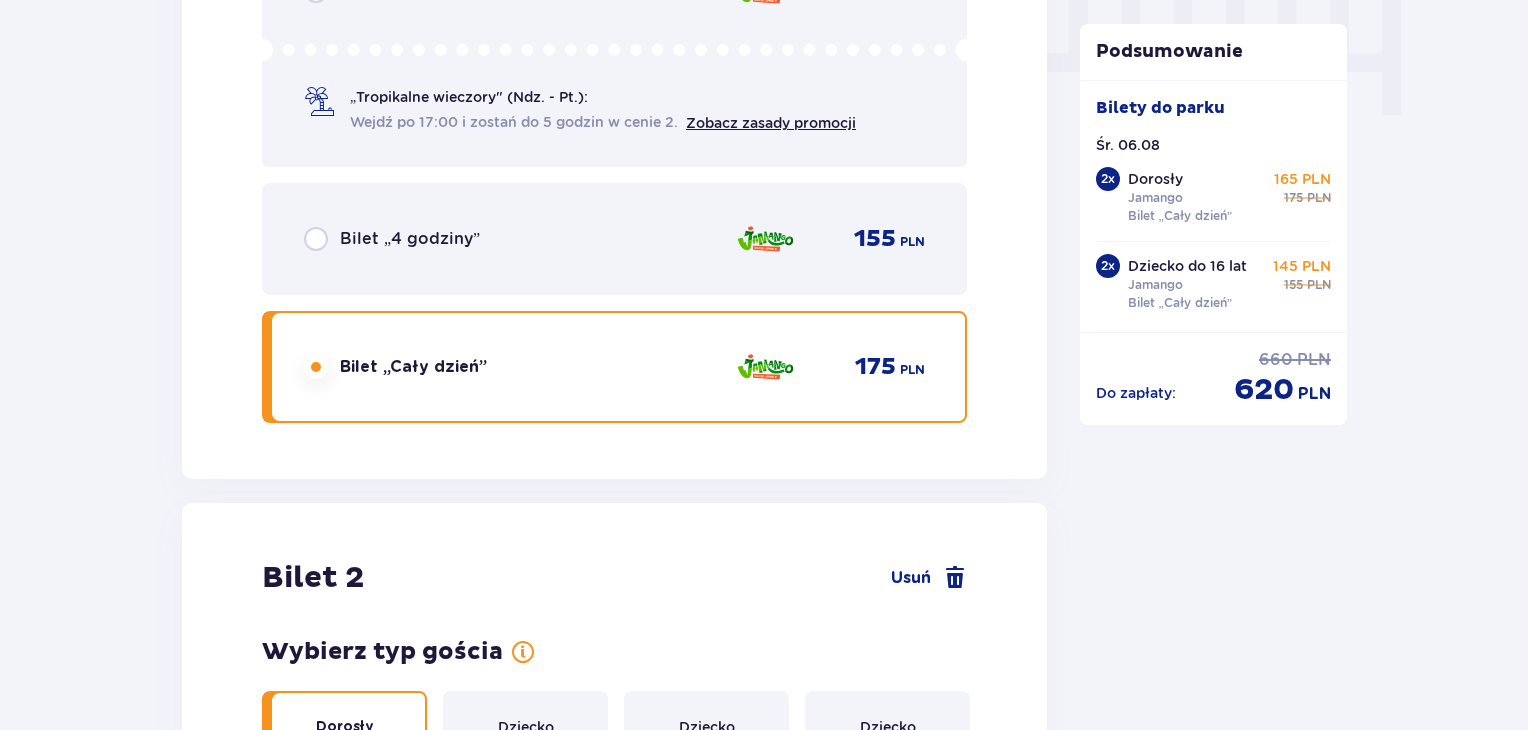 click at bounding box center (316, 4688) 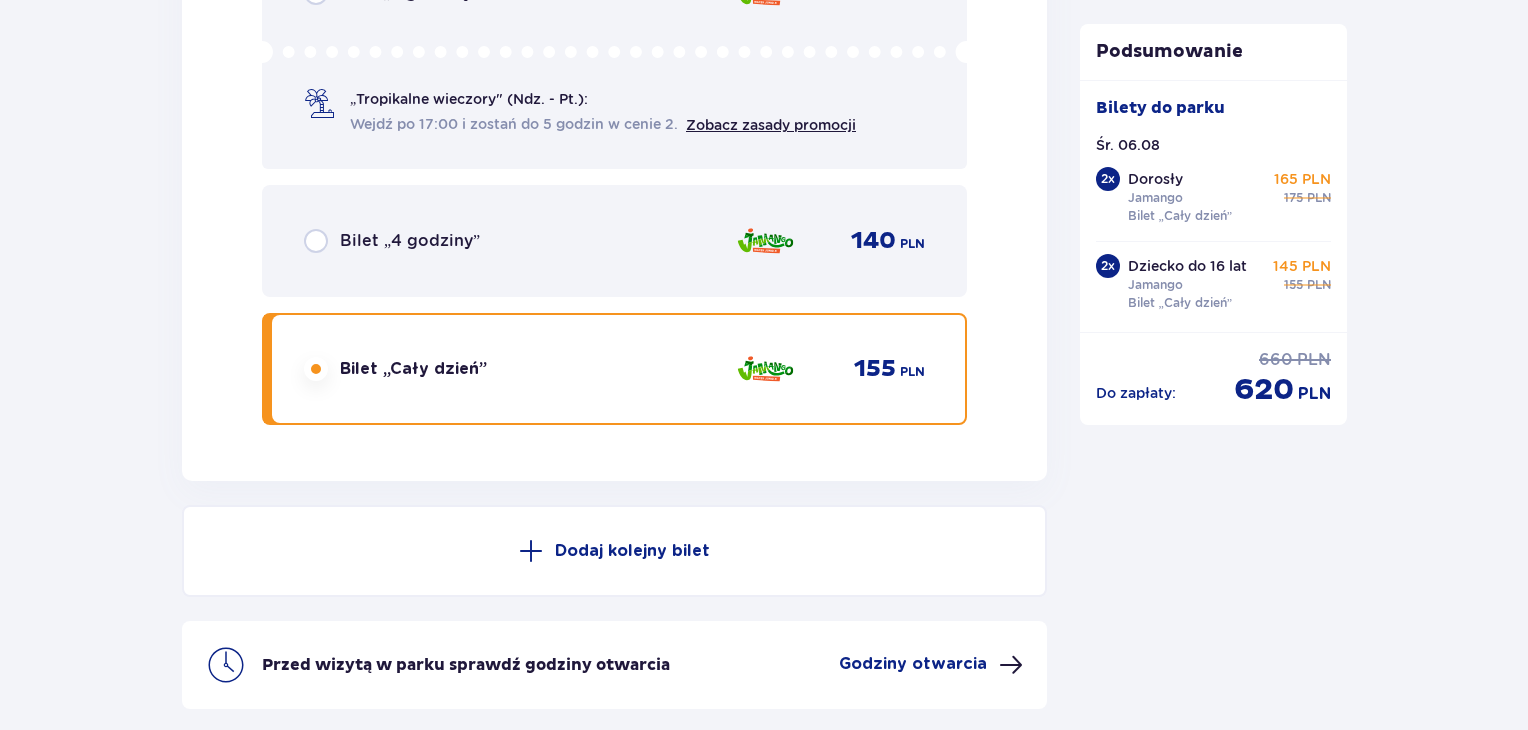 click at bounding box center [316, -986] 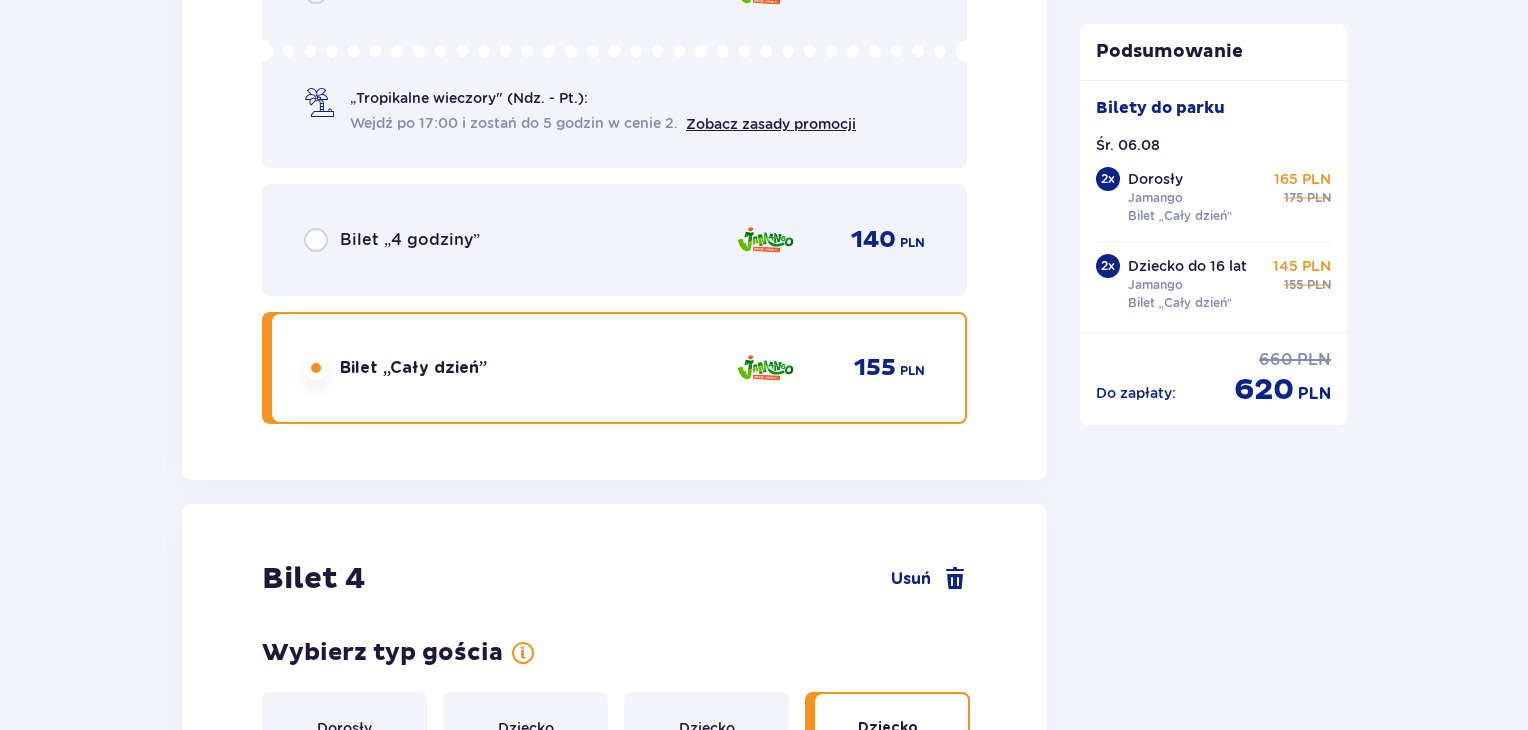 click at bounding box center [316, -987] 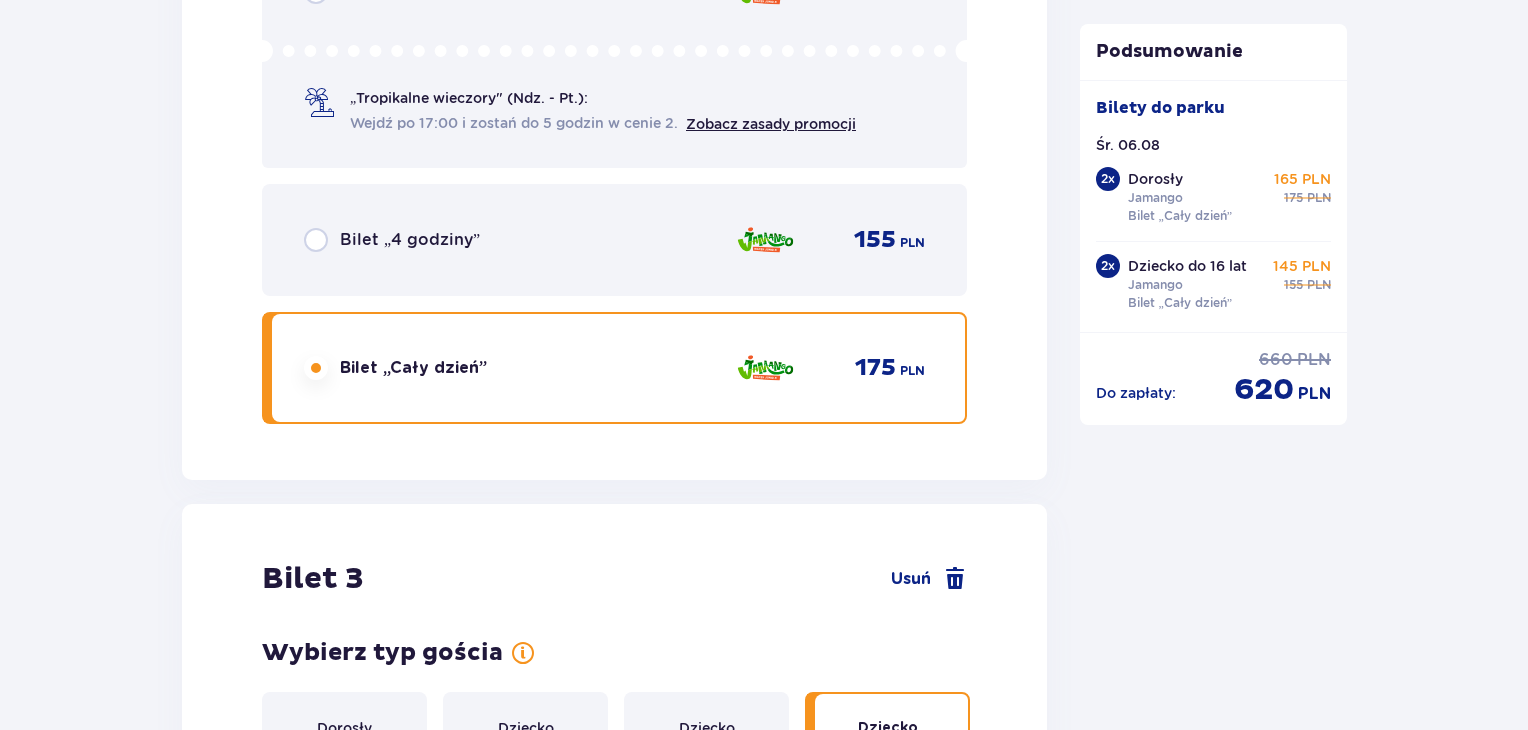 click at bounding box center [316, -1243] 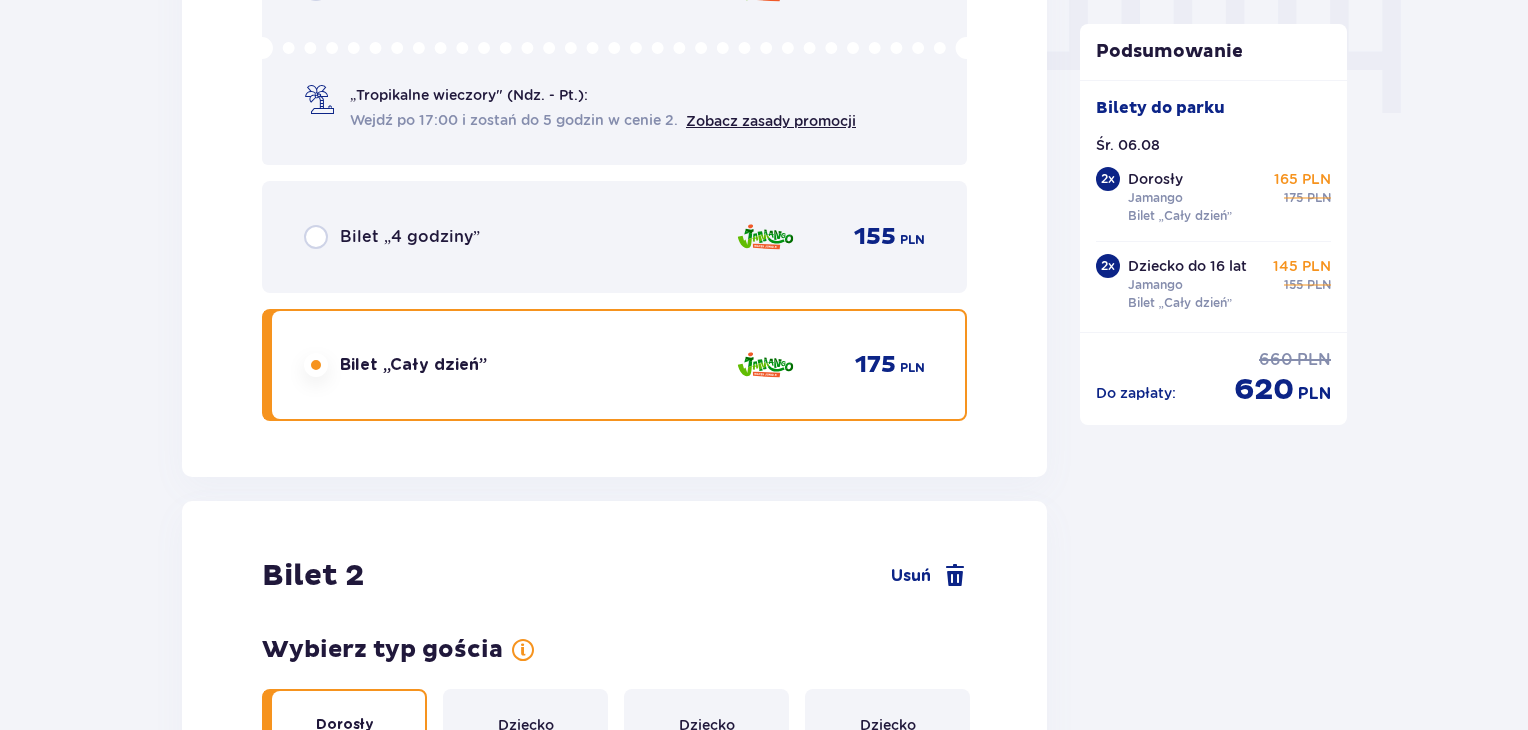 scroll, scrollTop: 2042, scrollLeft: 0, axis: vertical 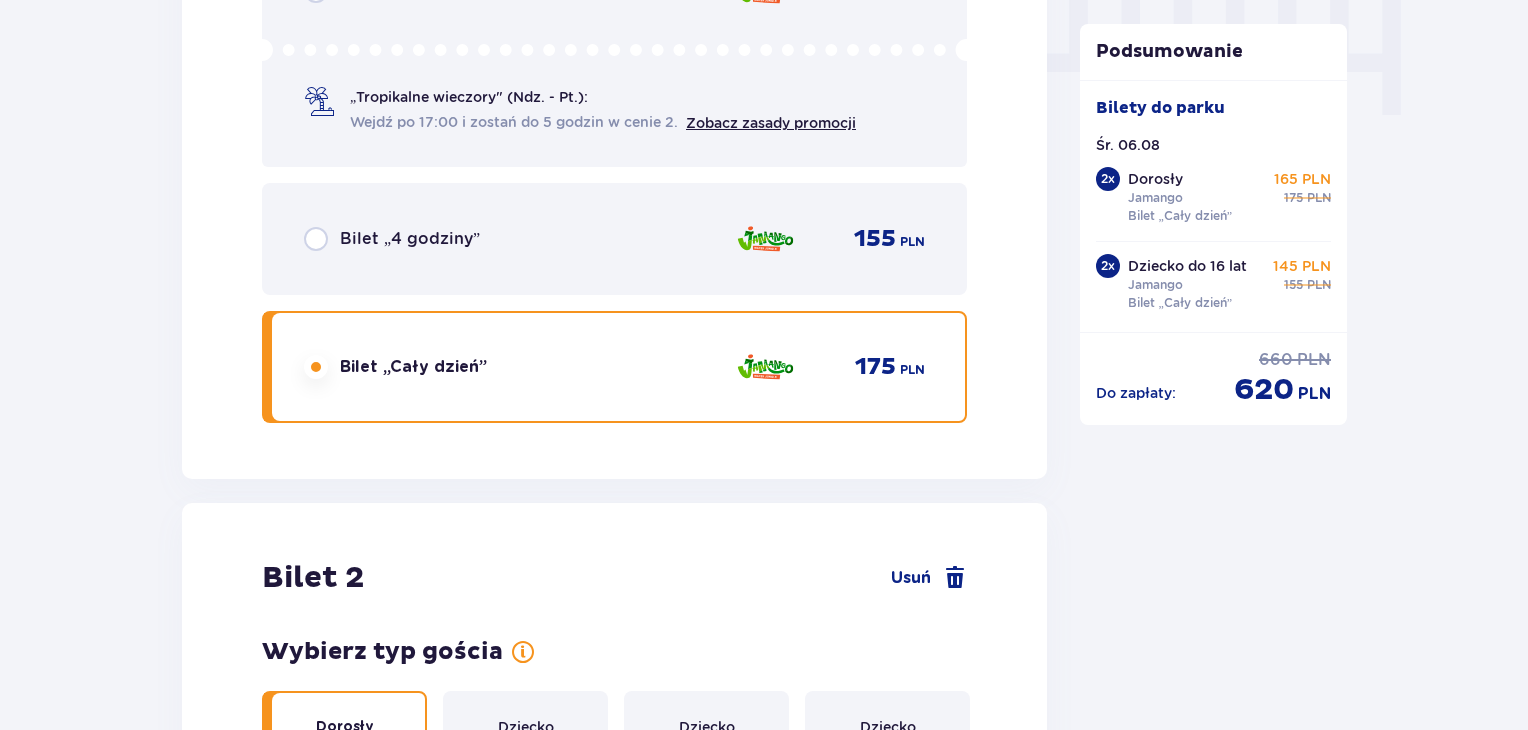 click on "Bilet   2 Usuń Wybierz typ gościa Dorosły 18 - 65 lat Dziecko do 90 cm Dziecko do 120 cm Dziecko do 16 lat Nastolatek 16 - 18 lat Senior 65+ lat W ciąży Z niepełno­sprawnością Wybierz strefy Pierwszy raz?  Poznaj strefy Suntago Trzy strefy Dwie strefy Jedna strefa Wybierz rodzaj biletu Bilet „2 godziny” 120 PLN „Tropikalne wieczory" (Ndz. - Pt.): Wejdź po 17:00 i zostań do 5 godzin w cenie 2. Zobacz zasady promocji Bilet „4 godziny” 155 PLN Bilet „Cały dzień” 175 PLN" at bounding box center [614, 1296] 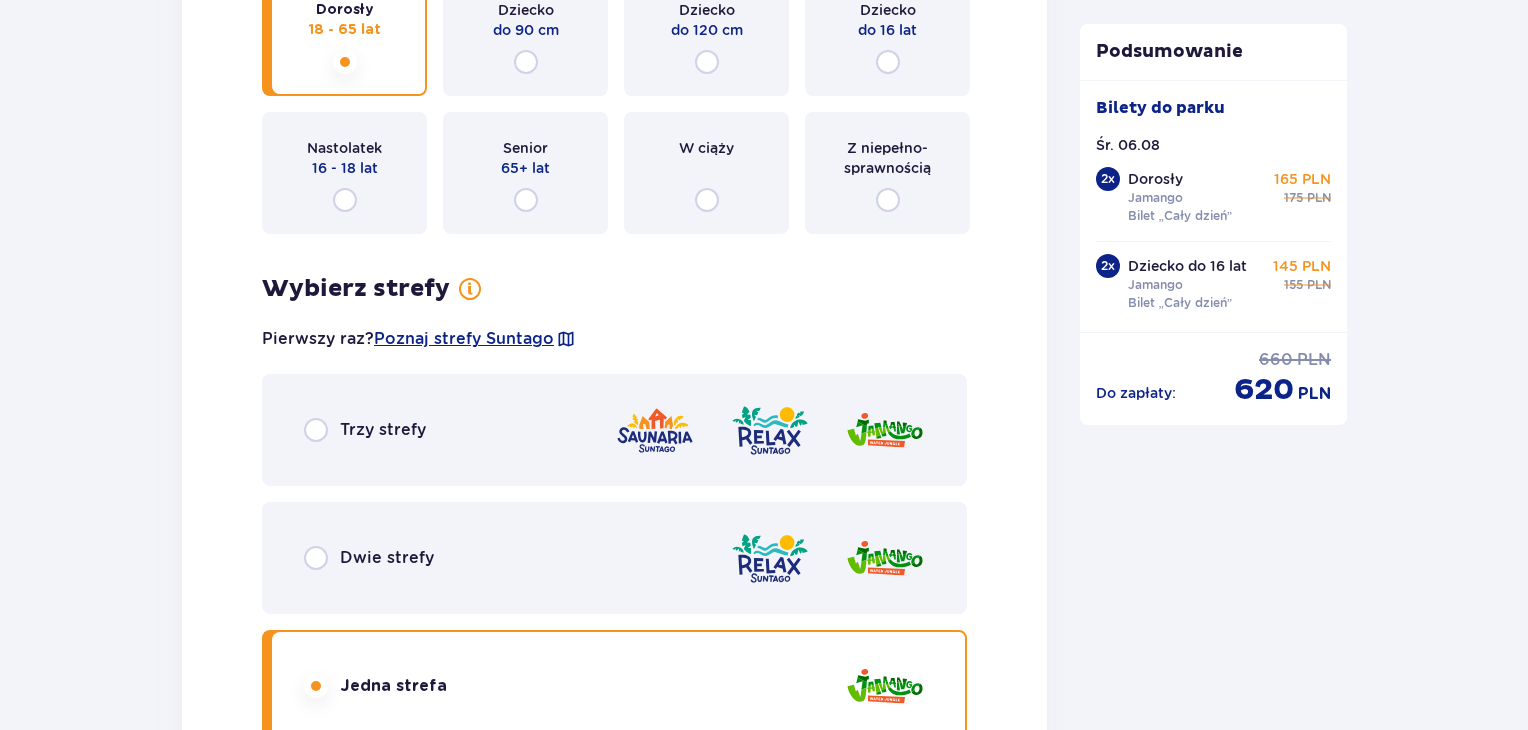 scroll, scrollTop: 2762, scrollLeft: 0, axis: vertical 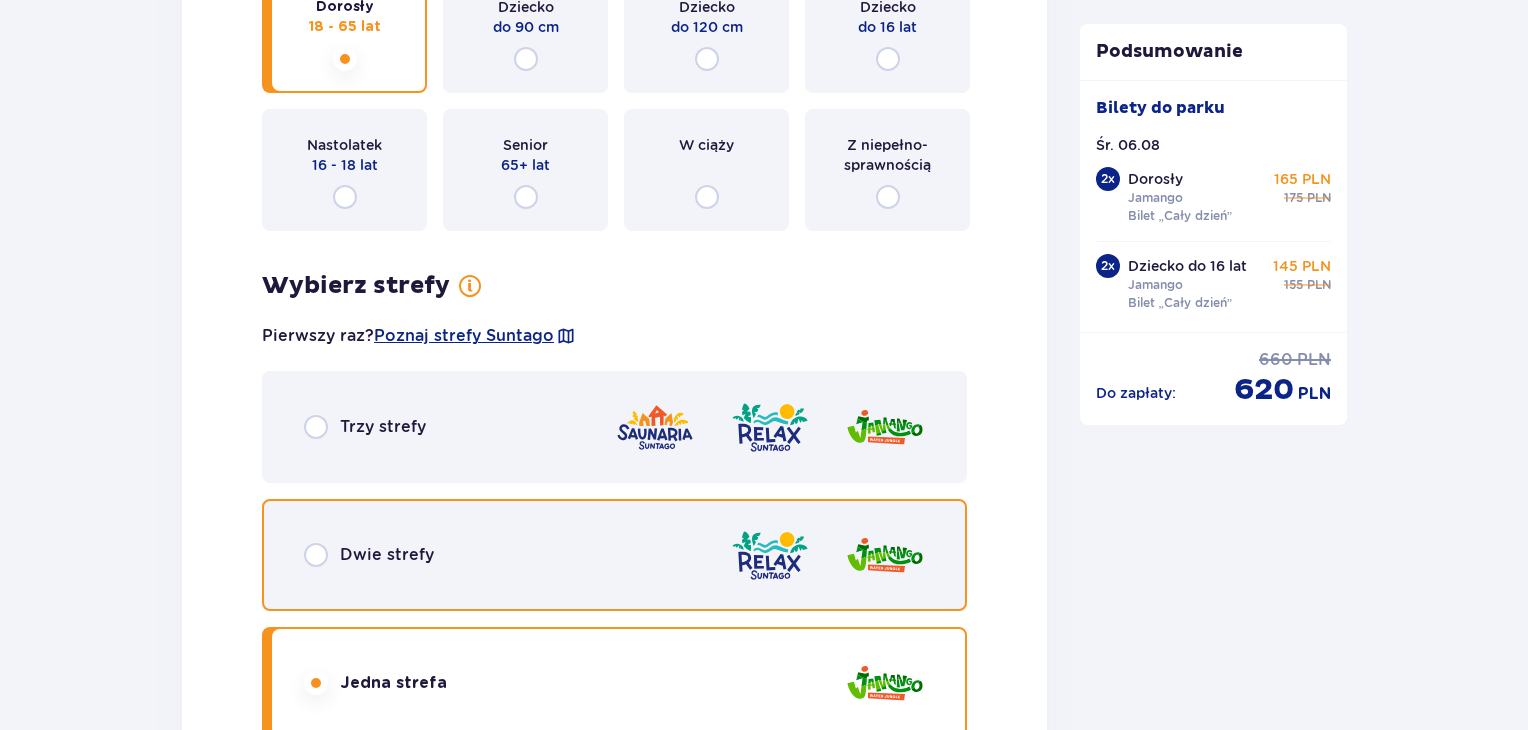 click at bounding box center (316, 555) 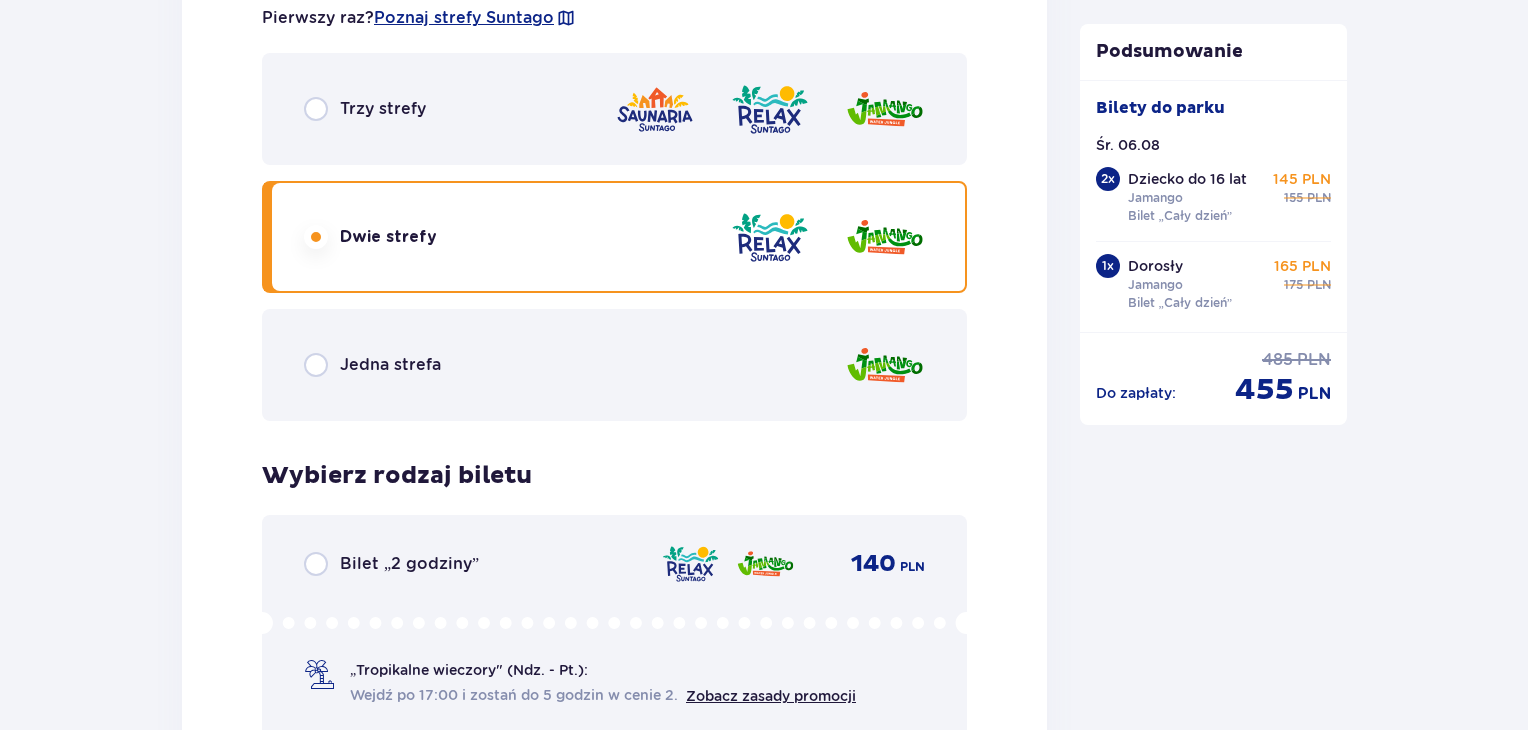scroll, scrollTop: 3515, scrollLeft: 0, axis: vertical 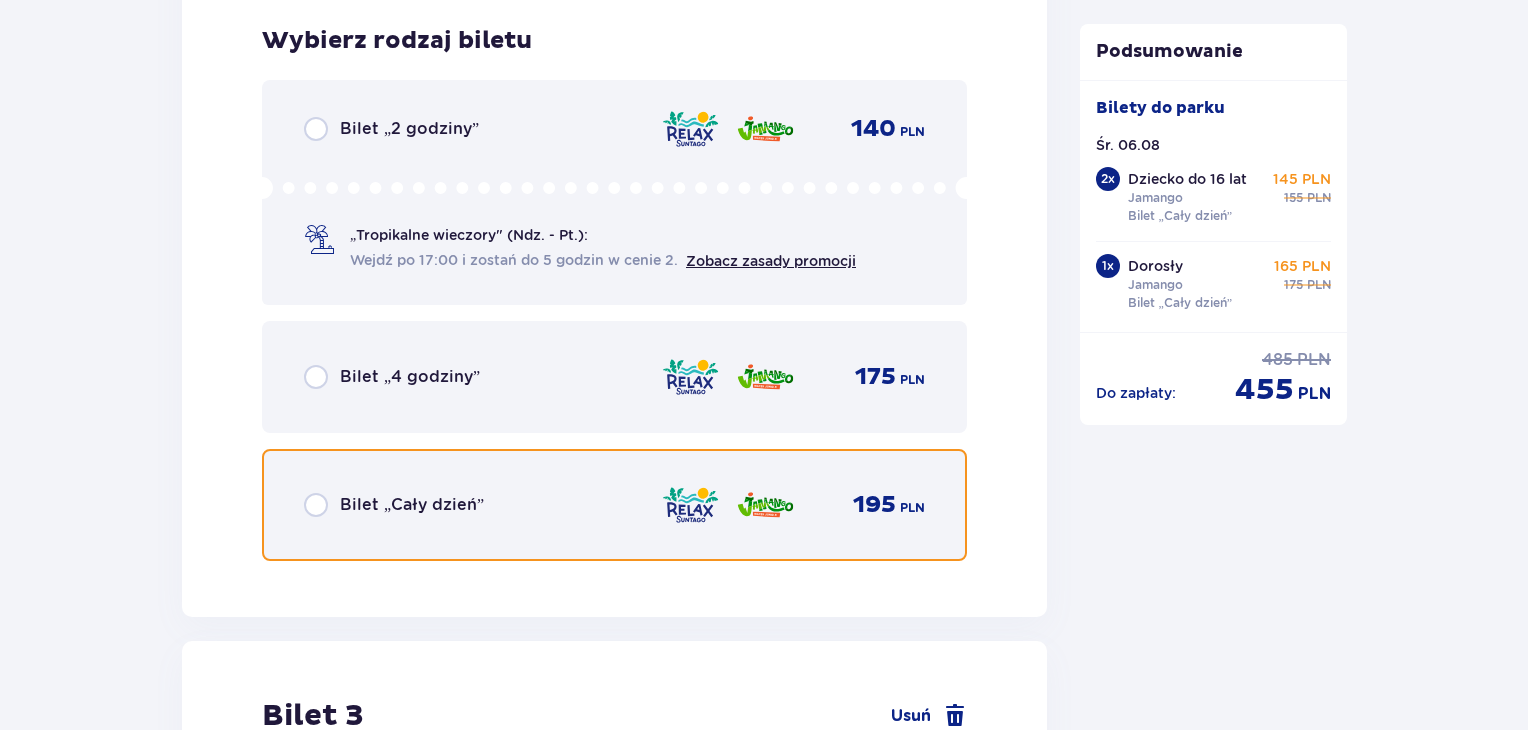 click at bounding box center (316, 505) 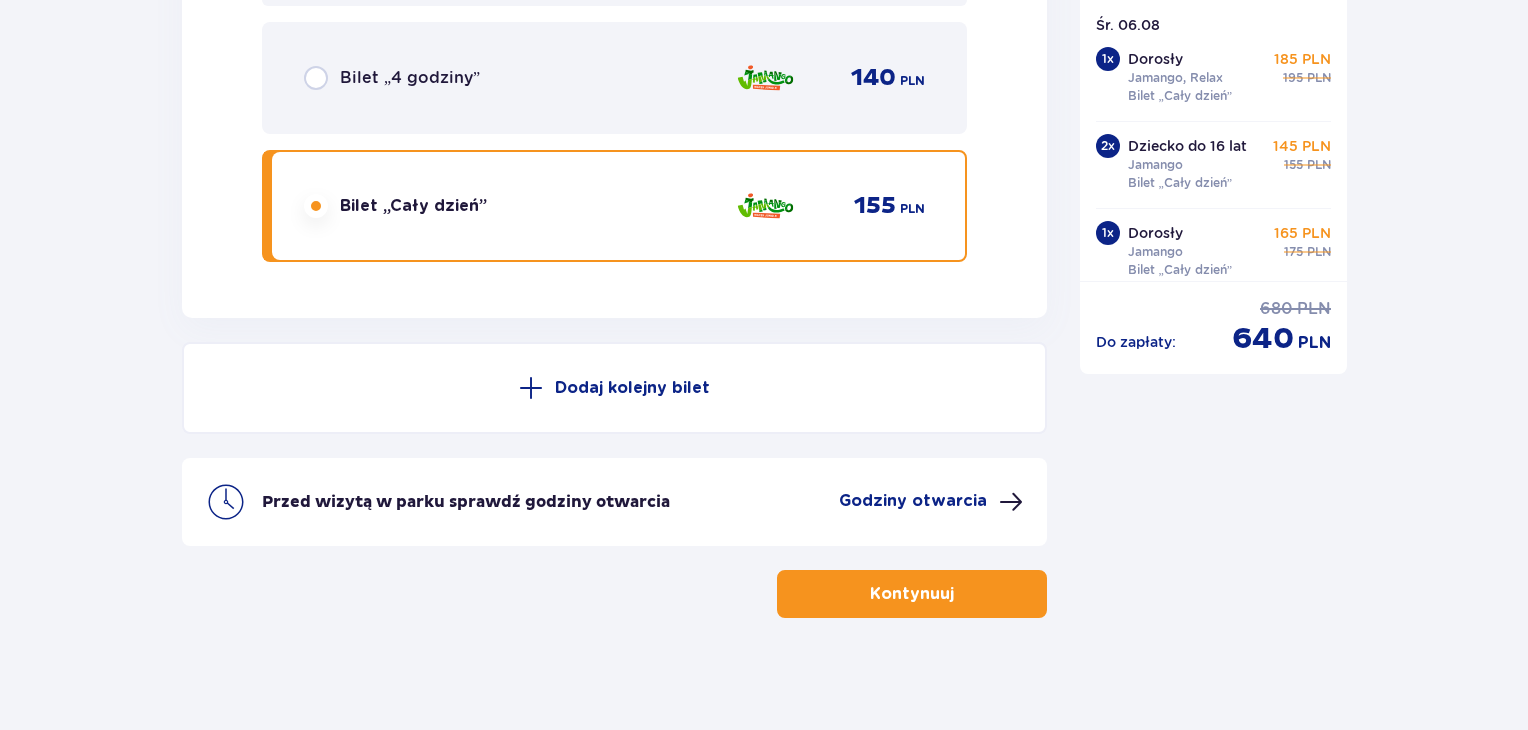 scroll, scrollTop: 6528, scrollLeft: 0, axis: vertical 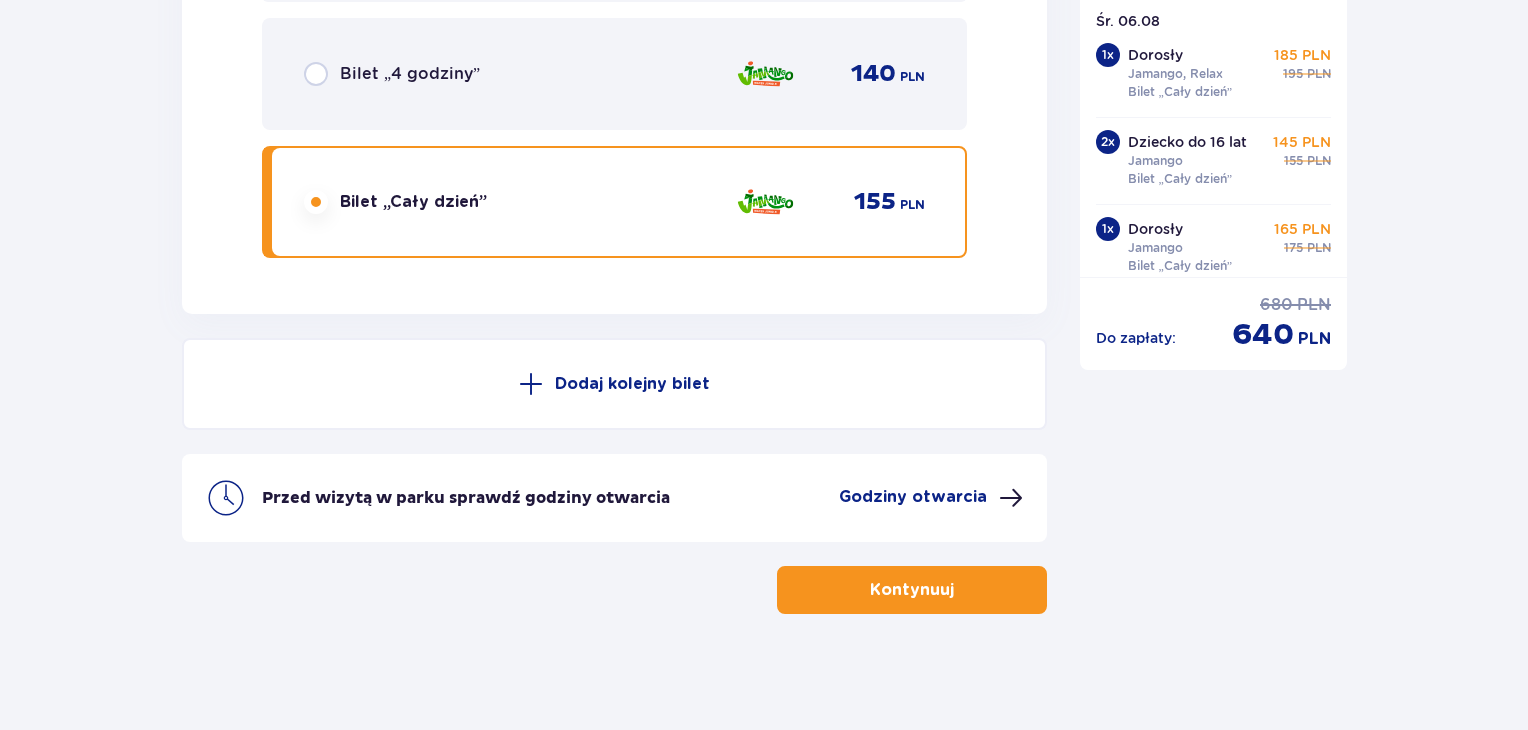 click at bounding box center (316, -4119) 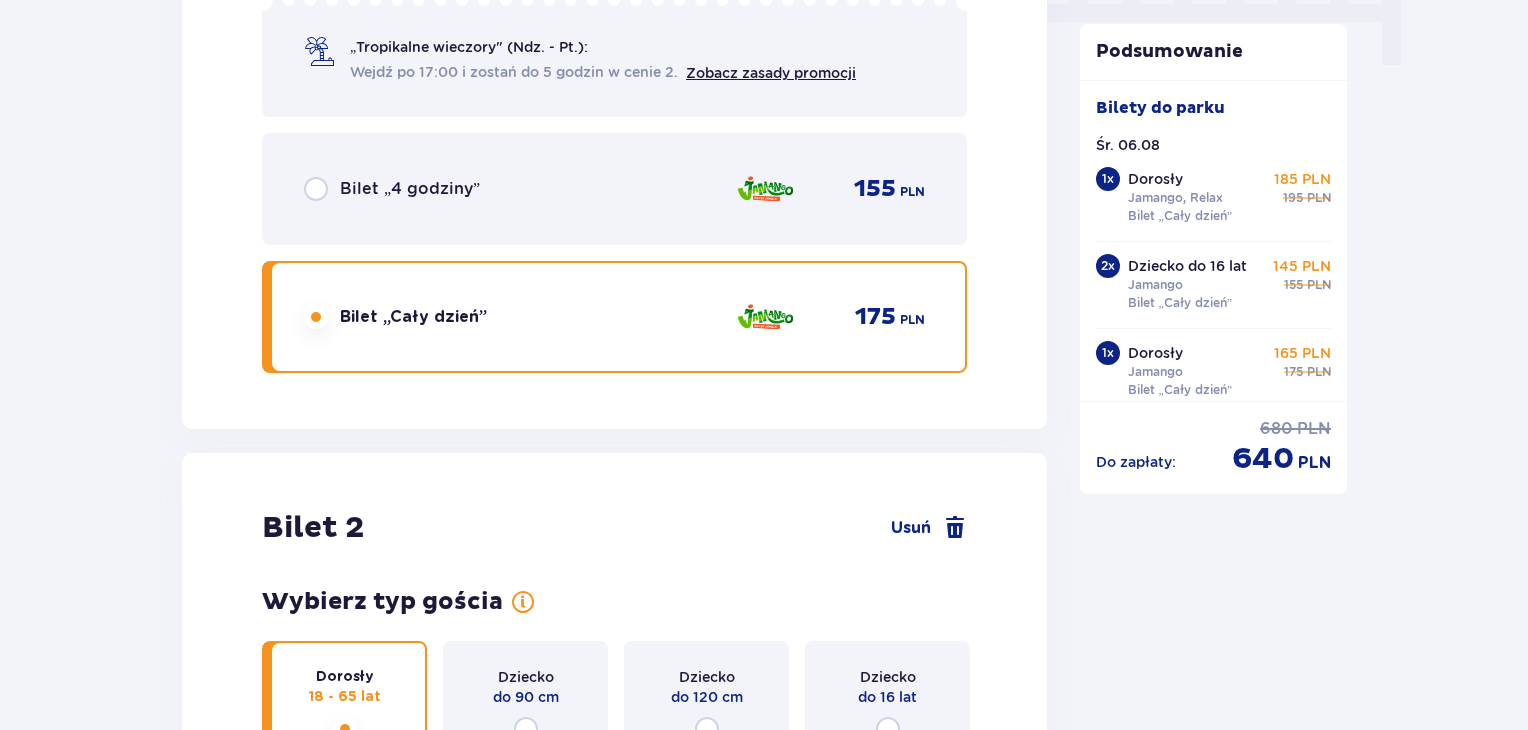 scroll, scrollTop: 2042, scrollLeft: 0, axis: vertical 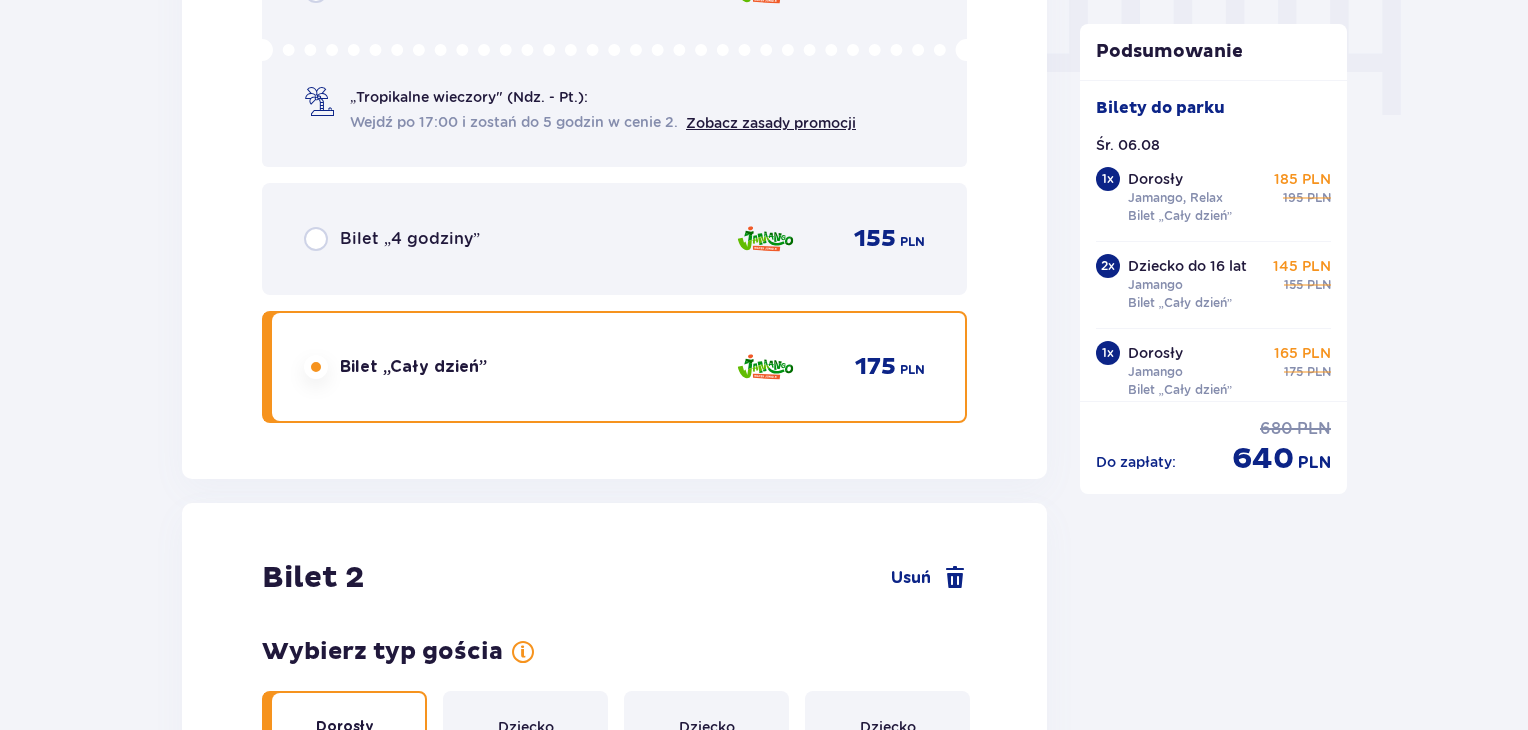 click at bounding box center (316, 4688) 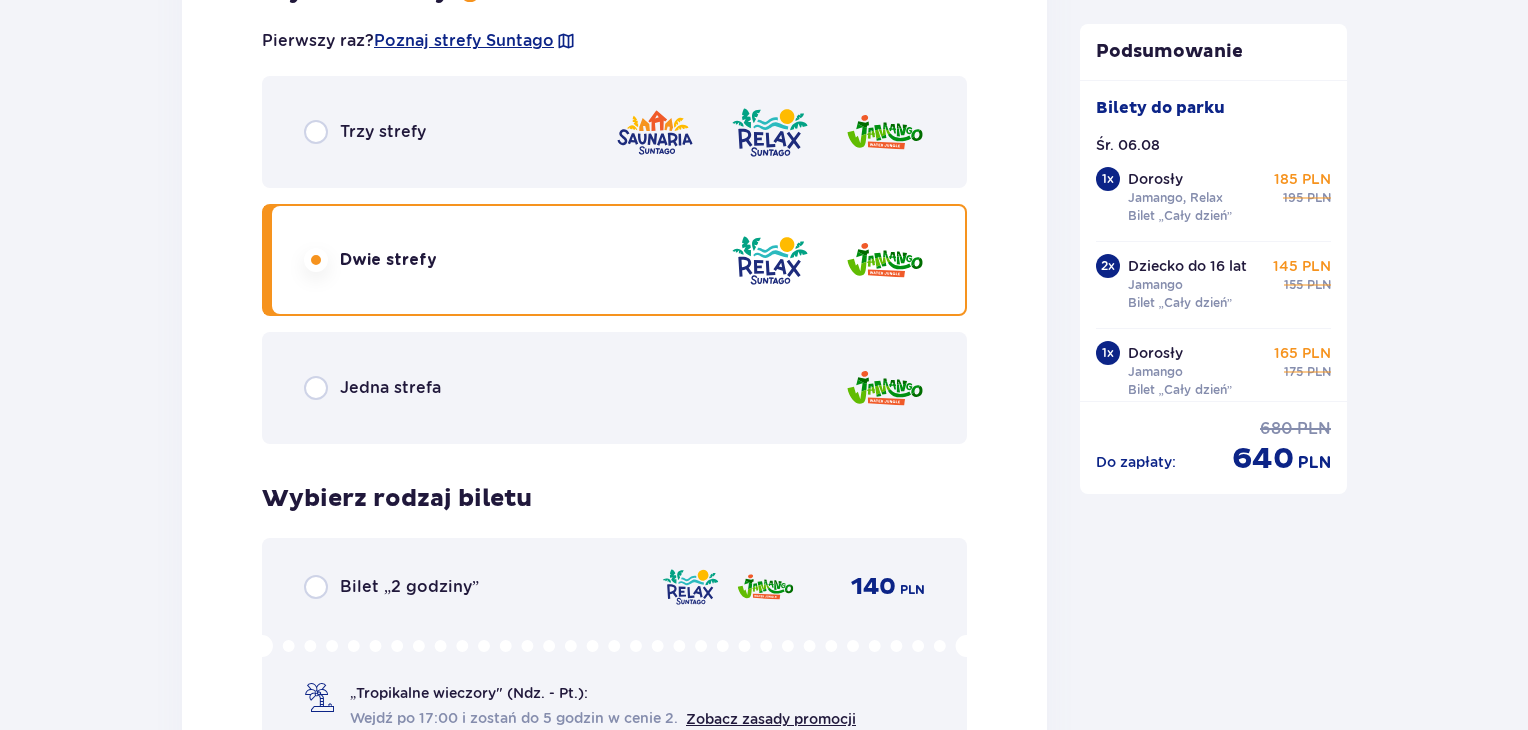 scroll, scrollTop: 2974, scrollLeft: 0, axis: vertical 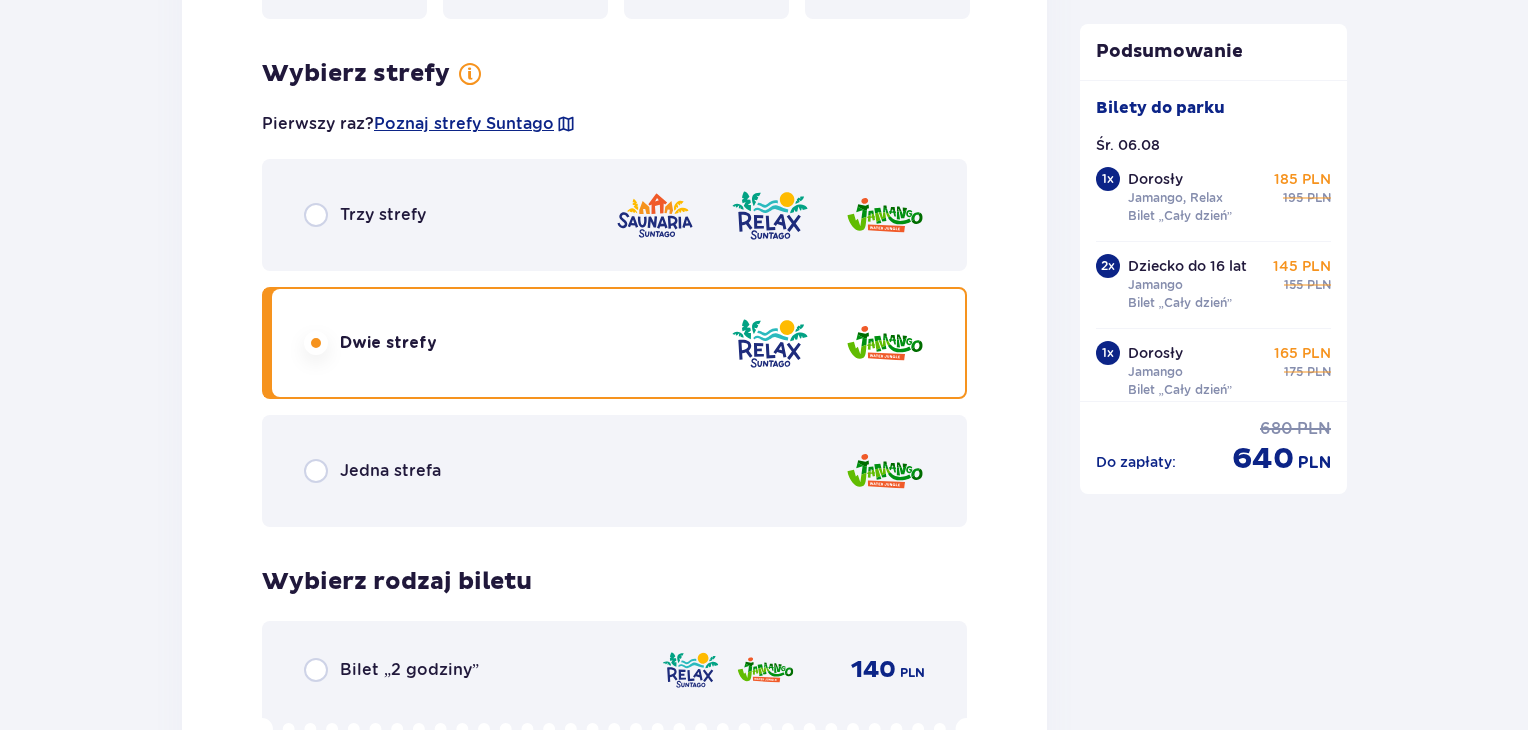 click on "Jedna strefa" at bounding box center (614, 471) 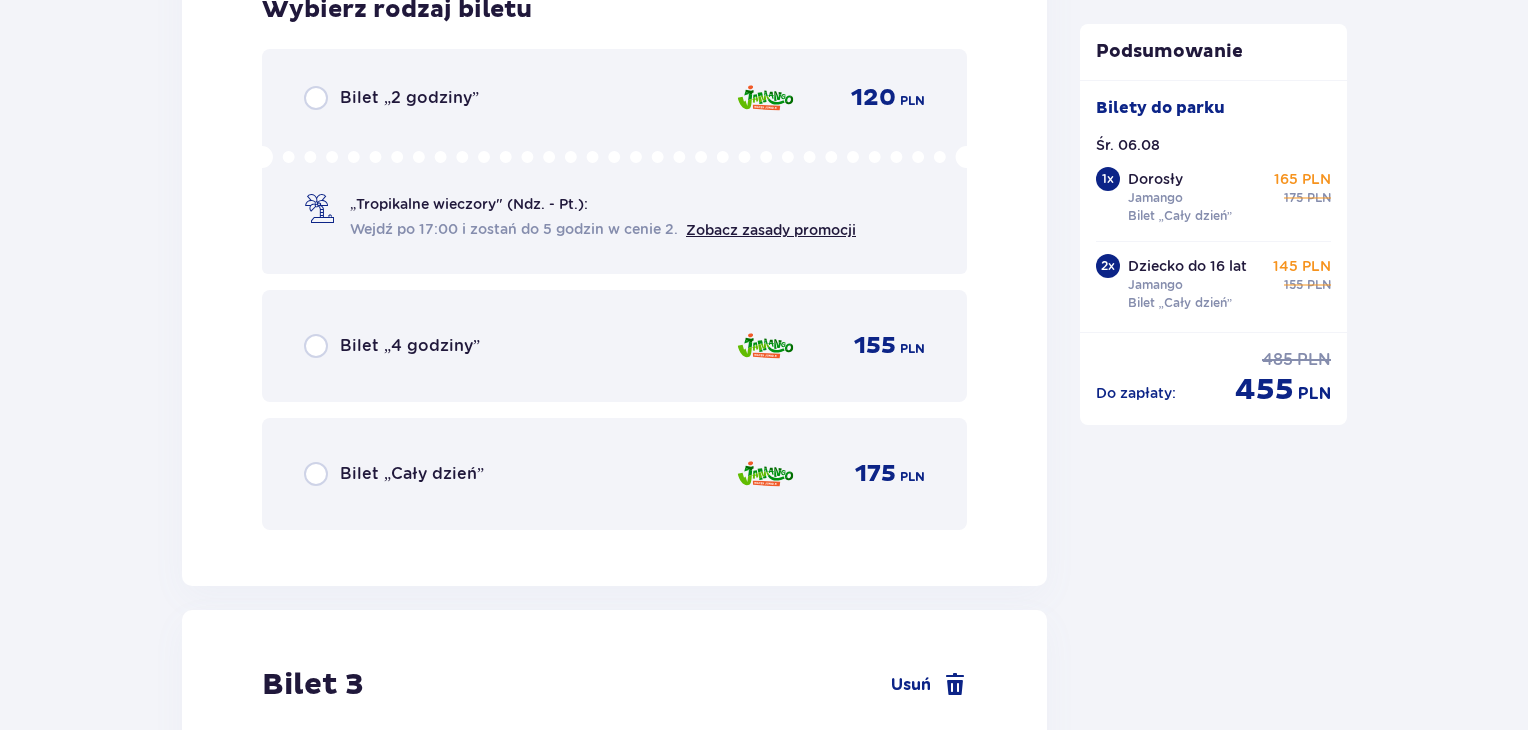 scroll, scrollTop: 3547, scrollLeft: 0, axis: vertical 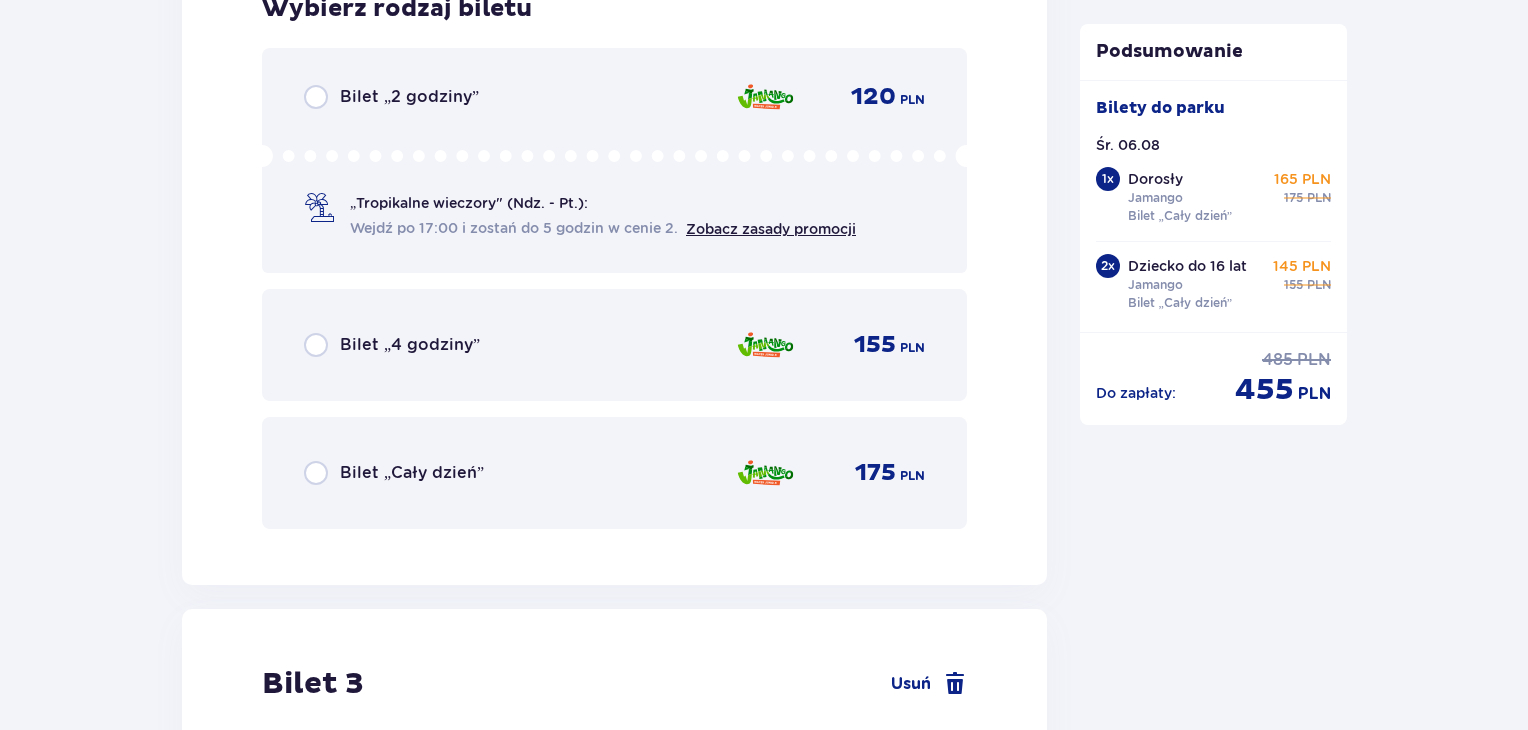 click on "Bilet „Cały dzień”" at bounding box center (412, 473) 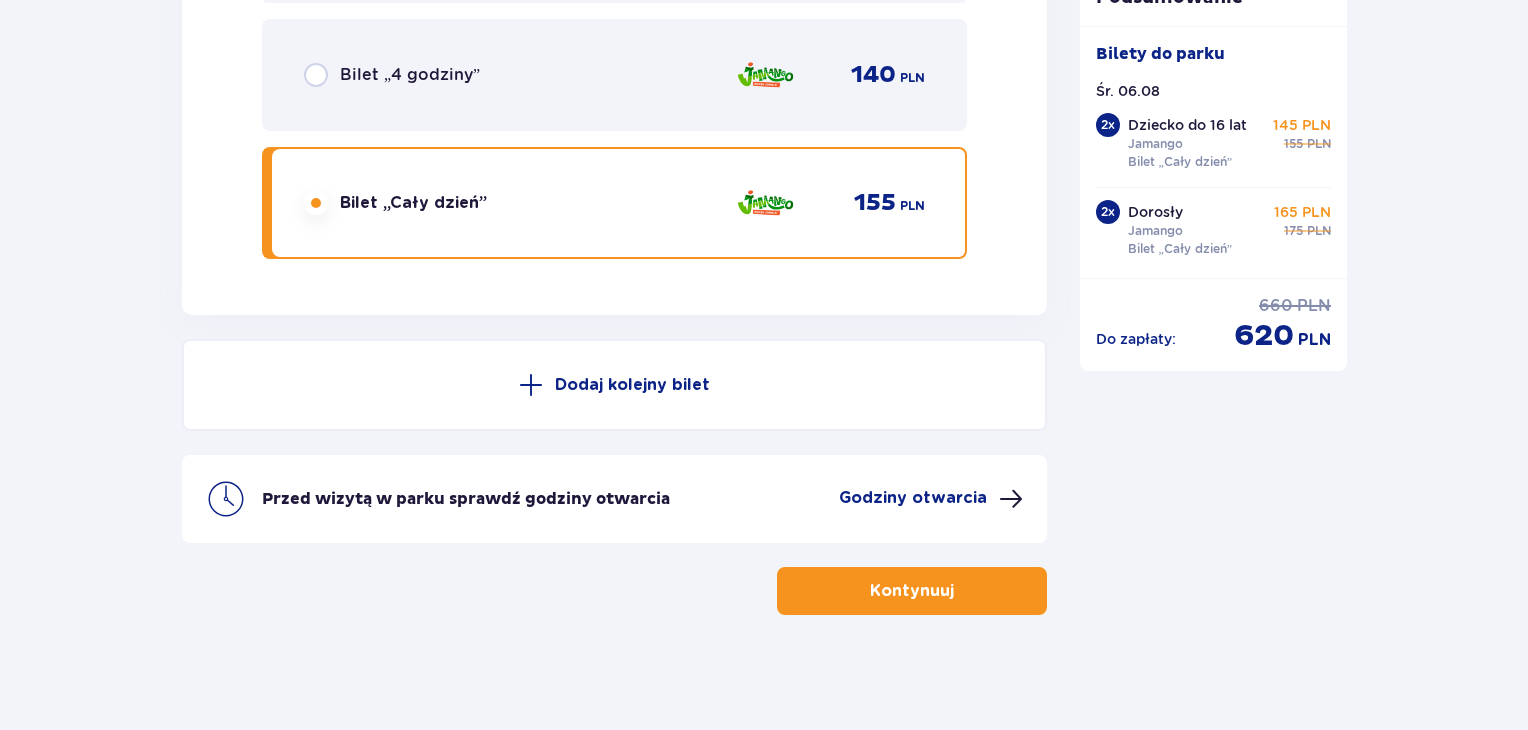 scroll, scrollTop: 6528, scrollLeft: 0, axis: vertical 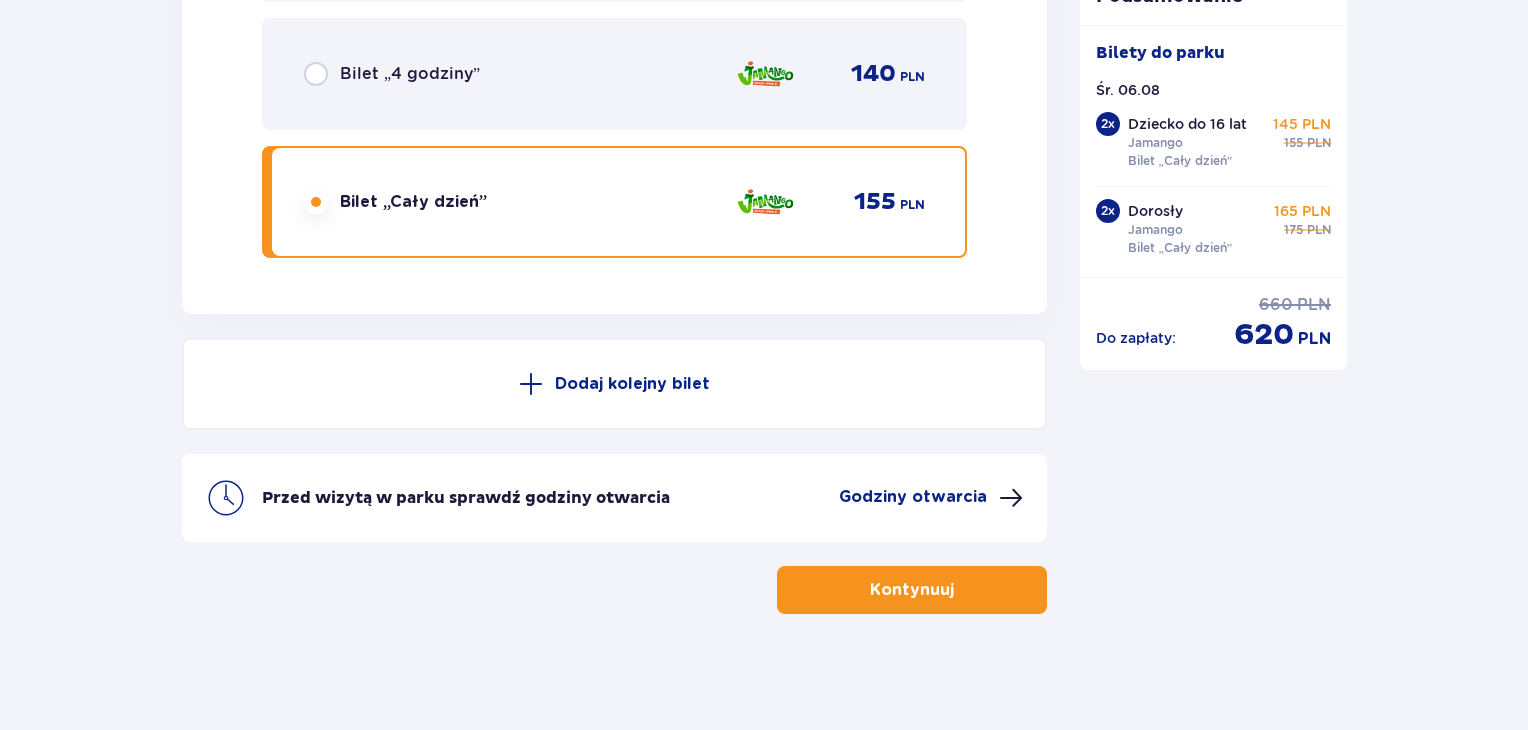 click on "Kontynuuj" at bounding box center (912, 590) 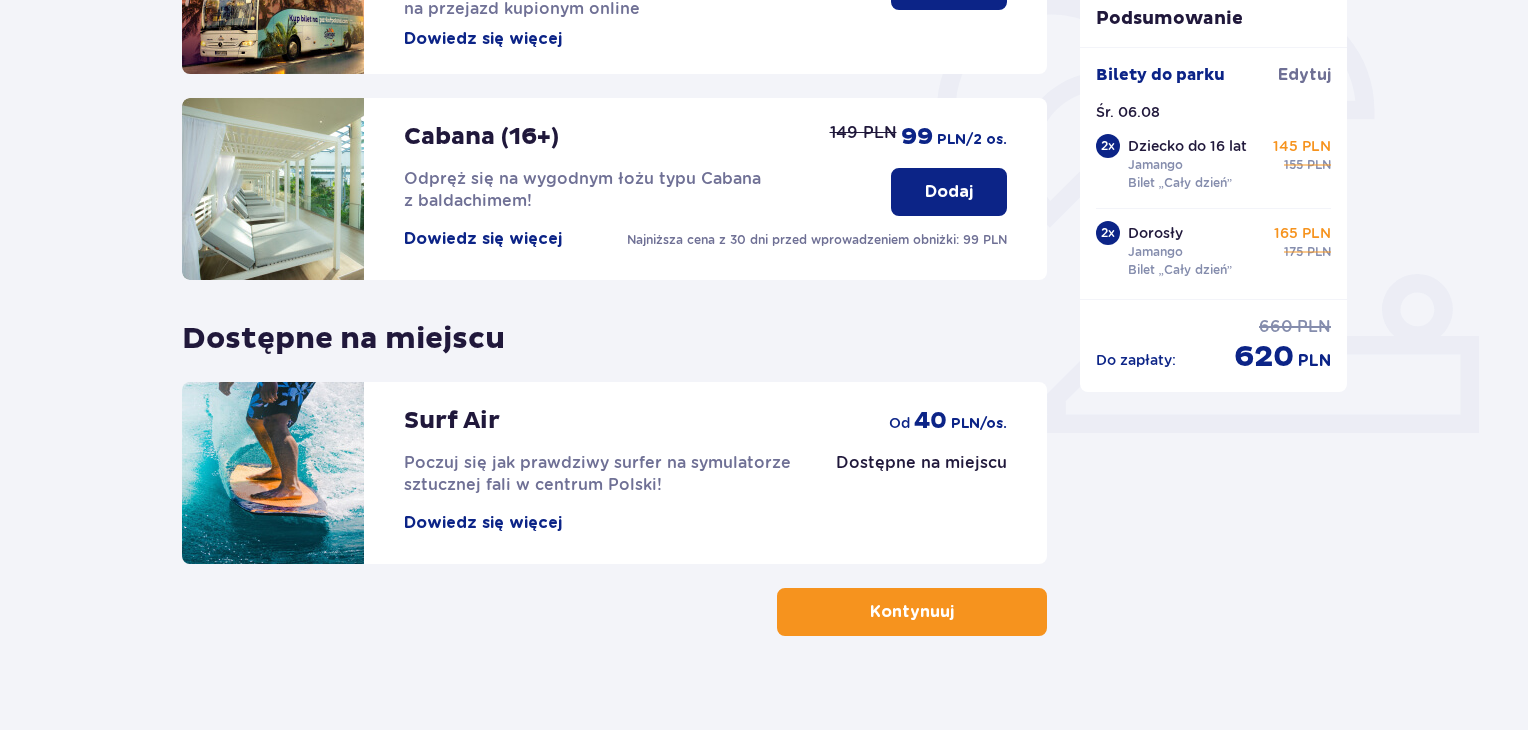 scroll, scrollTop: 626, scrollLeft: 0, axis: vertical 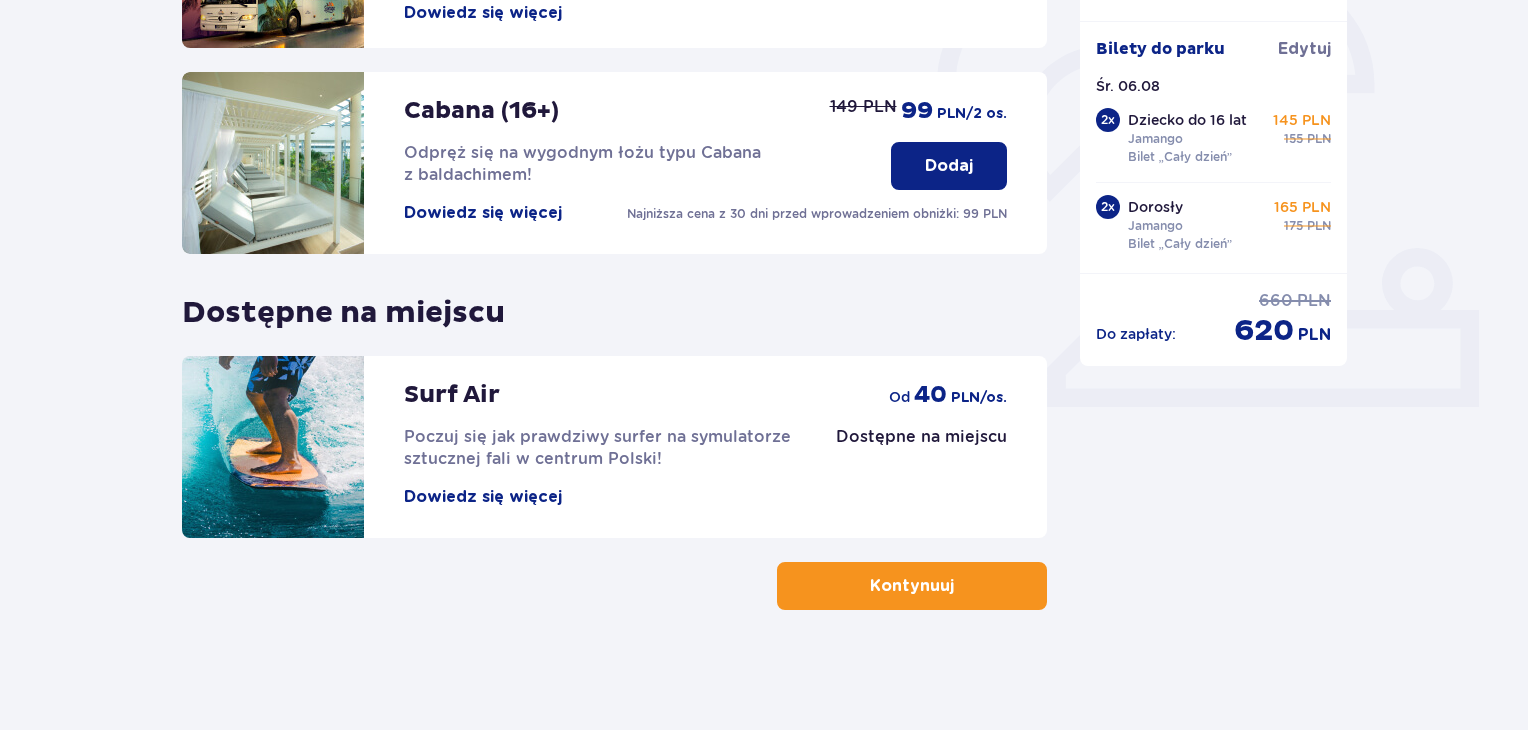 click on "Kontynuuj" at bounding box center [912, 586] 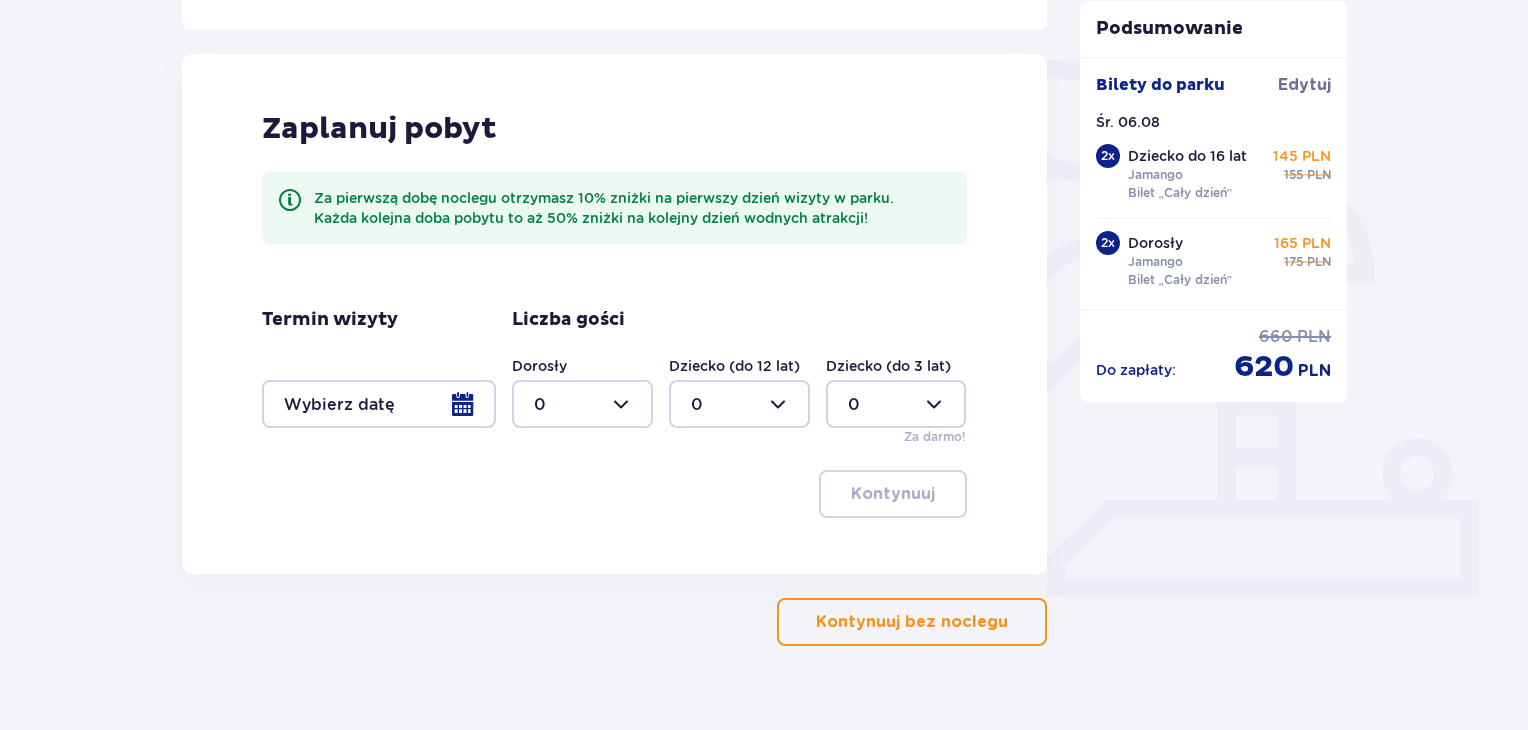 scroll, scrollTop: 472, scrollLeft: 0, axis: vertical 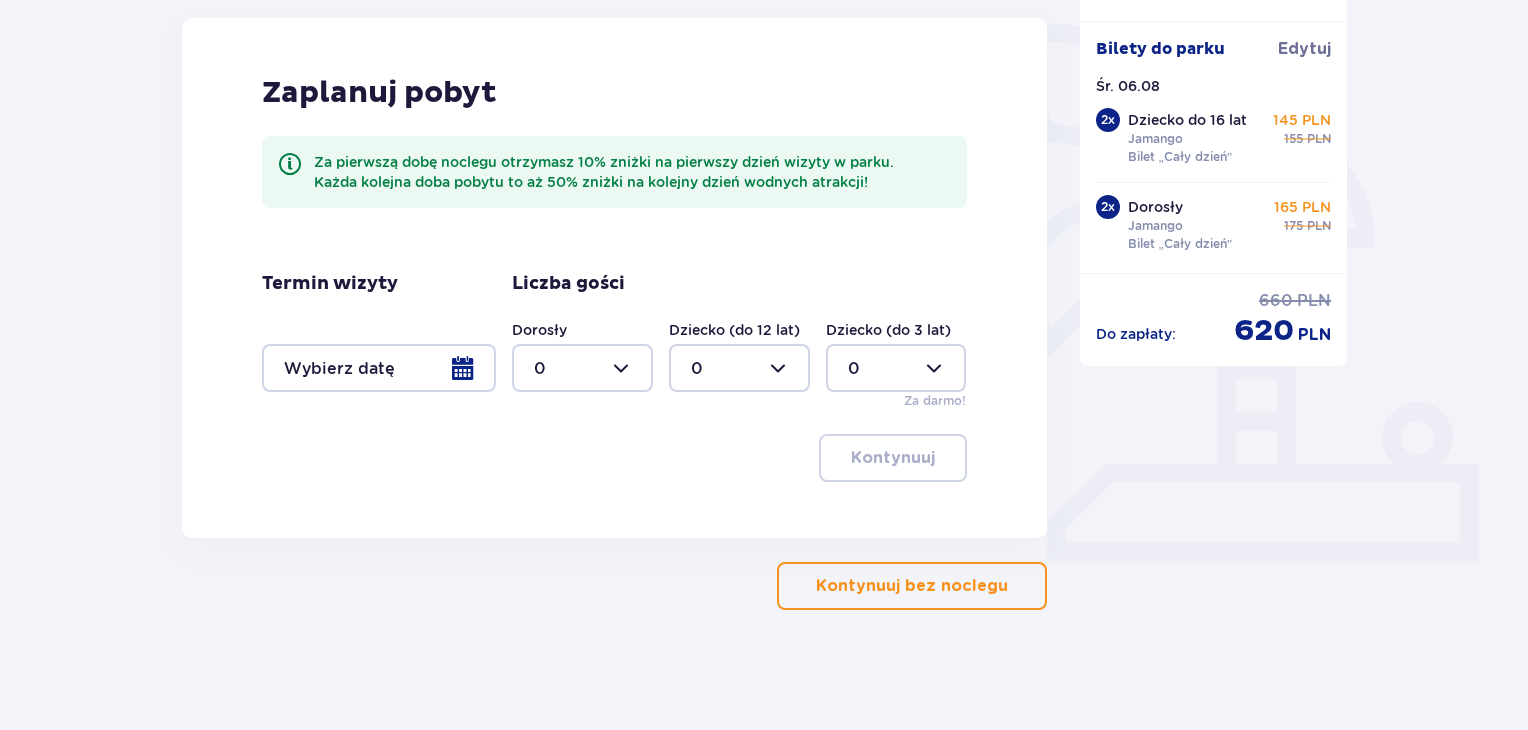click on "Kontynuuj bez noclegu" at bounding box center [912, 586] 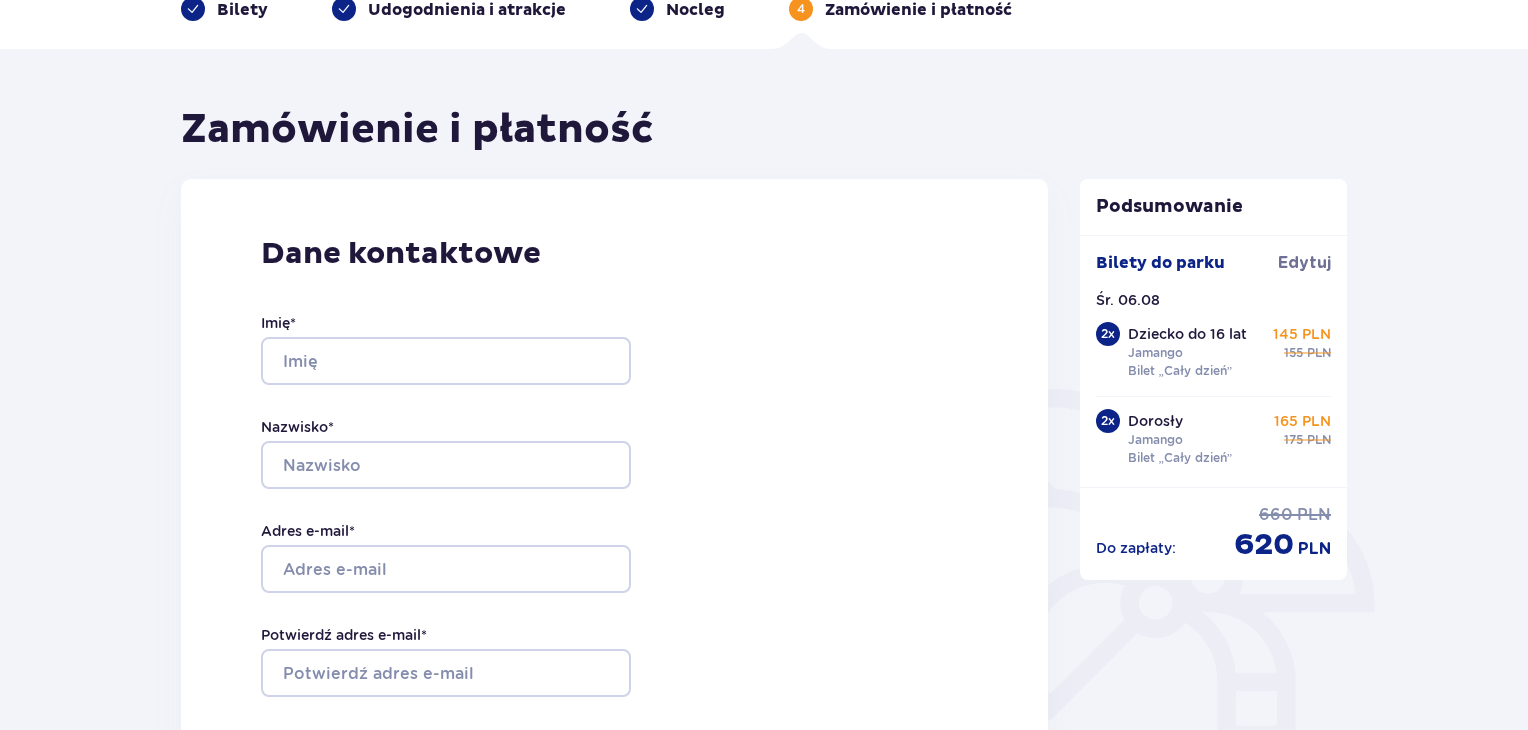 scroll, scrollTop: 108, scrollLeft: 0, axis: vertical 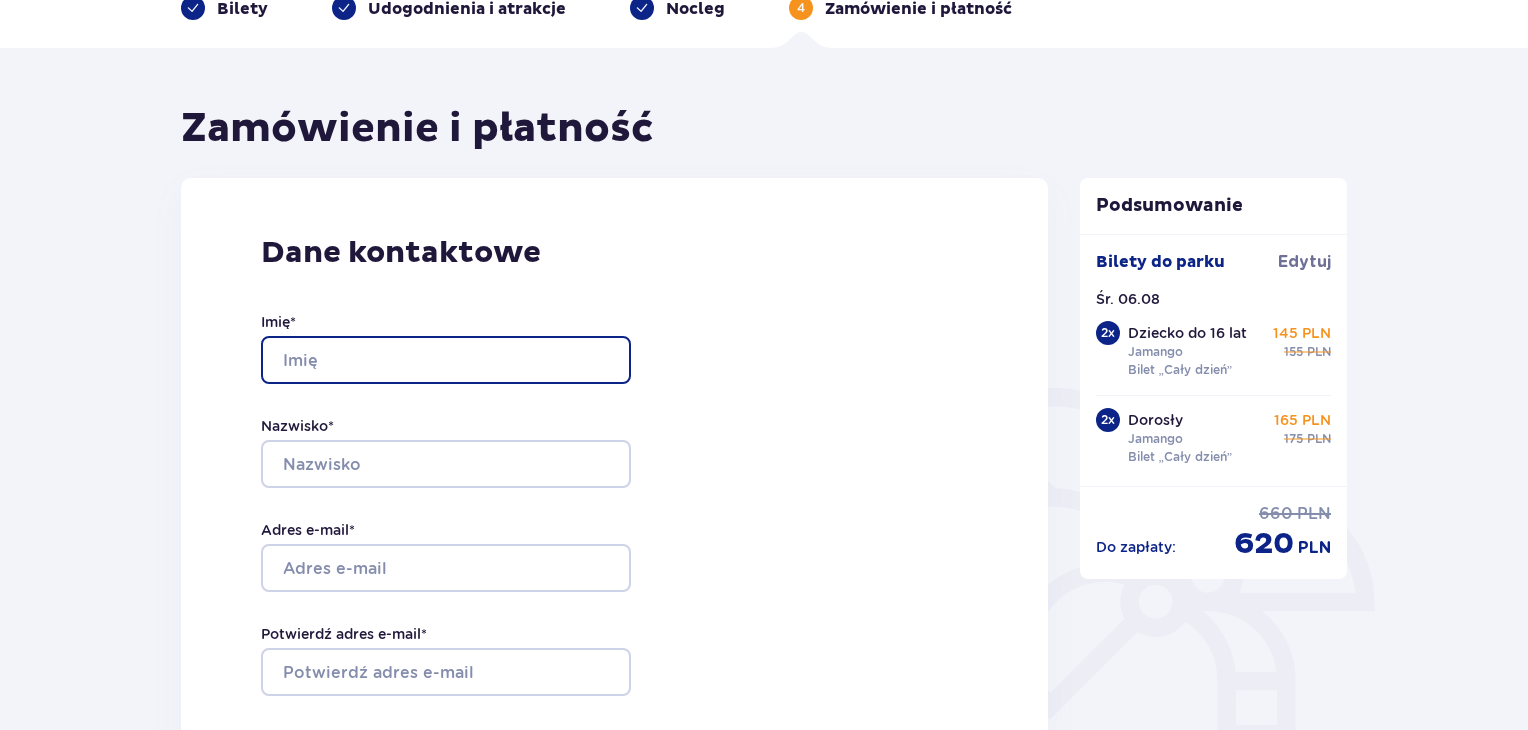 click on "Imię *" at bounding box center [446, 360] 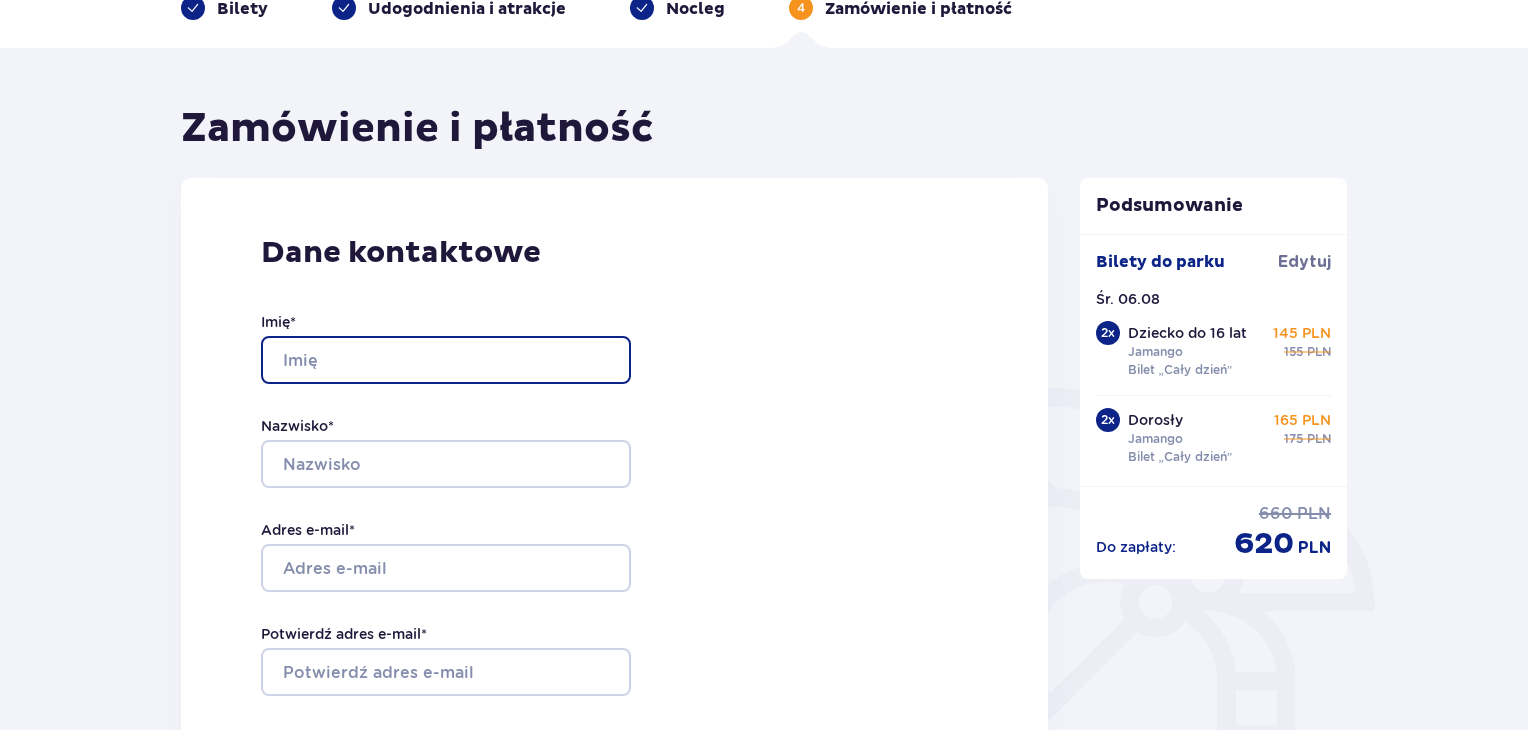 type on "Adrian" 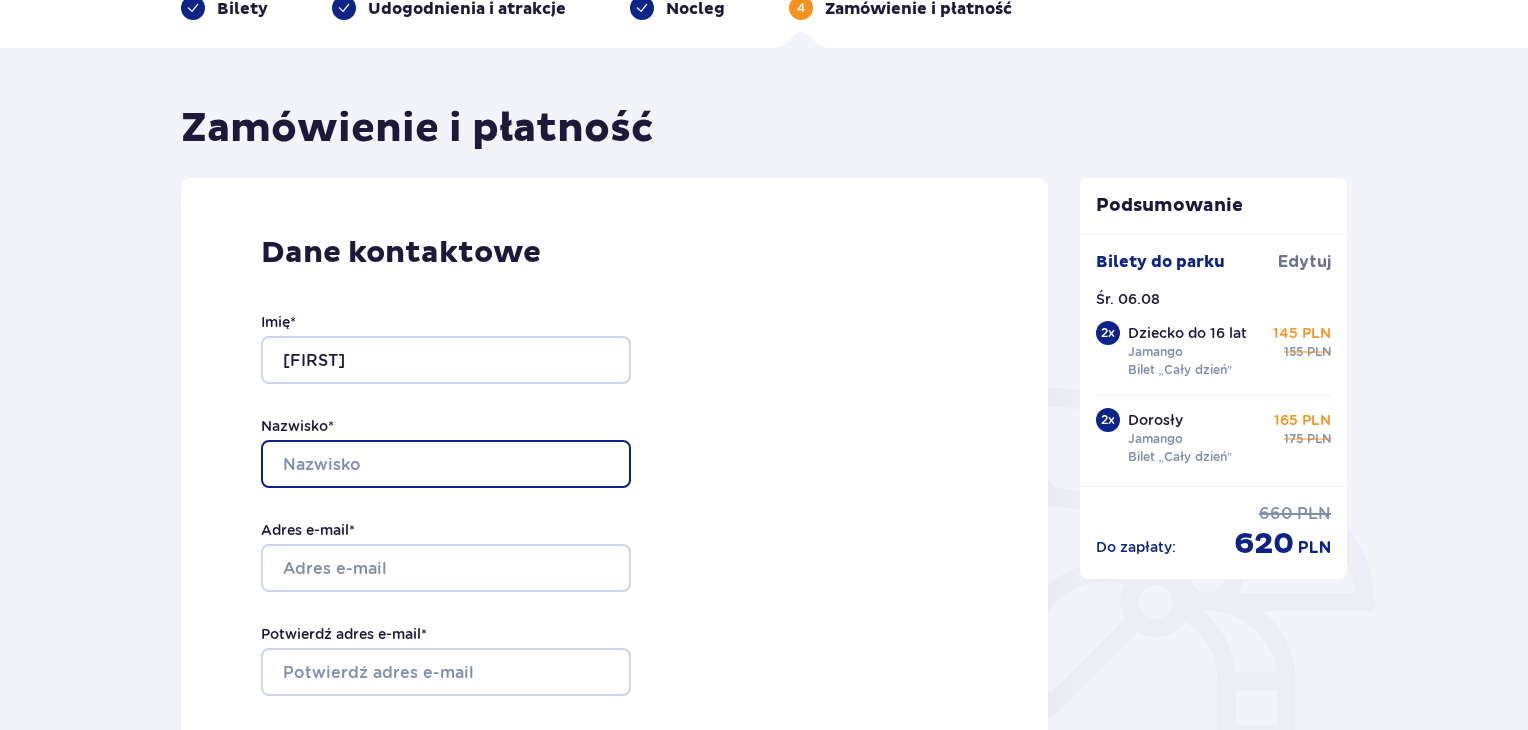 type on "Kawałko" 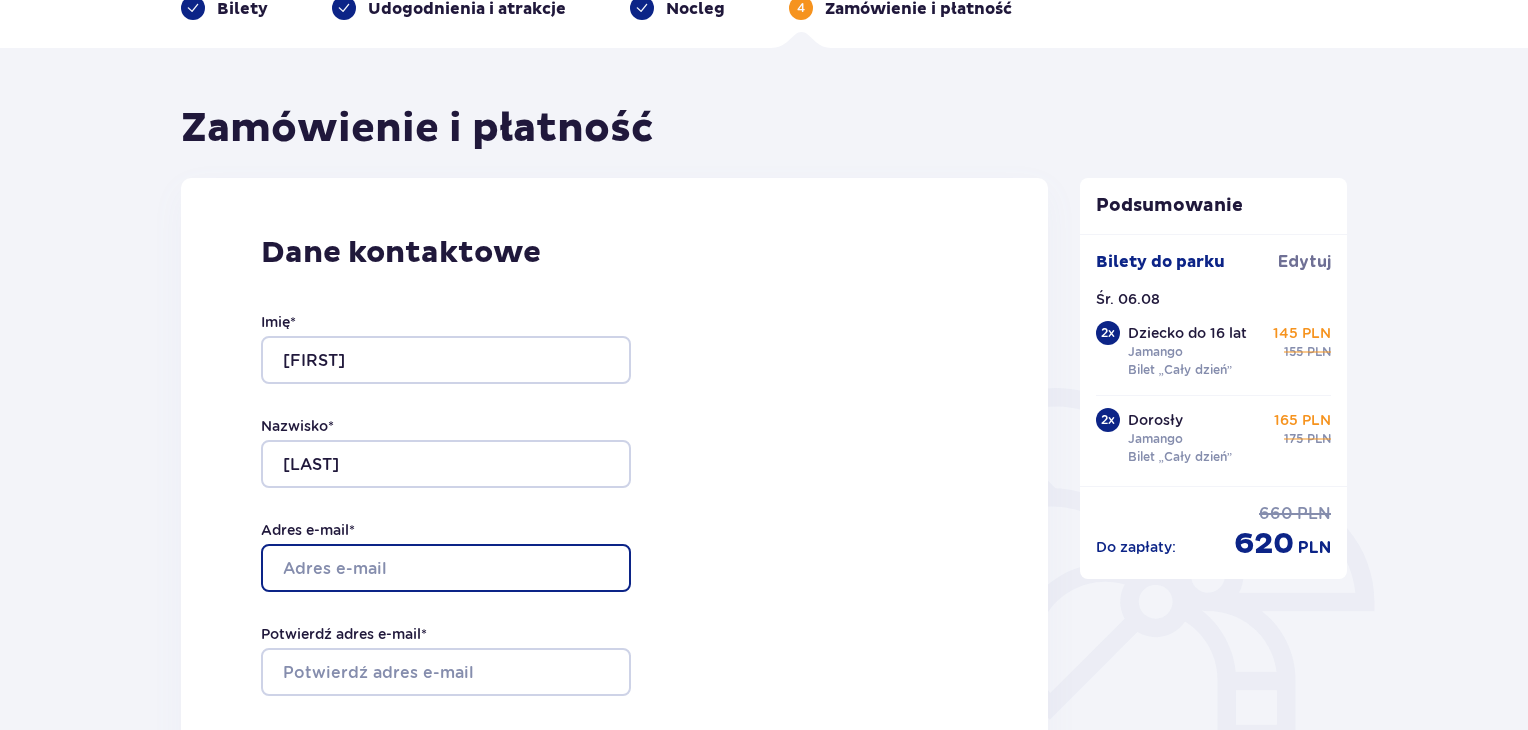 type on "[USERNAME]@[example.com]" 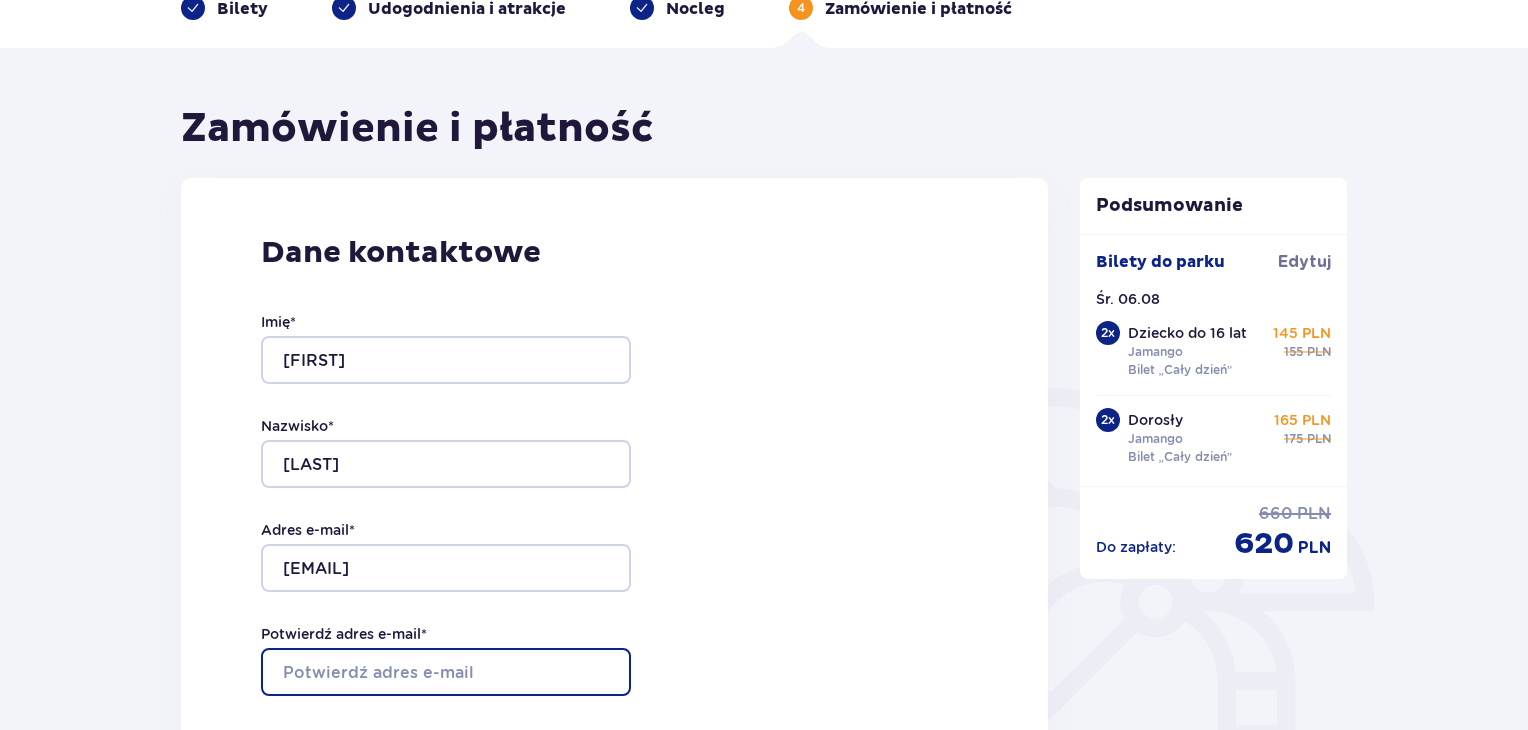 type on "[USERNAME]@[example.com]" 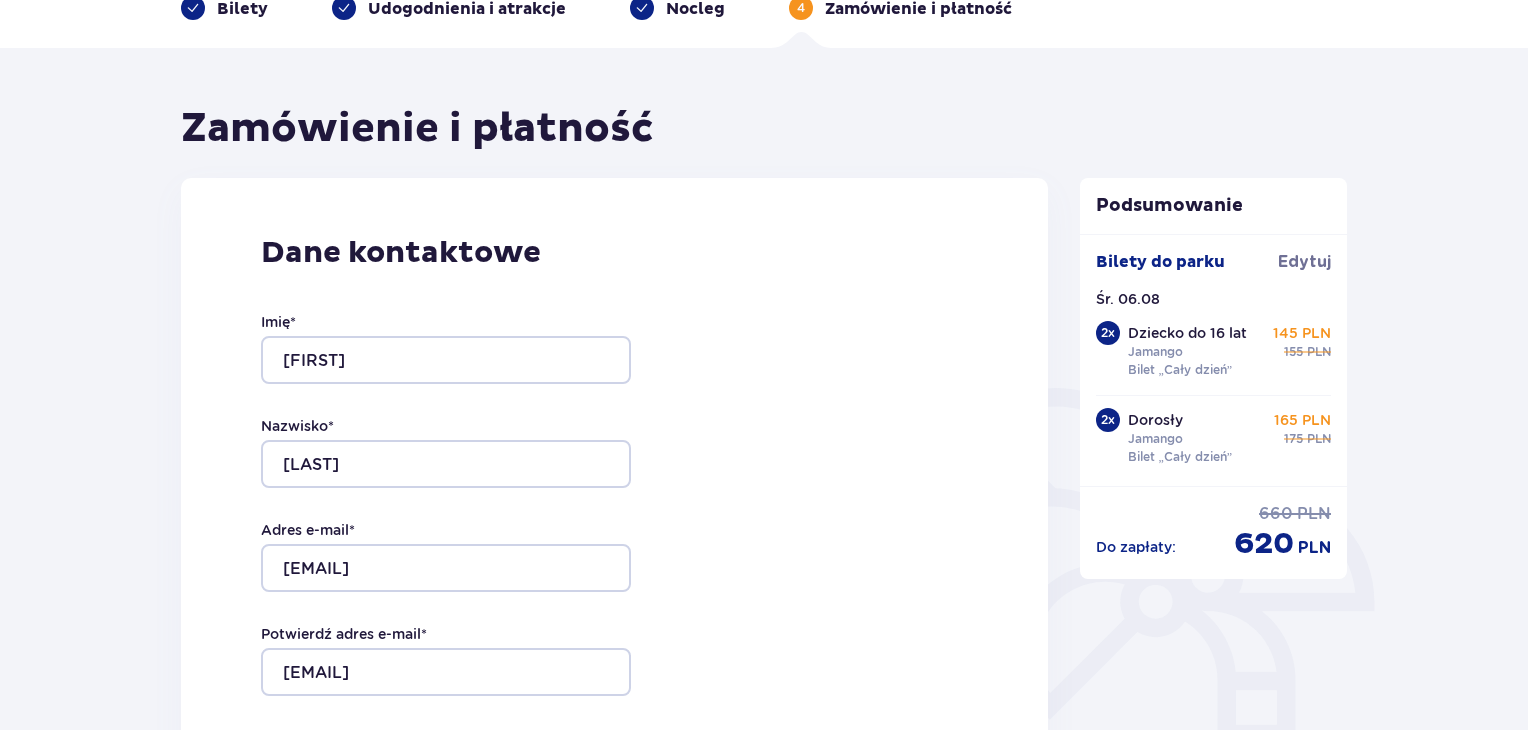 type on "789424943" 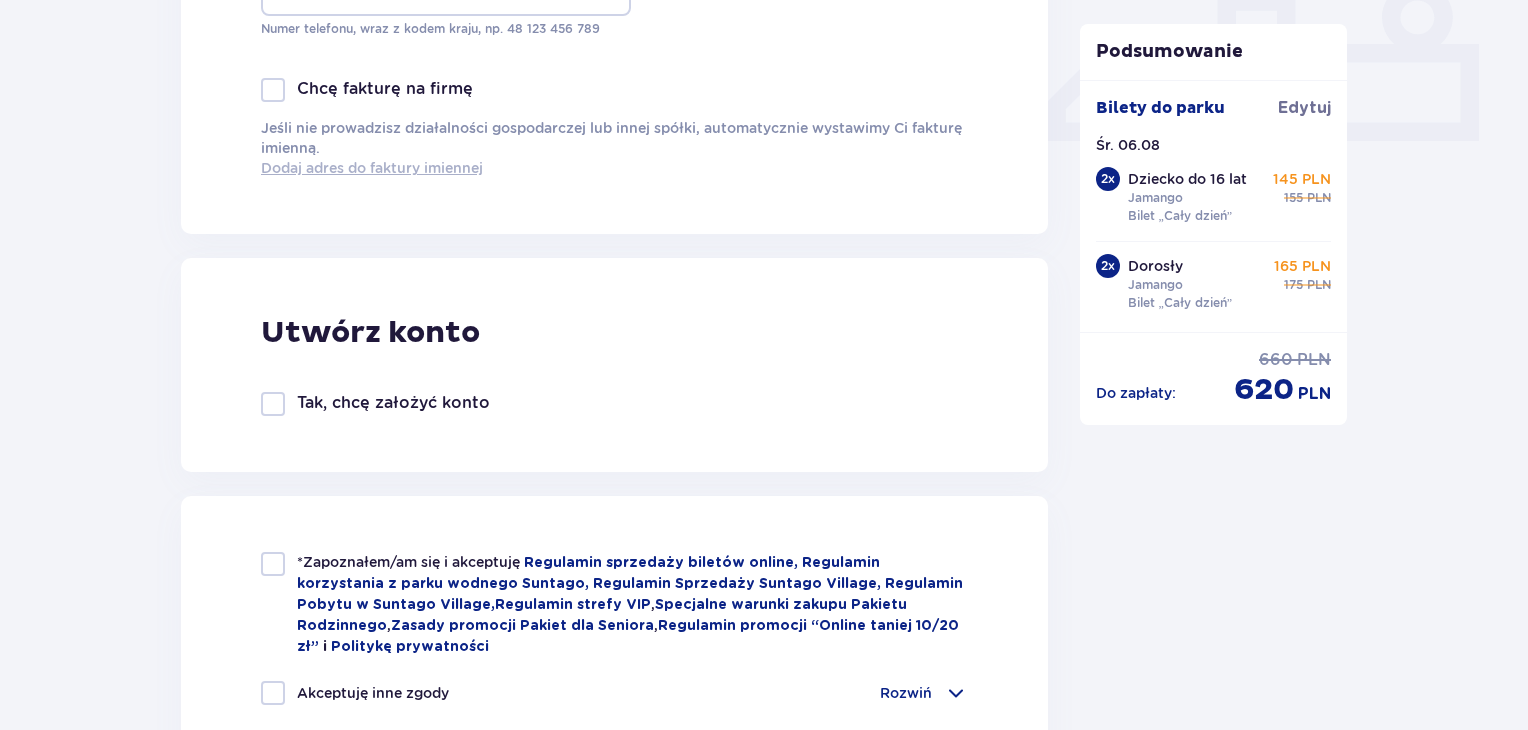 scroll, scrollTop: 892, scrollLeft: 0, axis: vertical 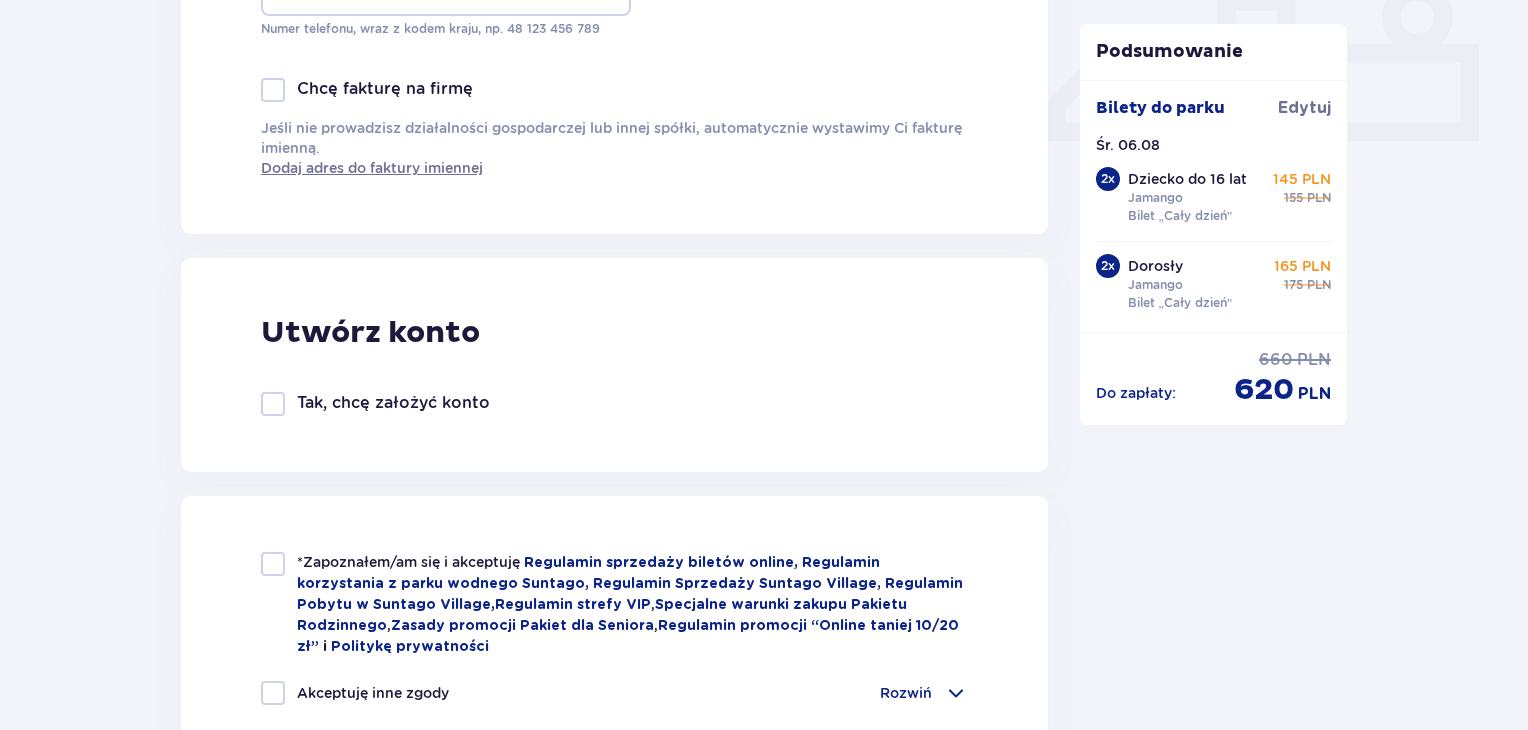 click at bounding box center (273, 404) 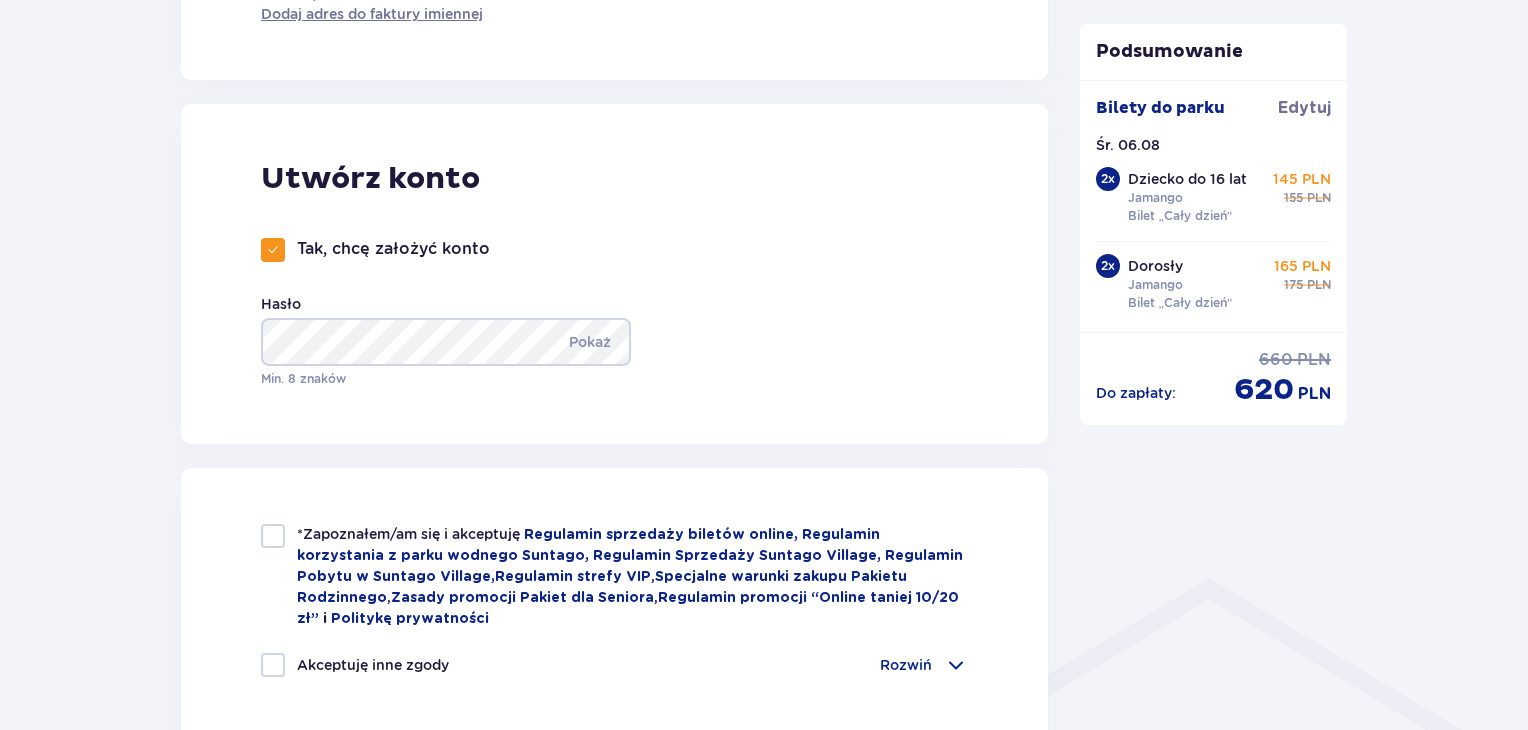scroll, scrollTop: 1044, scrollLeft: 0, axis: vertical 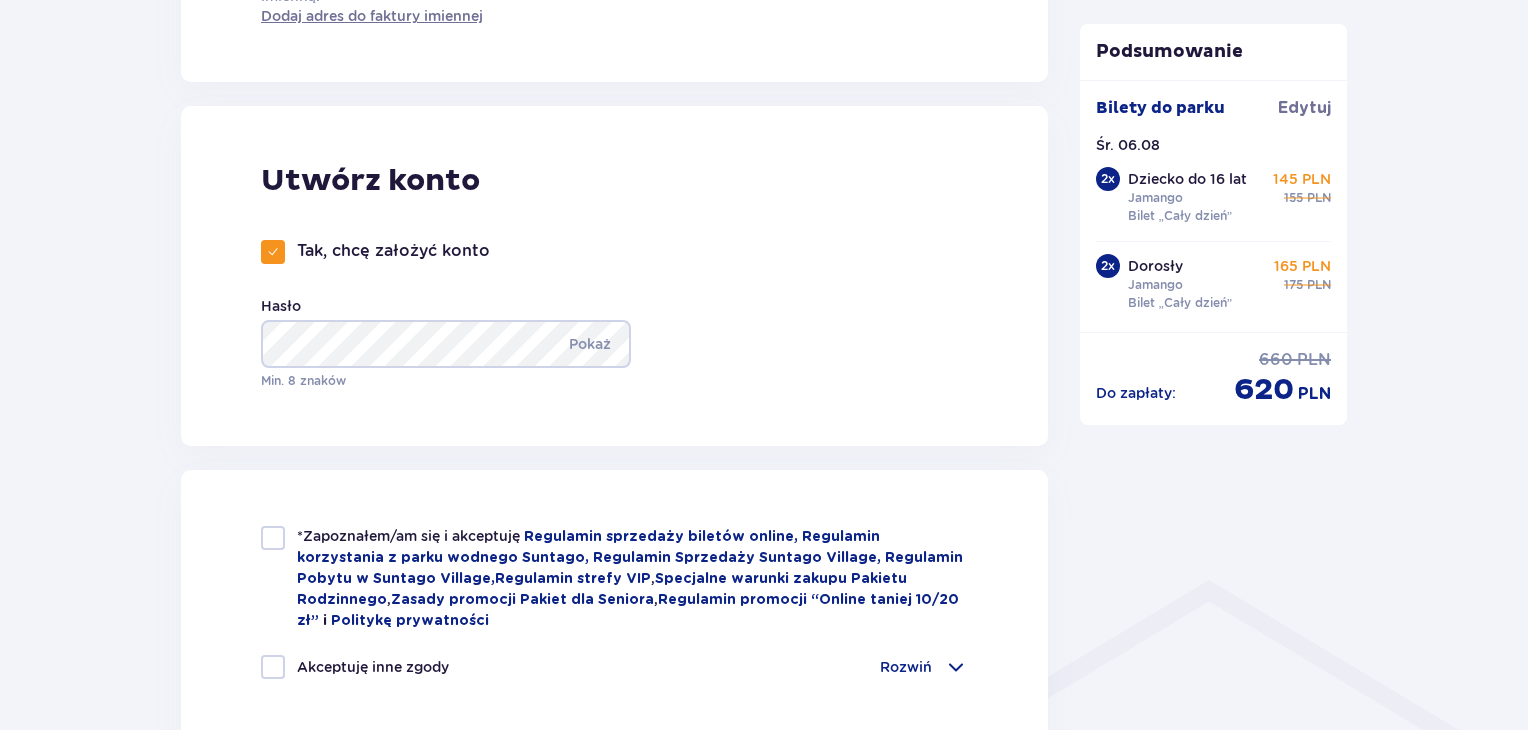 click at bounding box center (273, 252) 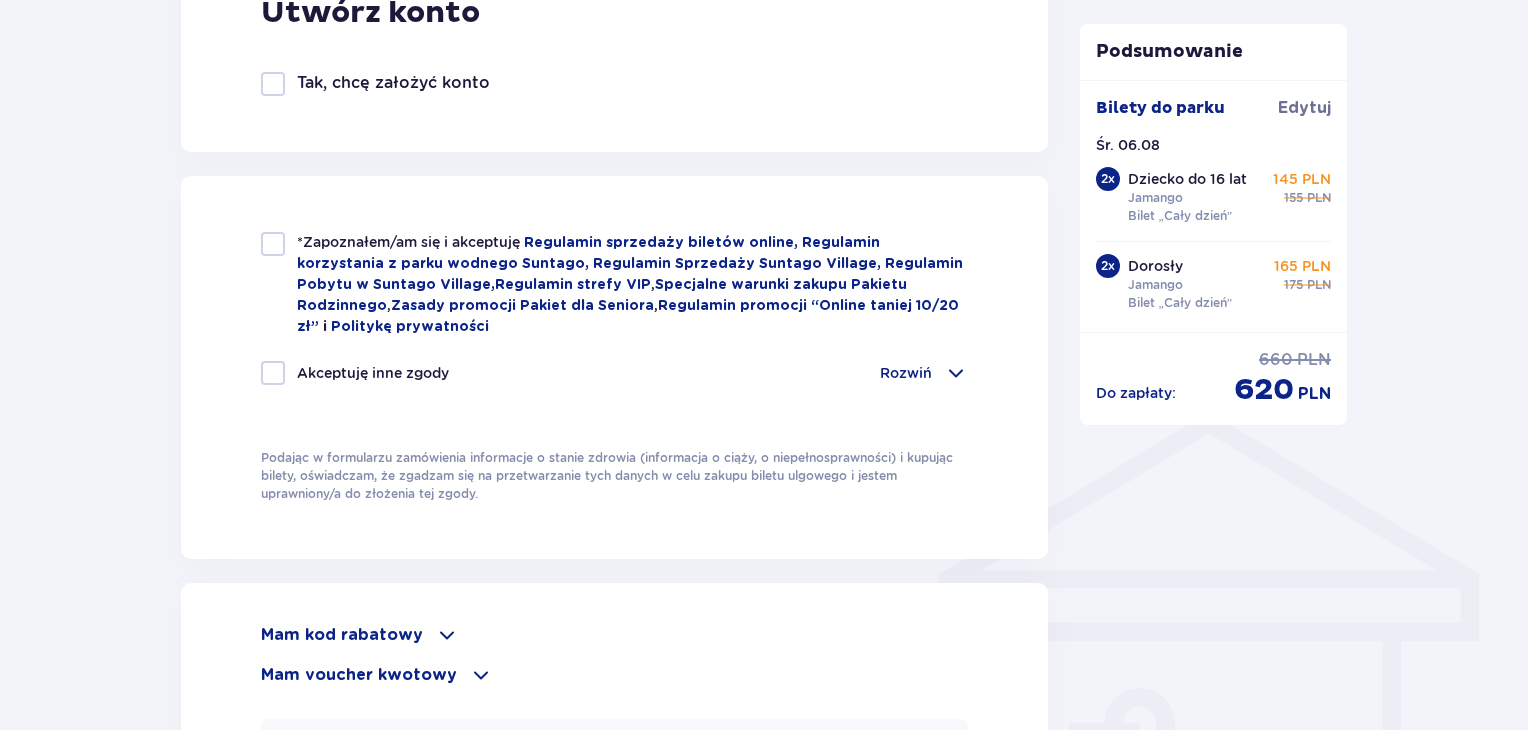 scroll, scrollTop: 1215, scrollLeft: 0, axis: vertical 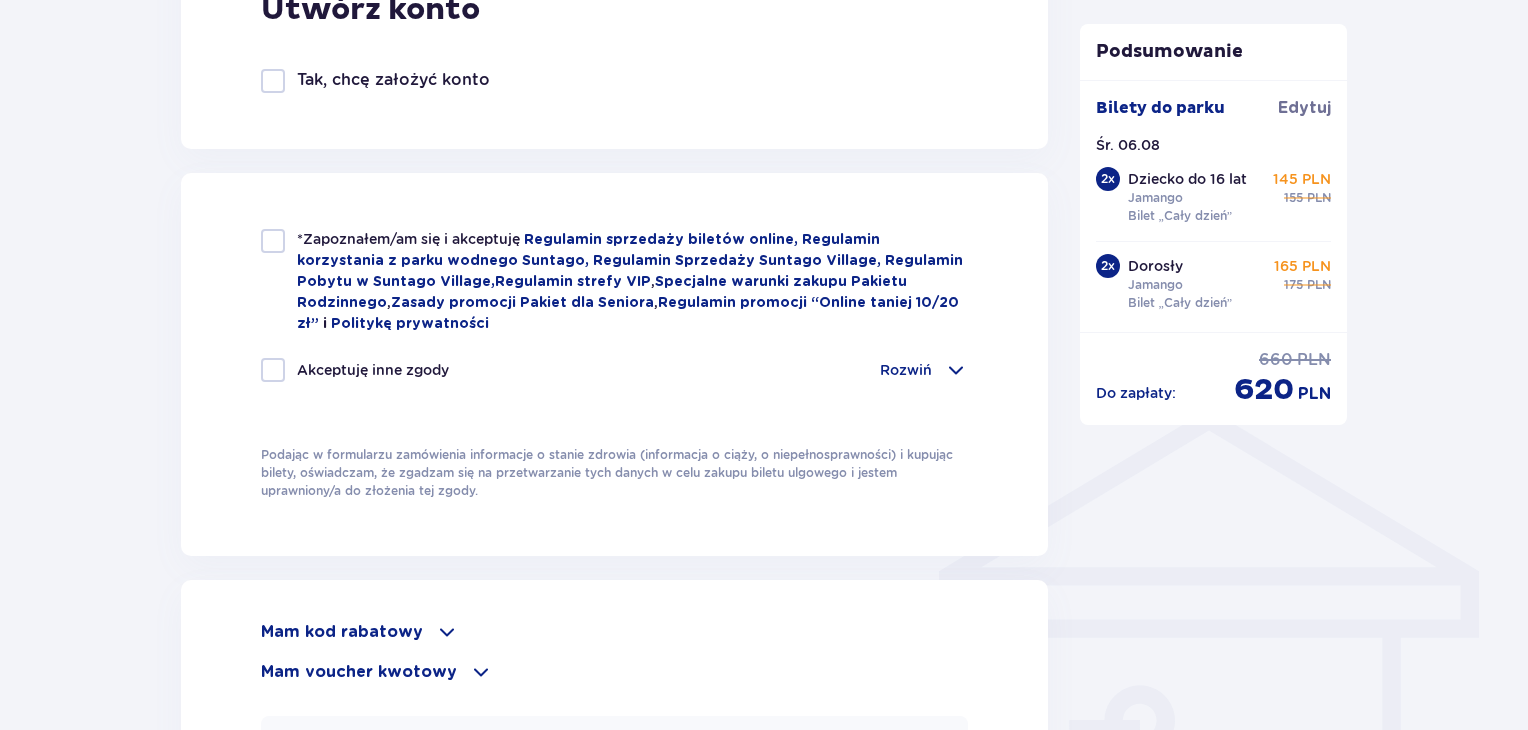 click at bounding box center (273, 241) 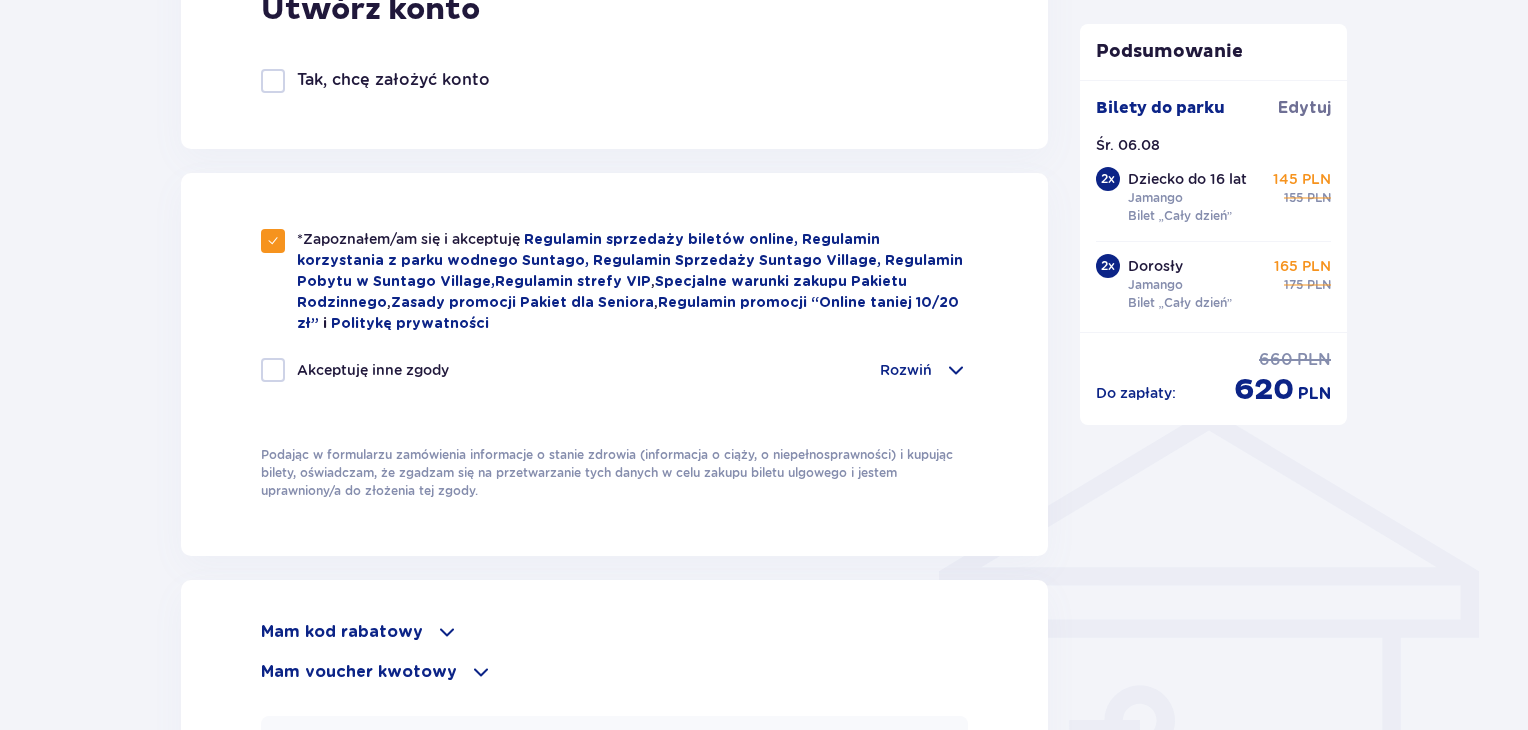 click at bounding box center (273, 370) 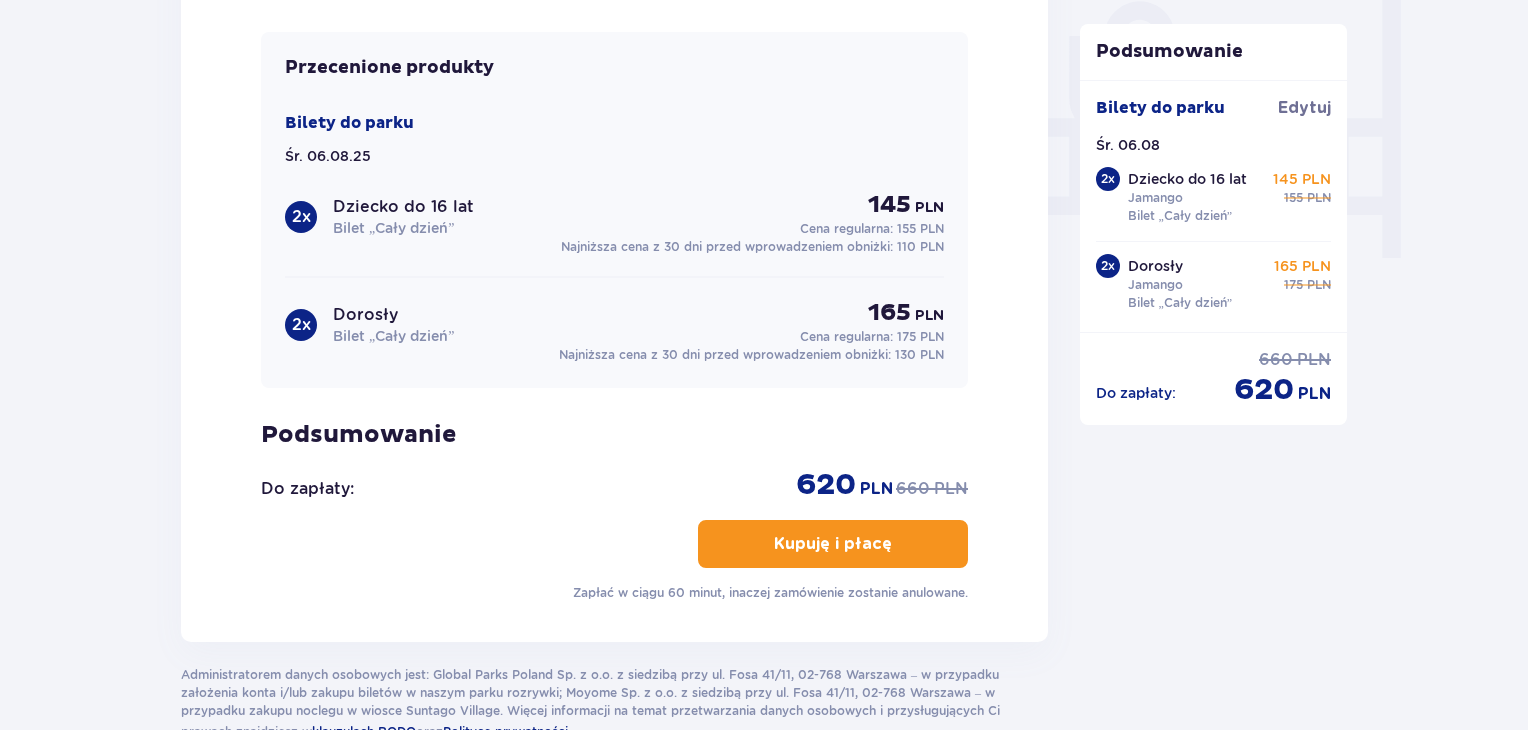 scroll, scrollTop: 1904, scrollLeft: 0, axis: vertical 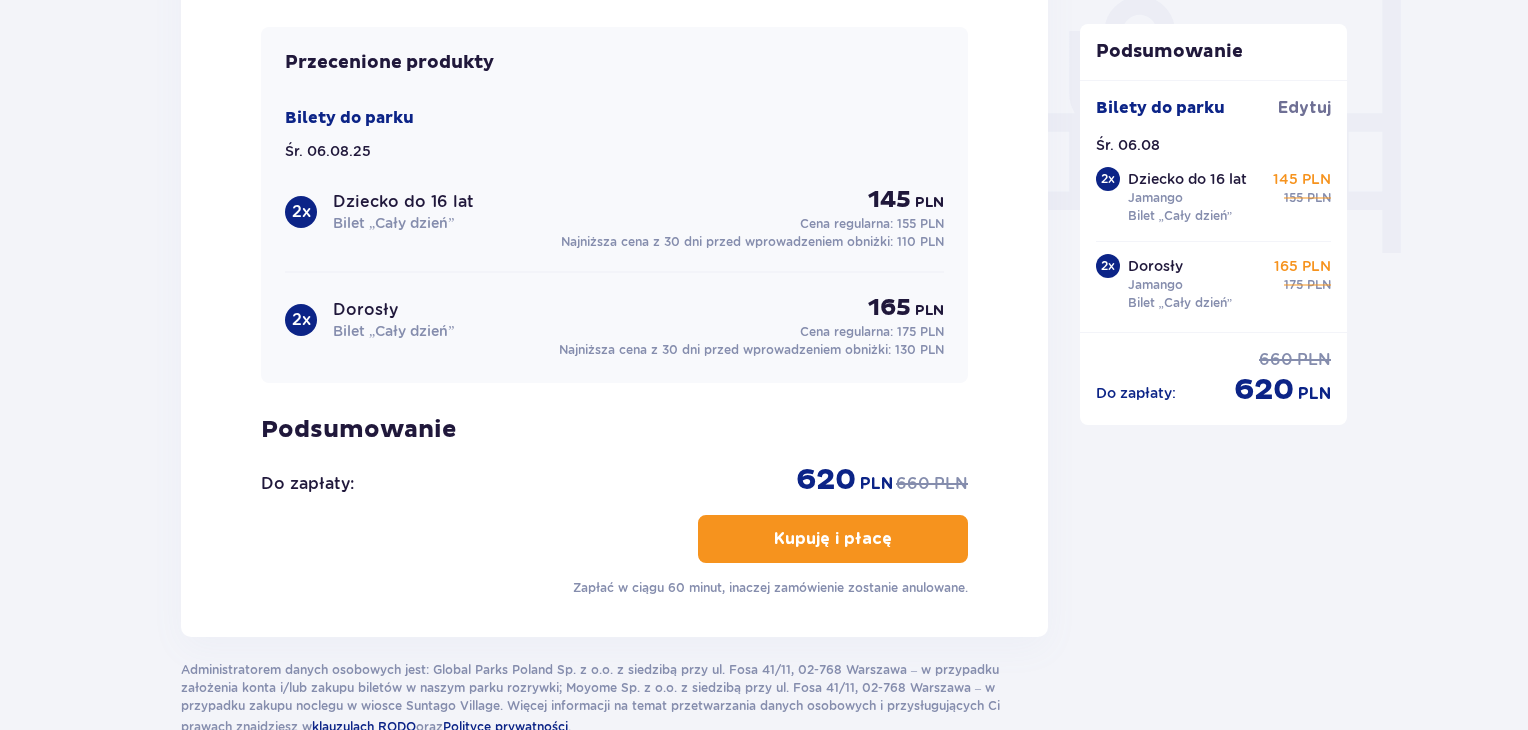 click on "Kupuję i płacę" at bounding box center (833, 539) 